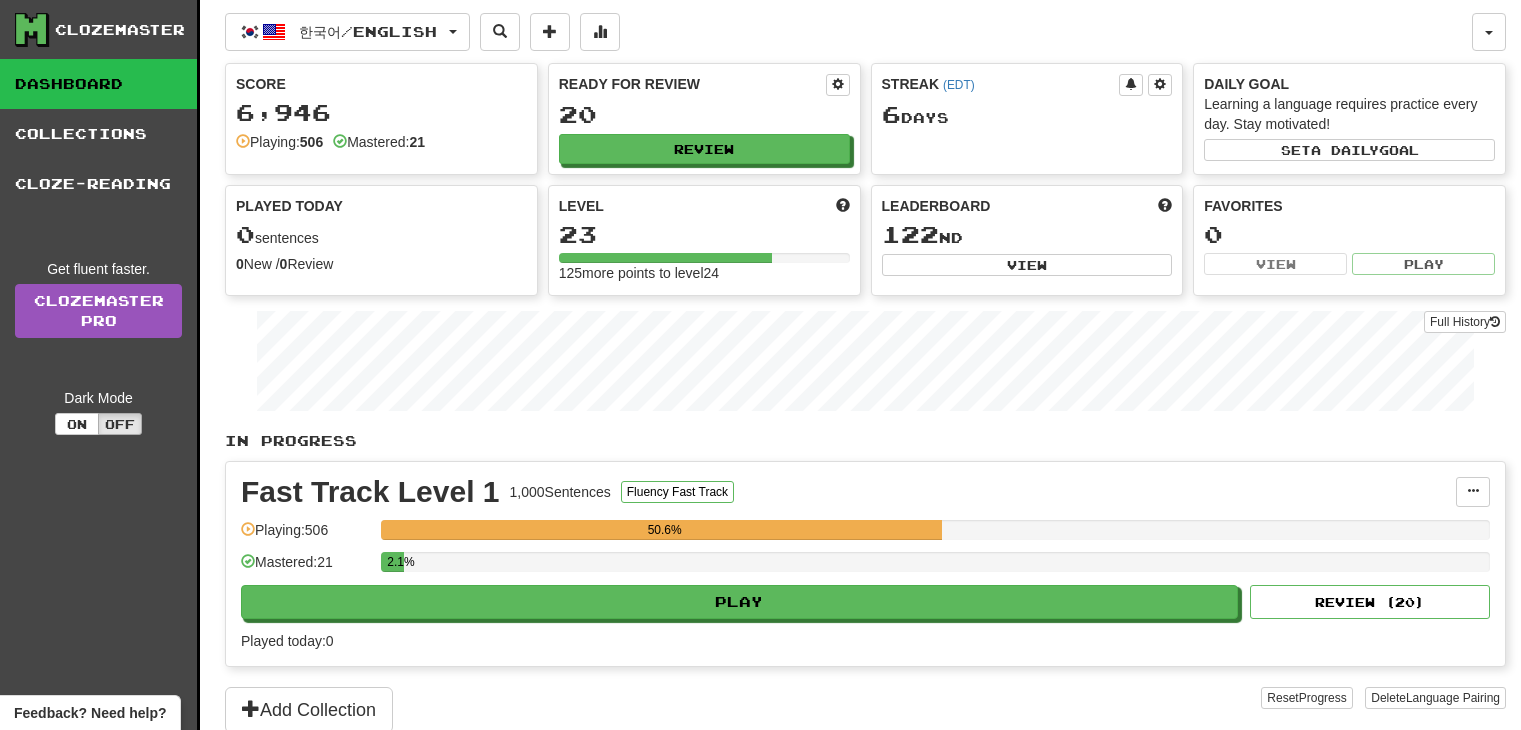 scroll, scrollTop: 0, scrollLeft: 0, axis: both 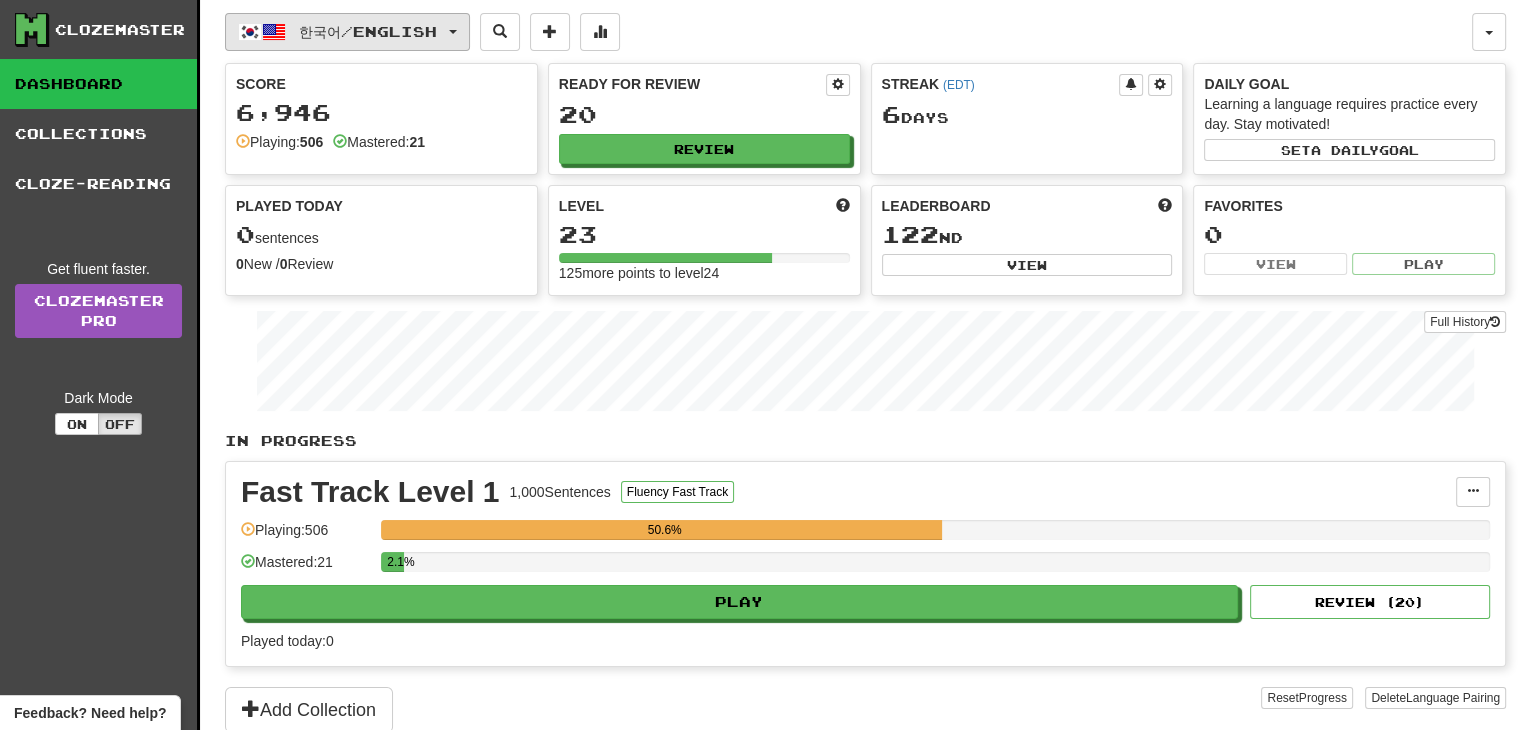 click on "한국어  /  English" at bounding box center (368, 31) 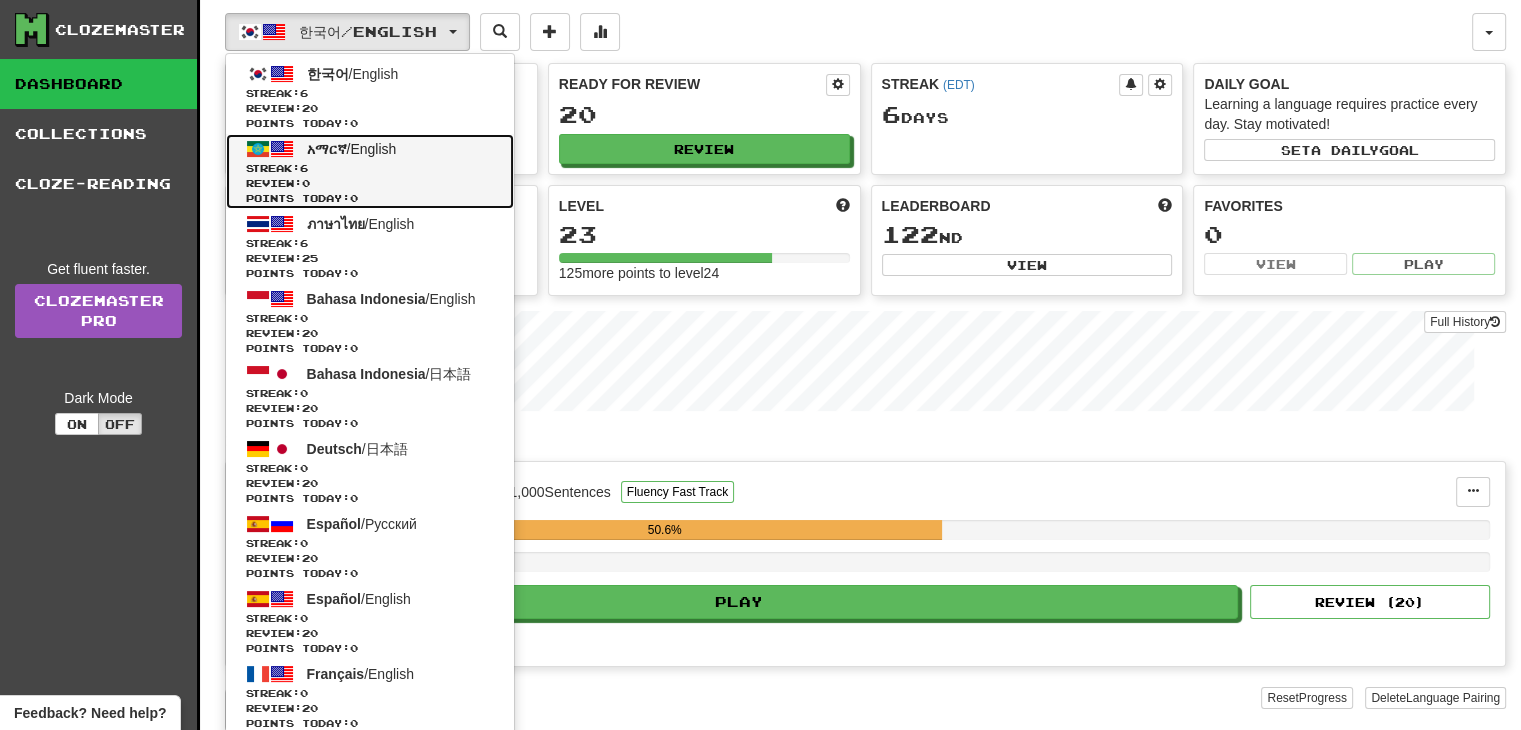 click on "አማርኛ  /  English Streak:  6   Review:  0 Points today:  0" at bounding box center [370, 171] 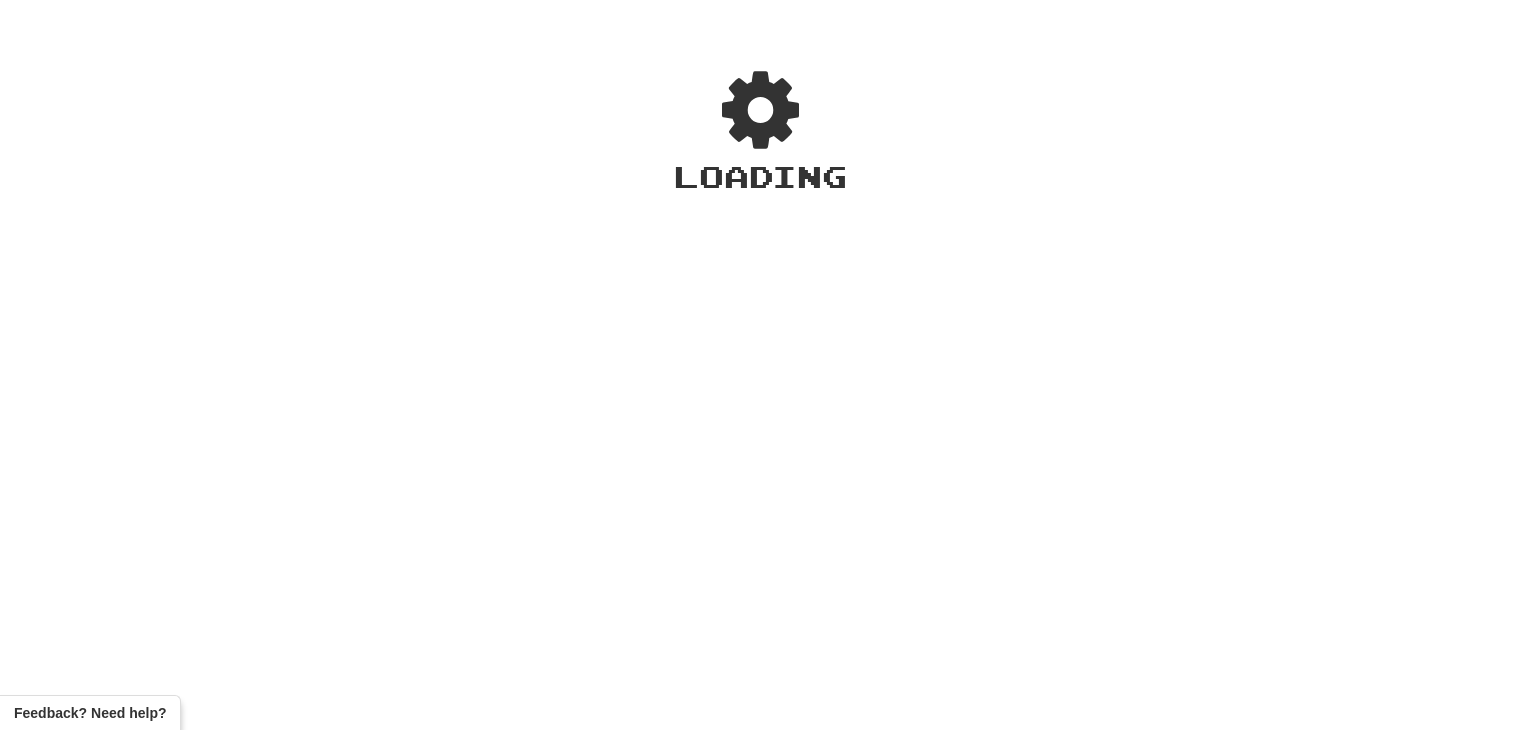scroll, scrollTop: 0, scrollLeft: 0, axis: both 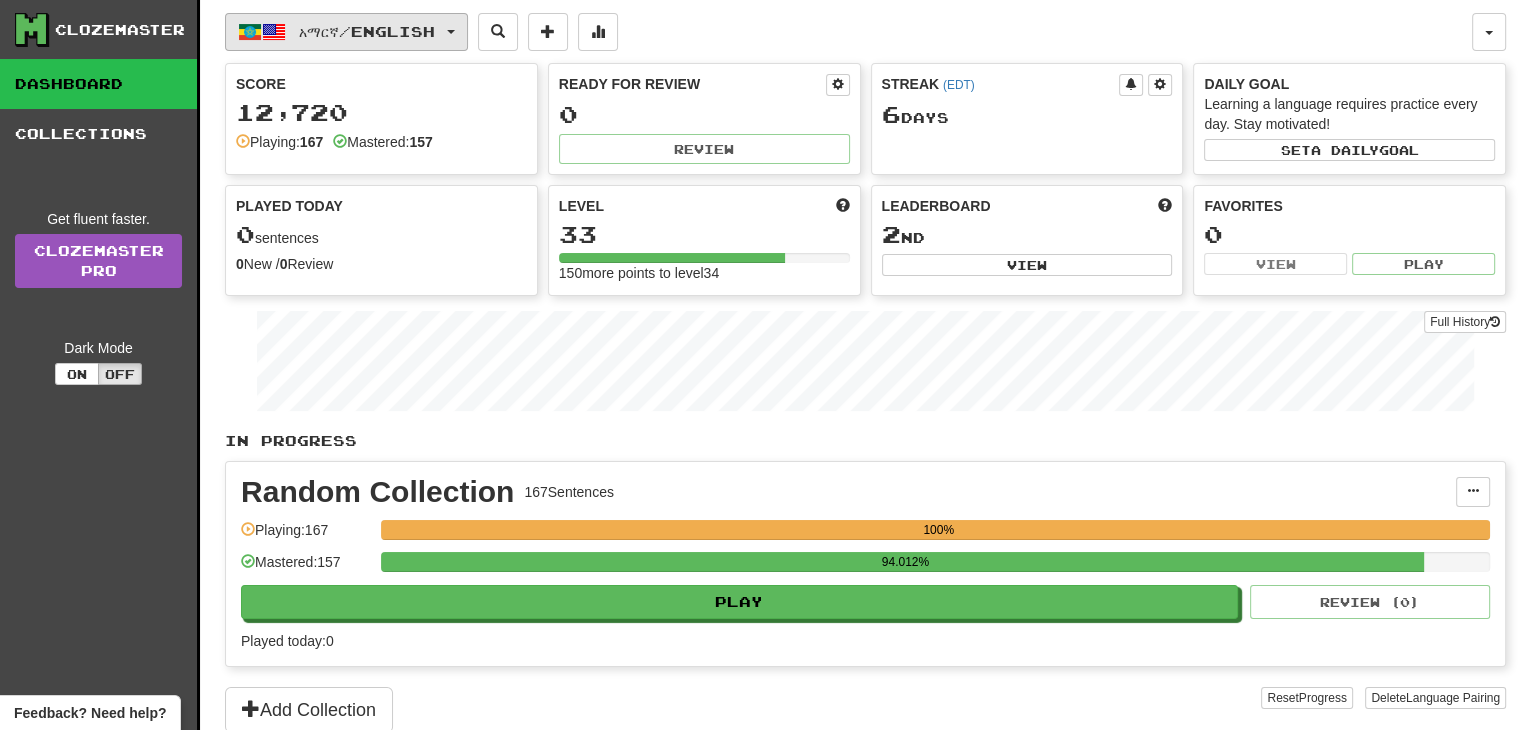 click on "አማርኛ  /  English" at bounding box center [367, 31] 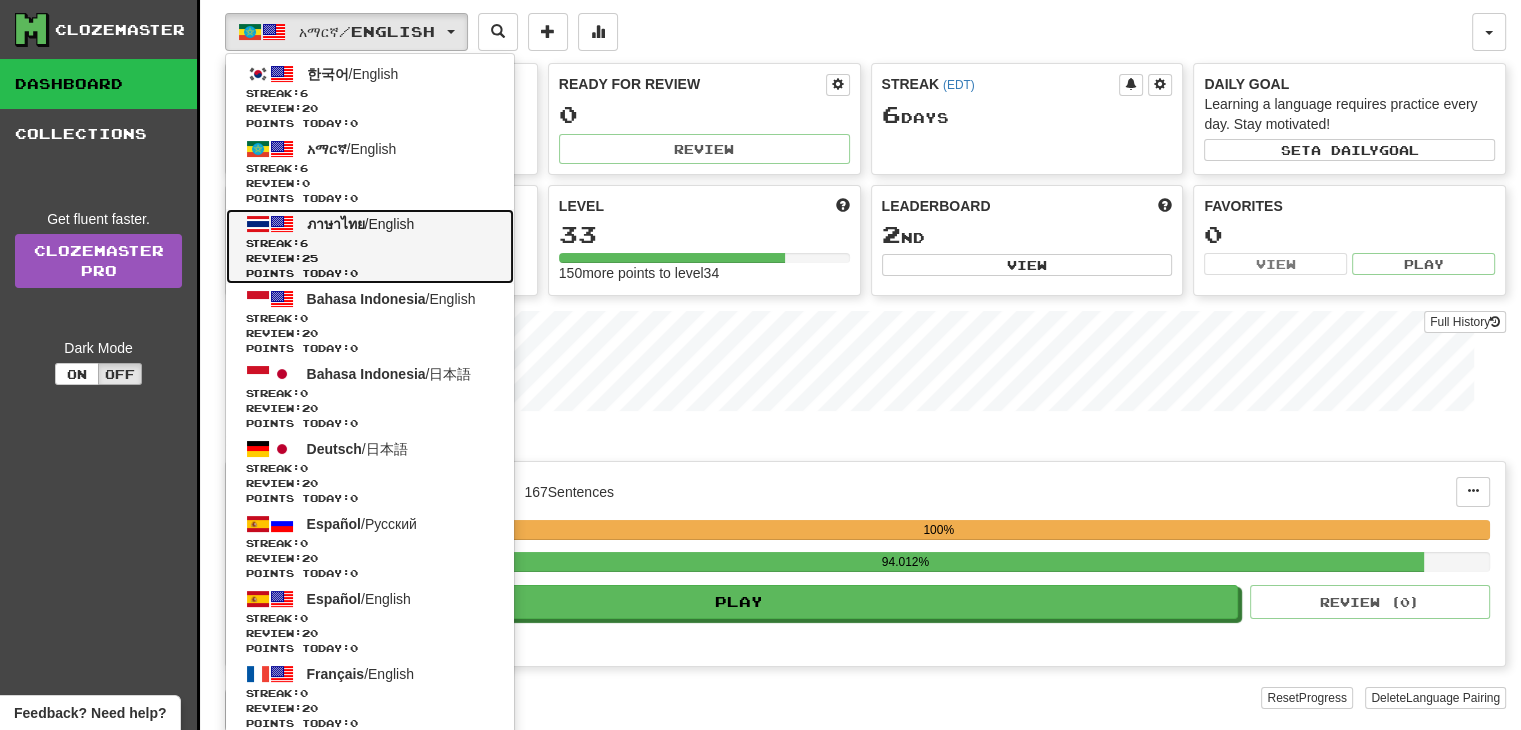 click on "ภาษาไทย  /  English" at bounding box center [361, 224] 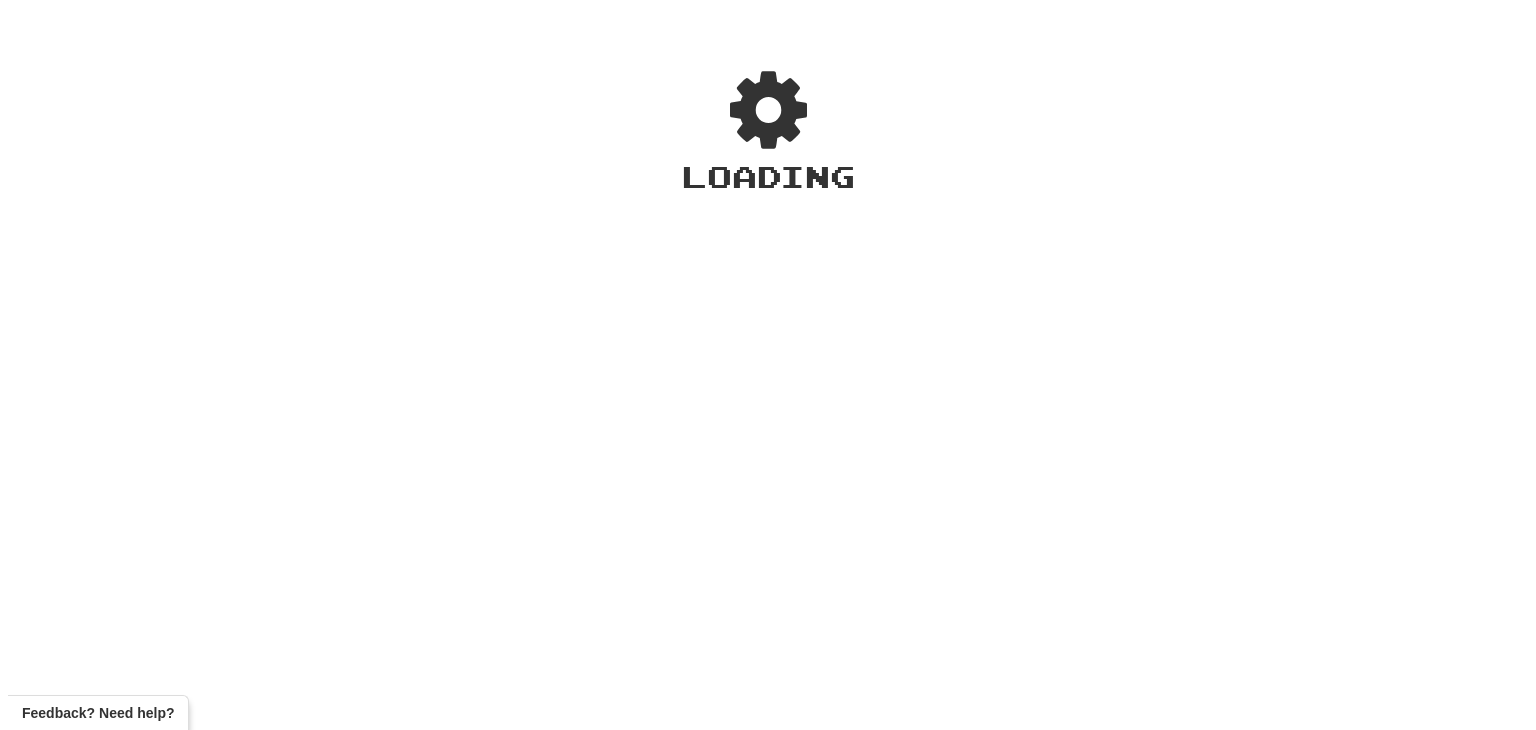 scroll, scrollTop: 0, scrollLeft: 0, axis: both 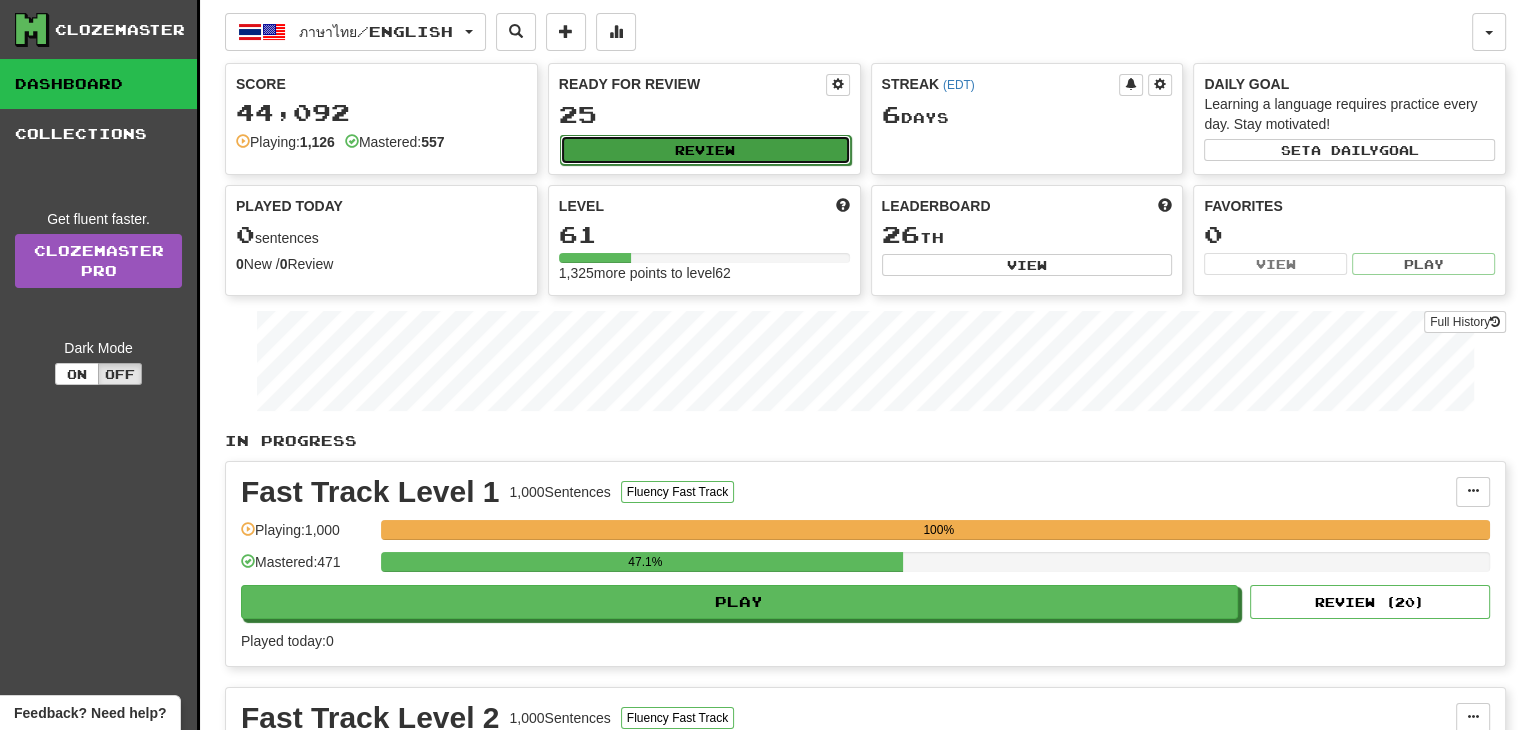 click on "Review" at bounding box center (705, 150) 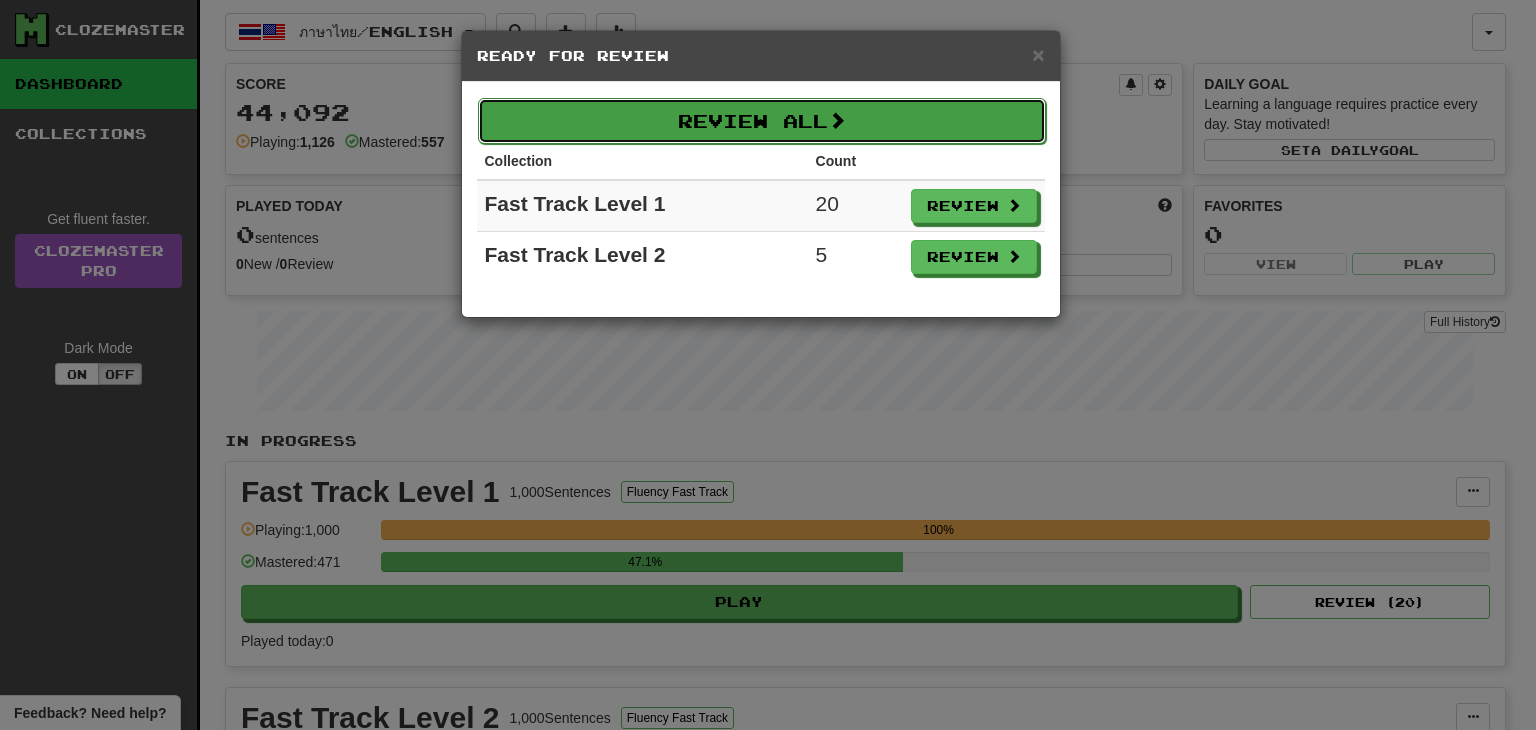 click on "Review All" at bounding box center (762, 121) 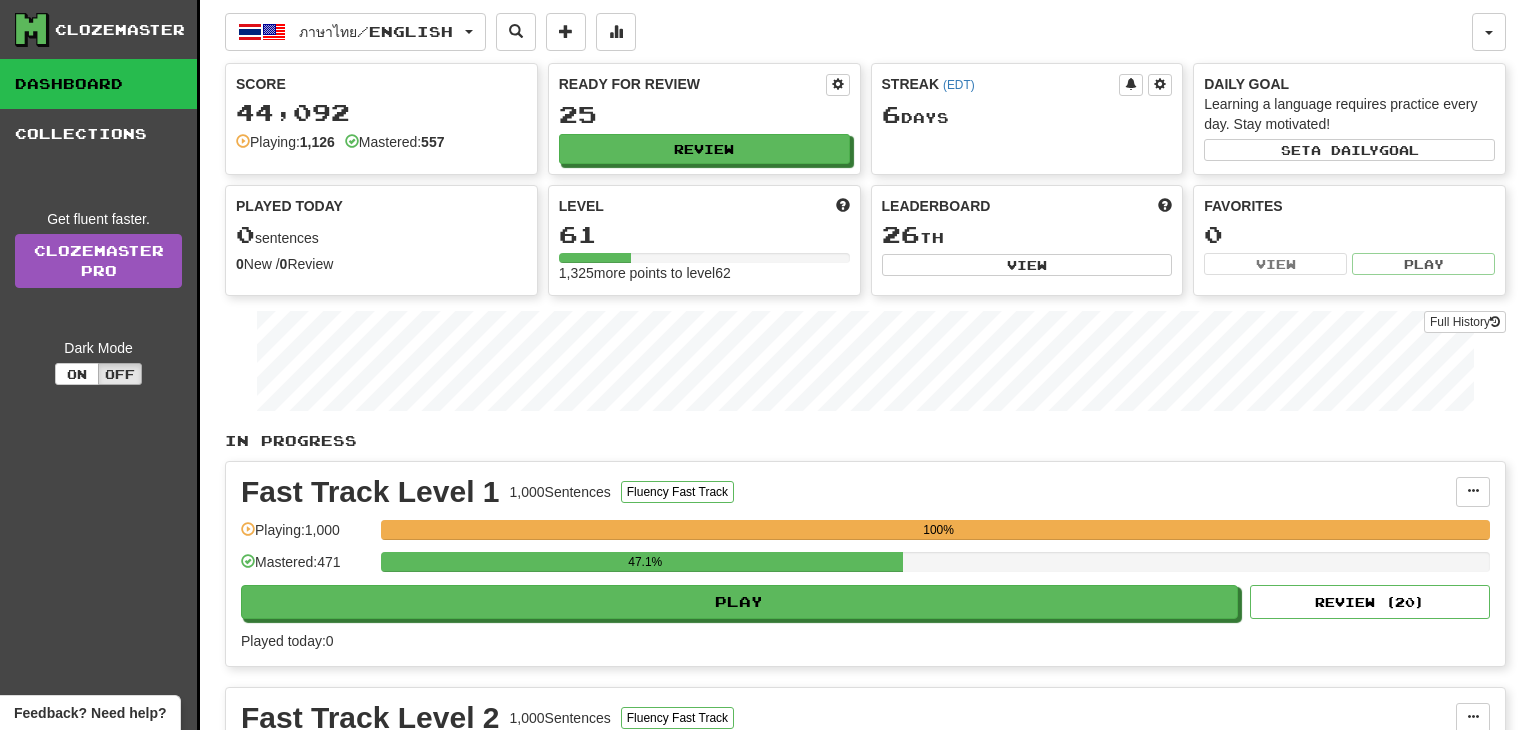 select on "**" 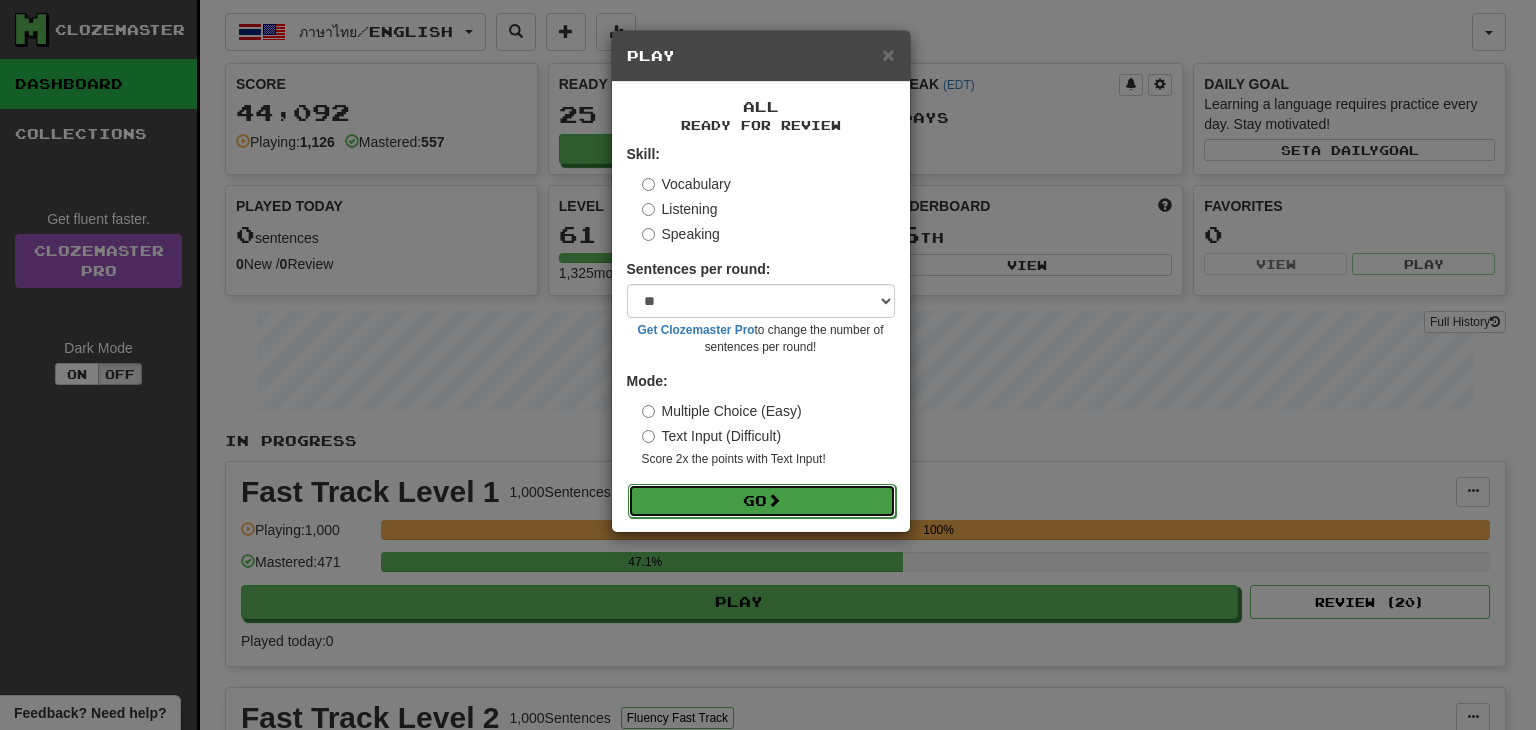 click on "Go" at bounding box center (762, 501) 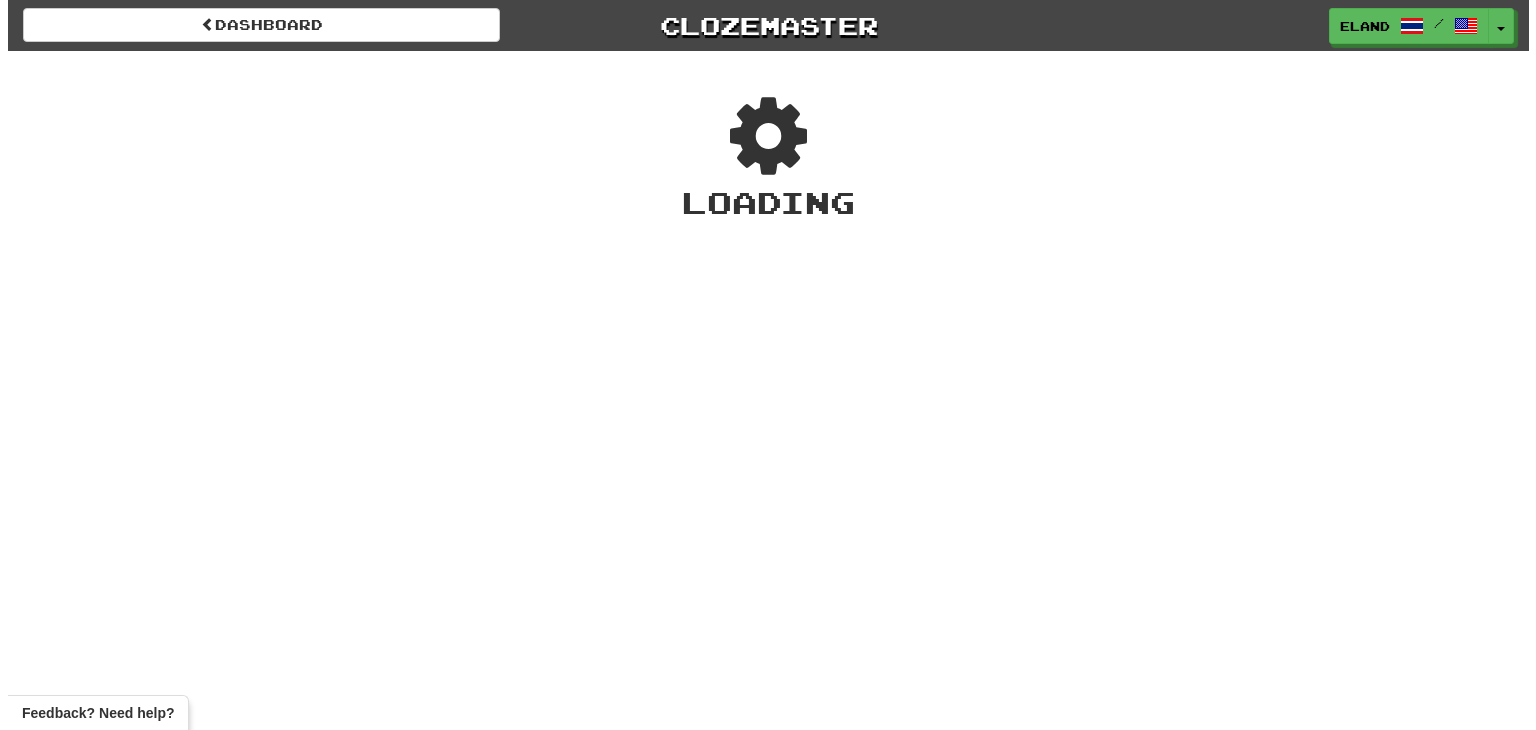 scroll, scrollTop: 0, scrollLeft: 0, axis: both 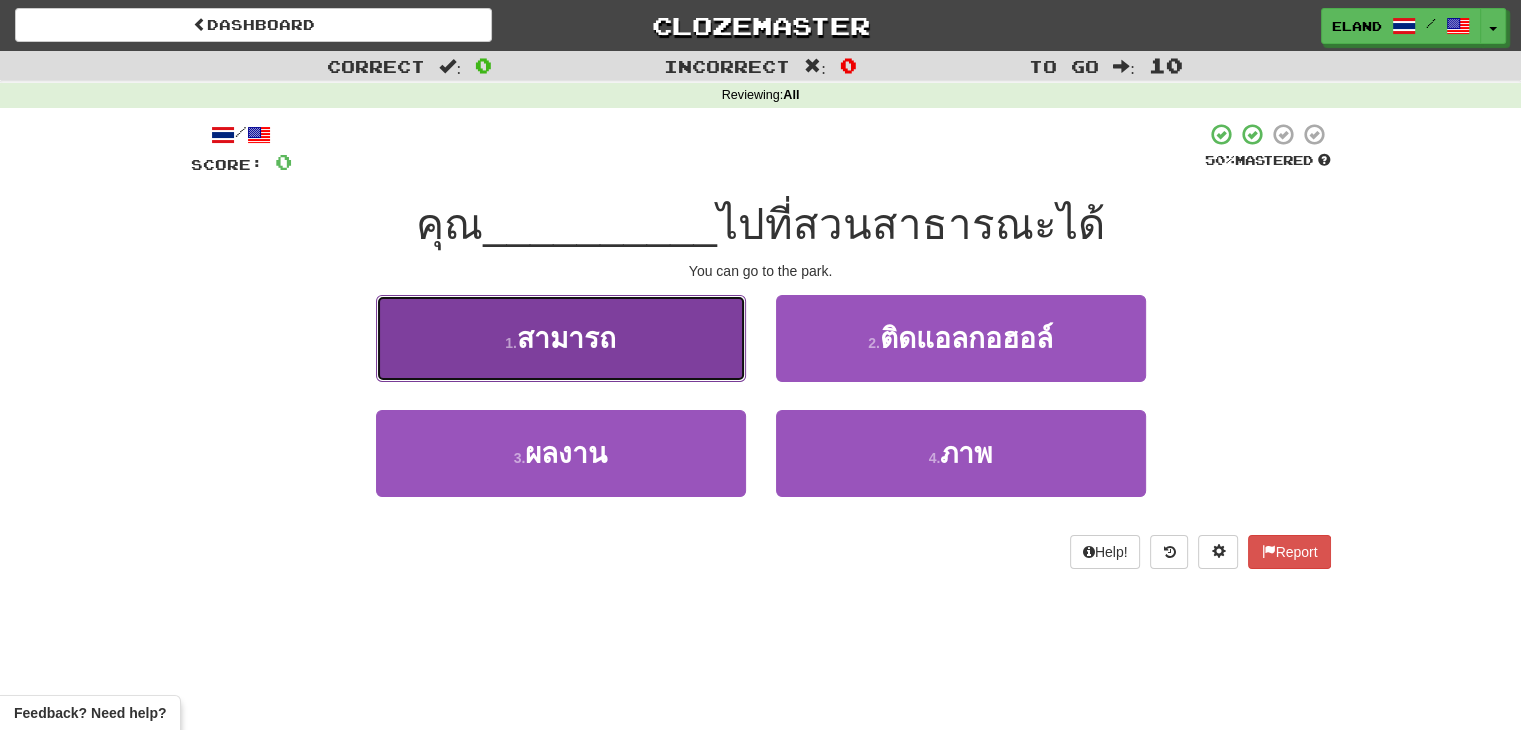 click on "1 .  สามารถ" at bounding box center [561, 338] 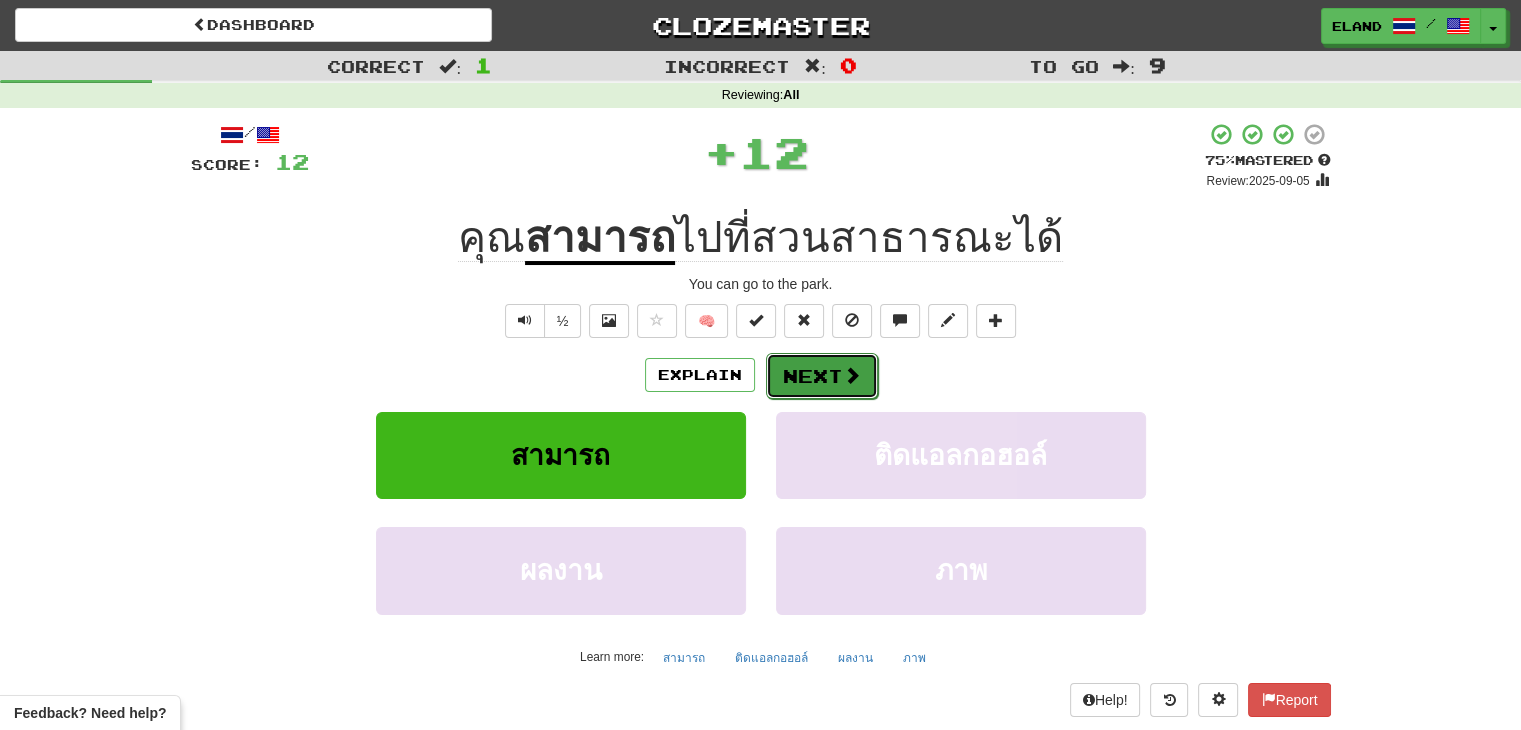 click on "Next" at bounding box center [822, 376] 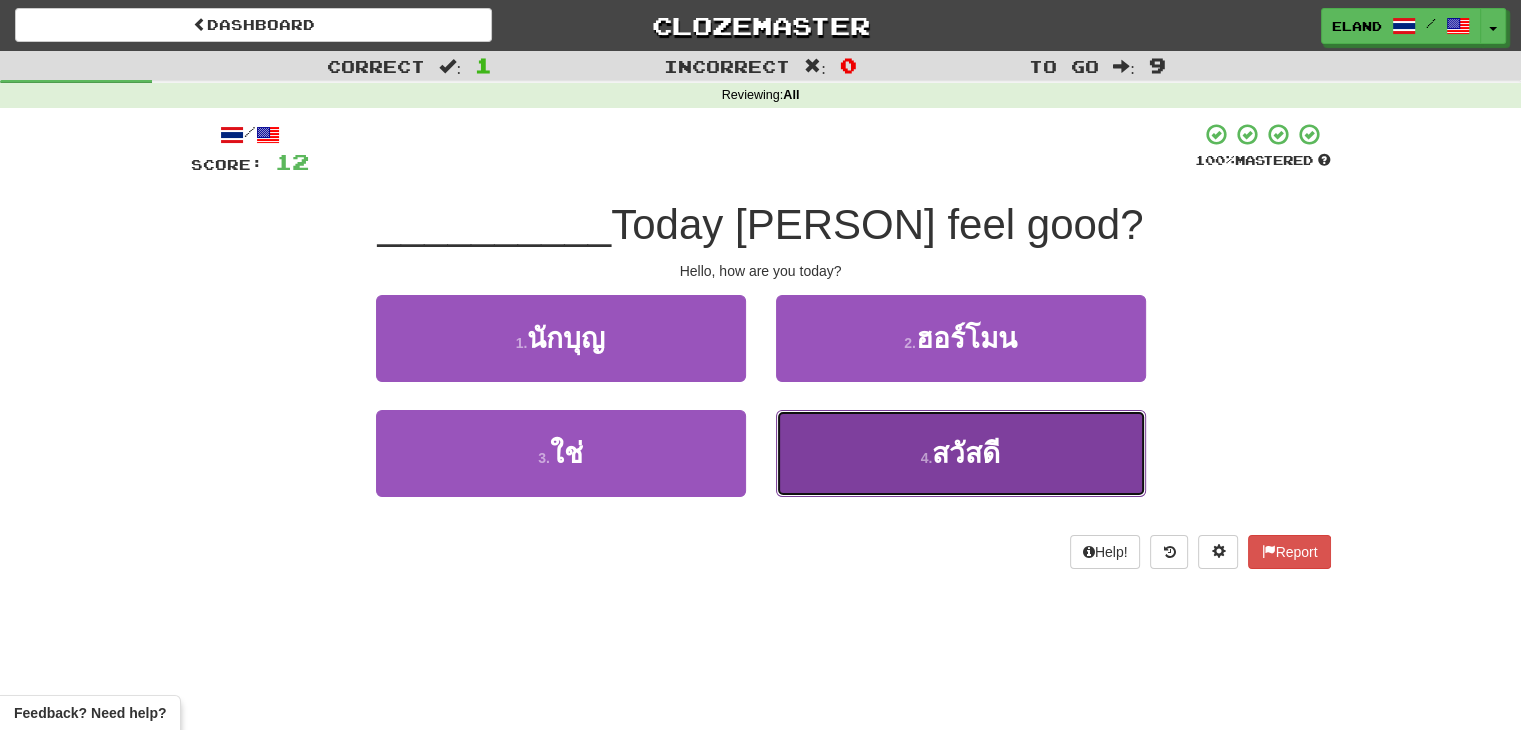 click on "4 .  สวัสดี" at bounding box center (961, 453) 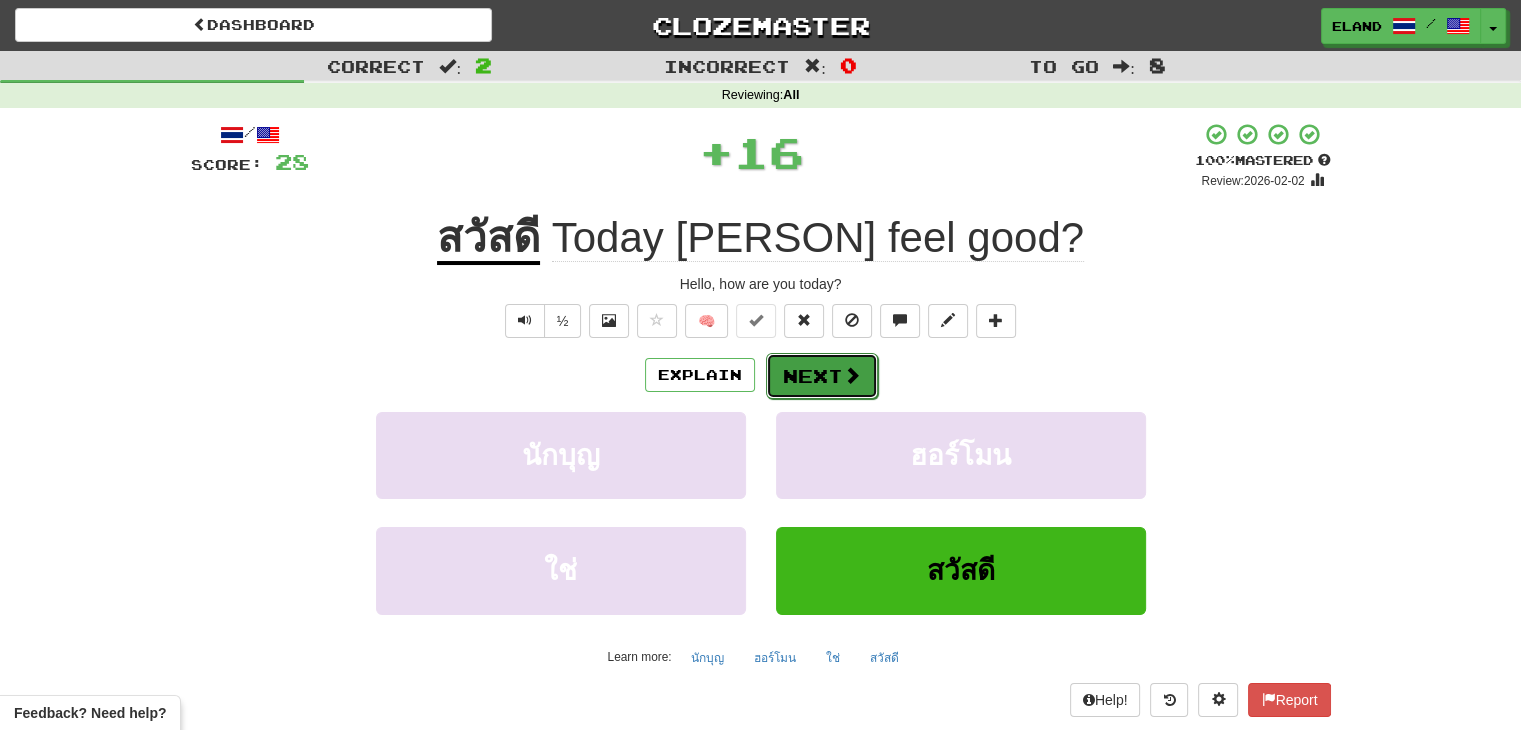 click on "Next" at bounding box center [822, 376] 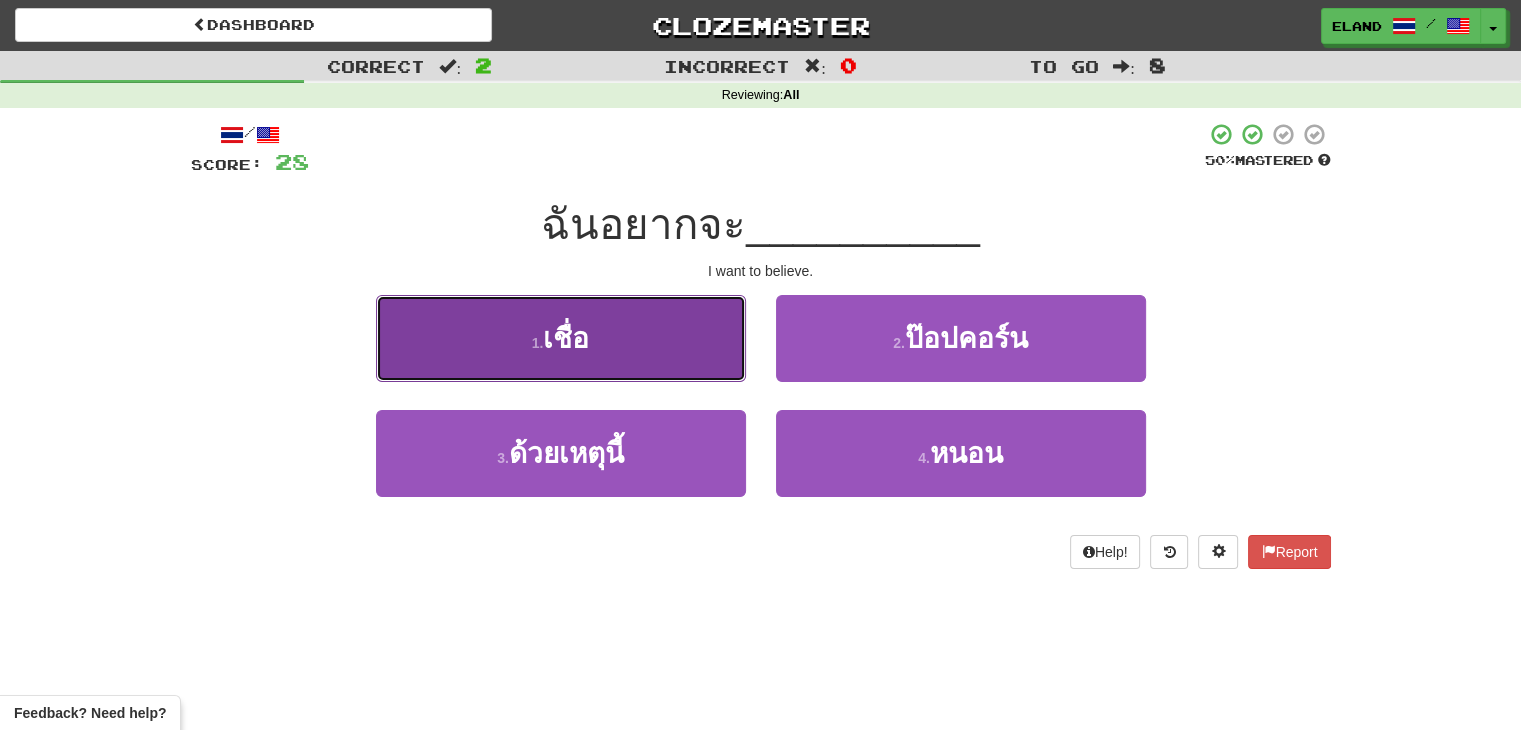 click on "1 .  เชื่อ" at bounding box center [561, 338] 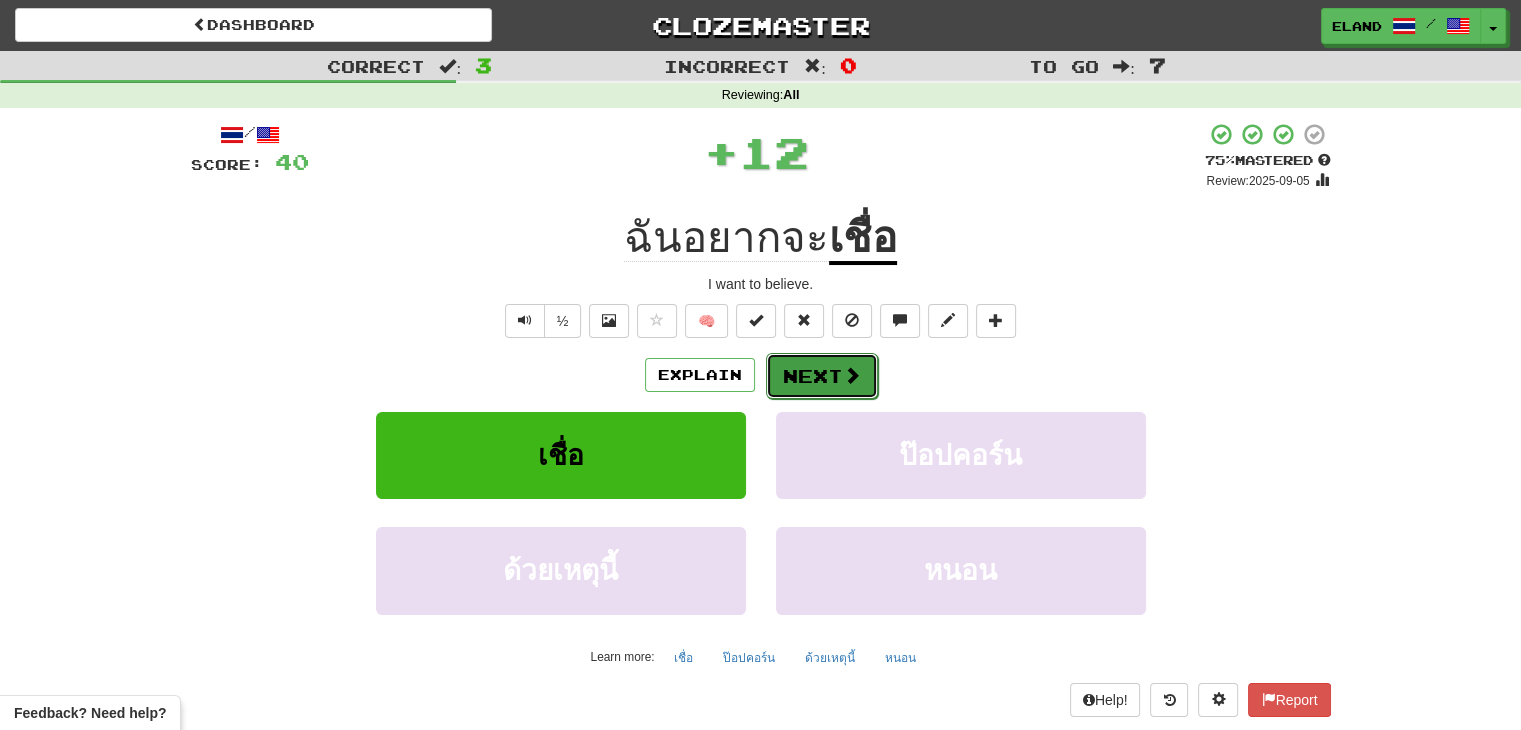 click on "Next" at bounding box center [822, 376] 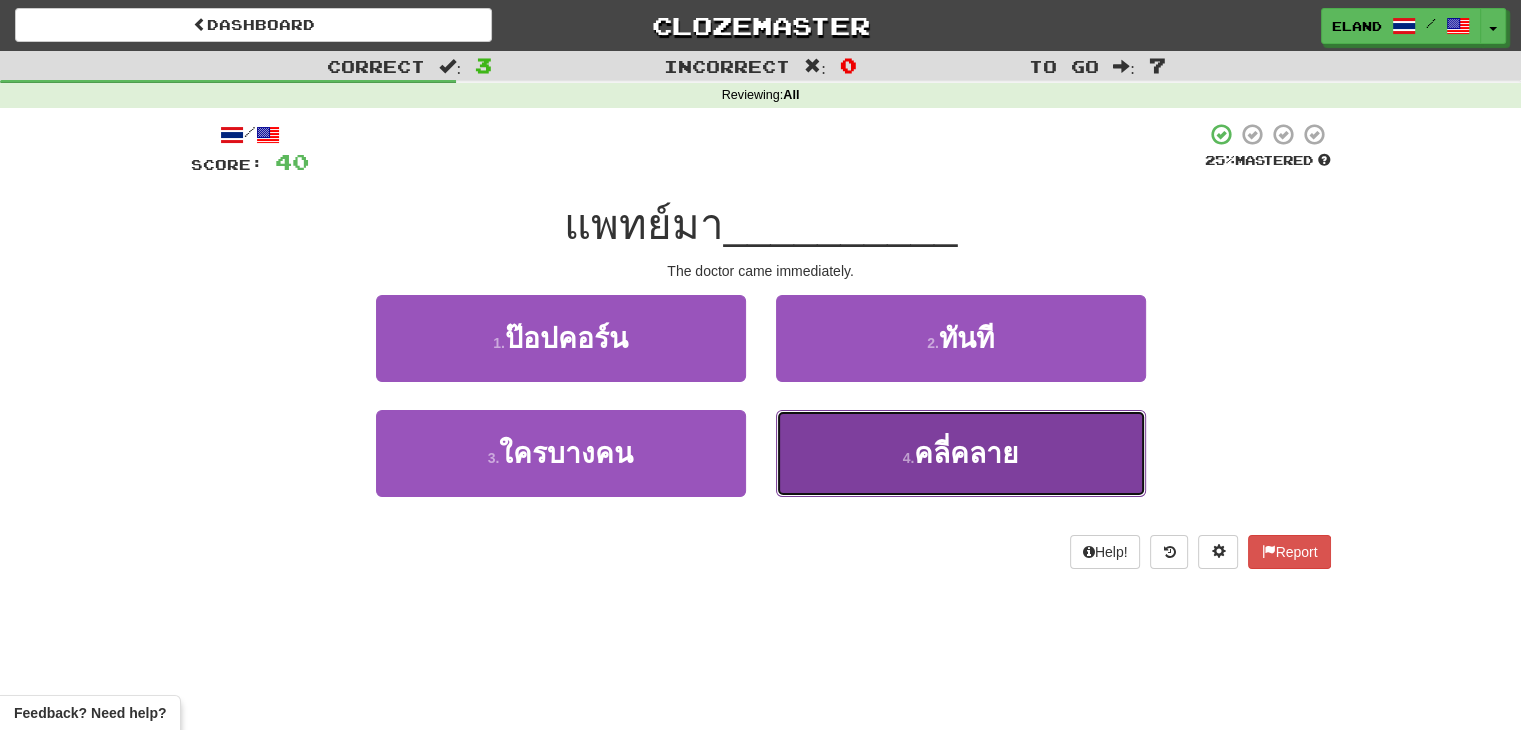click on "4 .  คลี่คลาย" at bounding box center (961, 453) 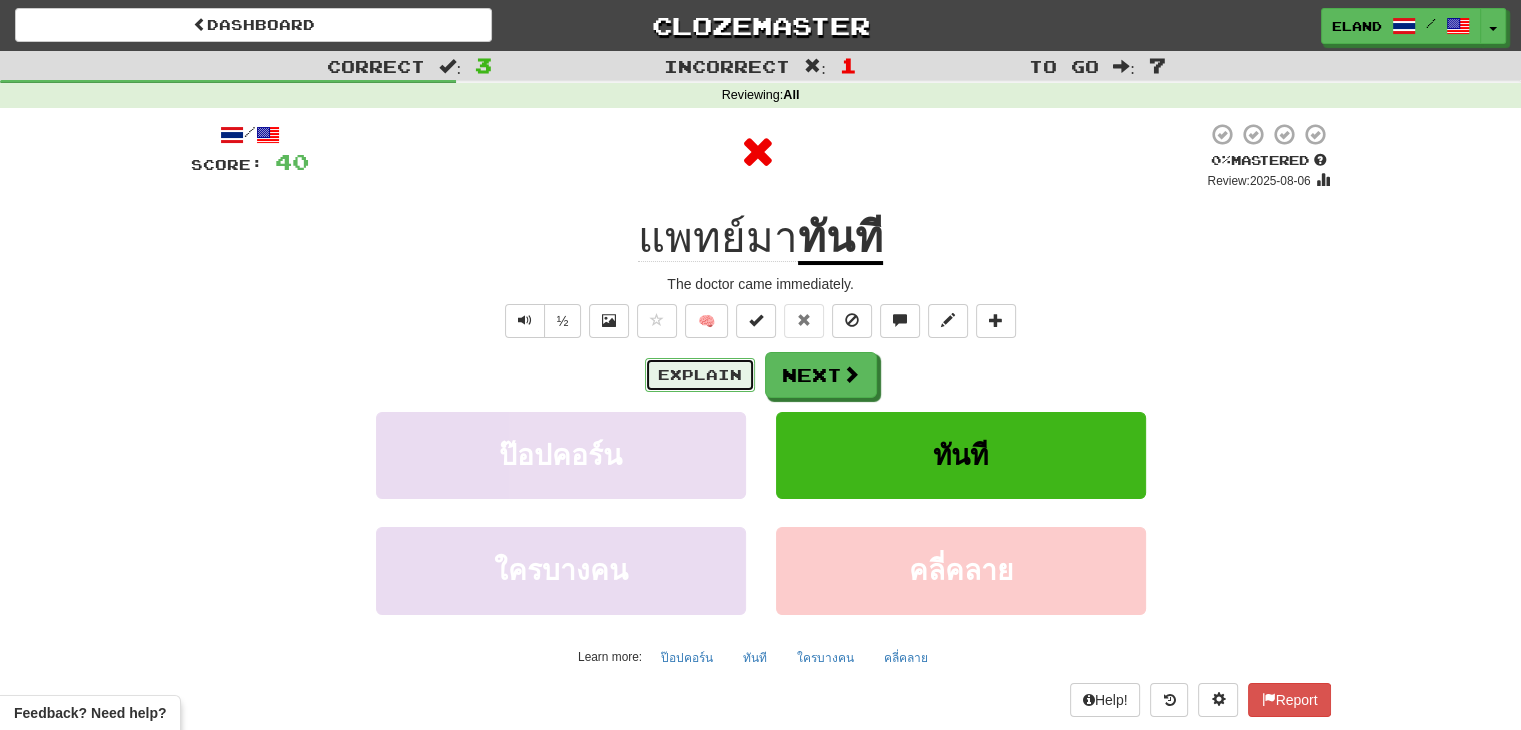 click on "Explain" at bounding box center (700, 375) 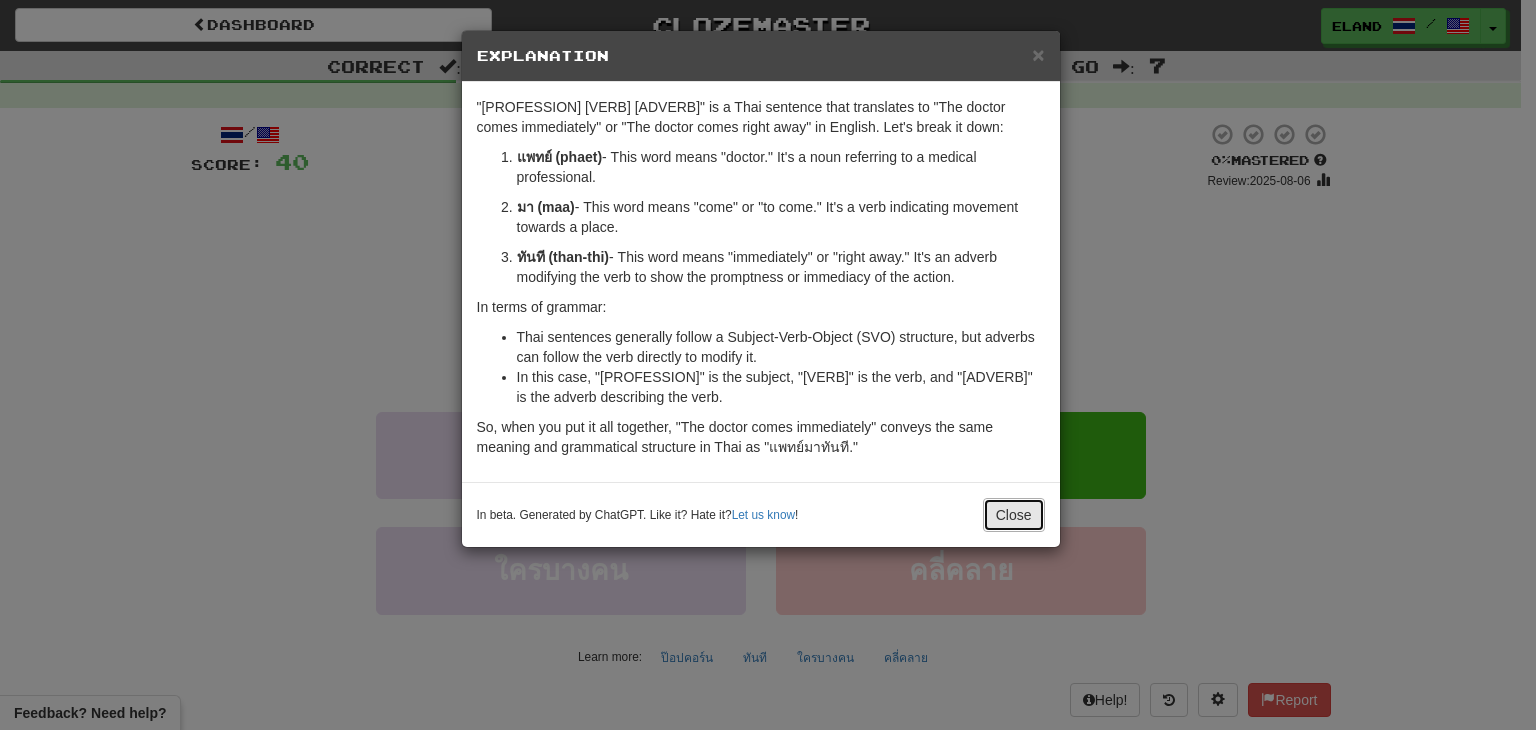 click on "Close" at bounding box center [1014, 515] 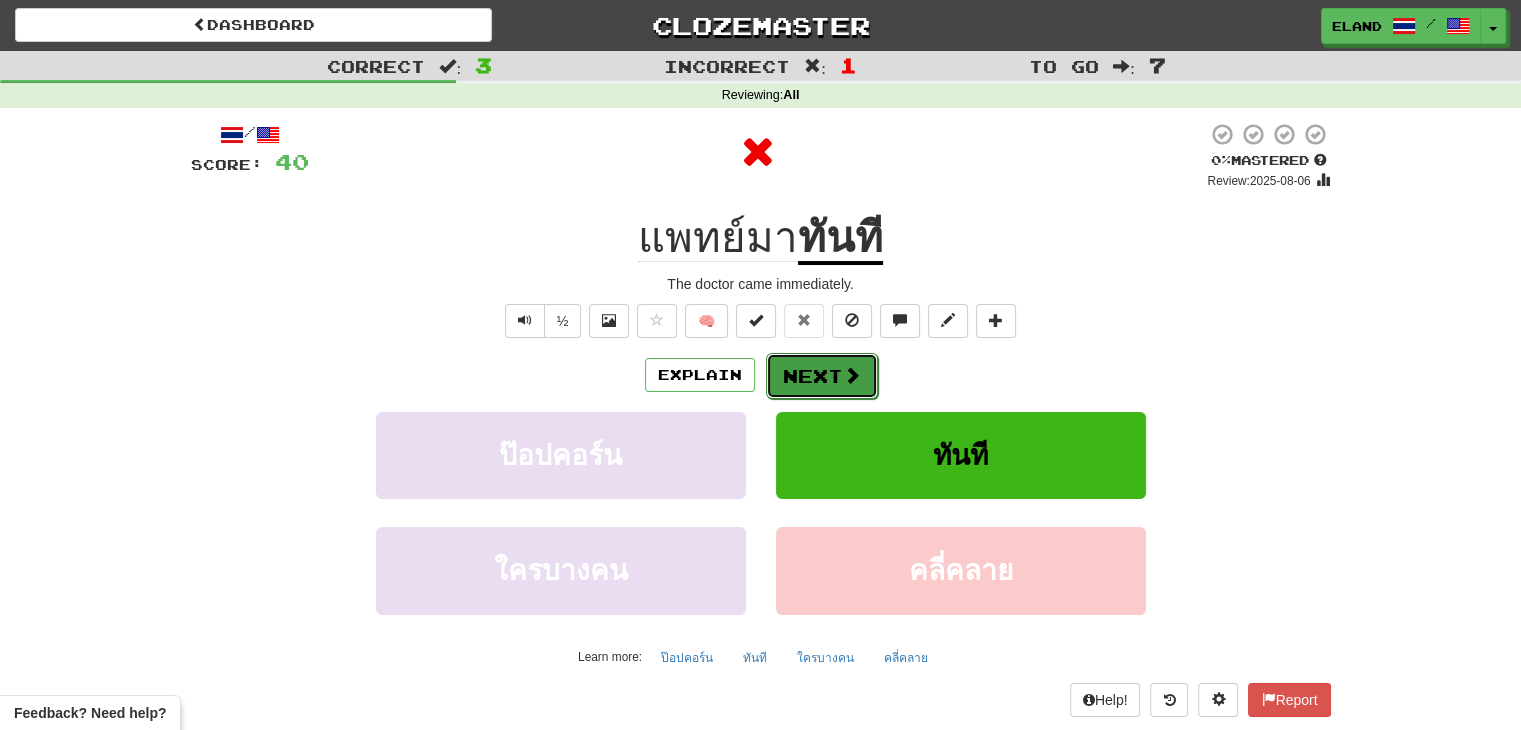 click on "Next" at bounding box center [822, 376] 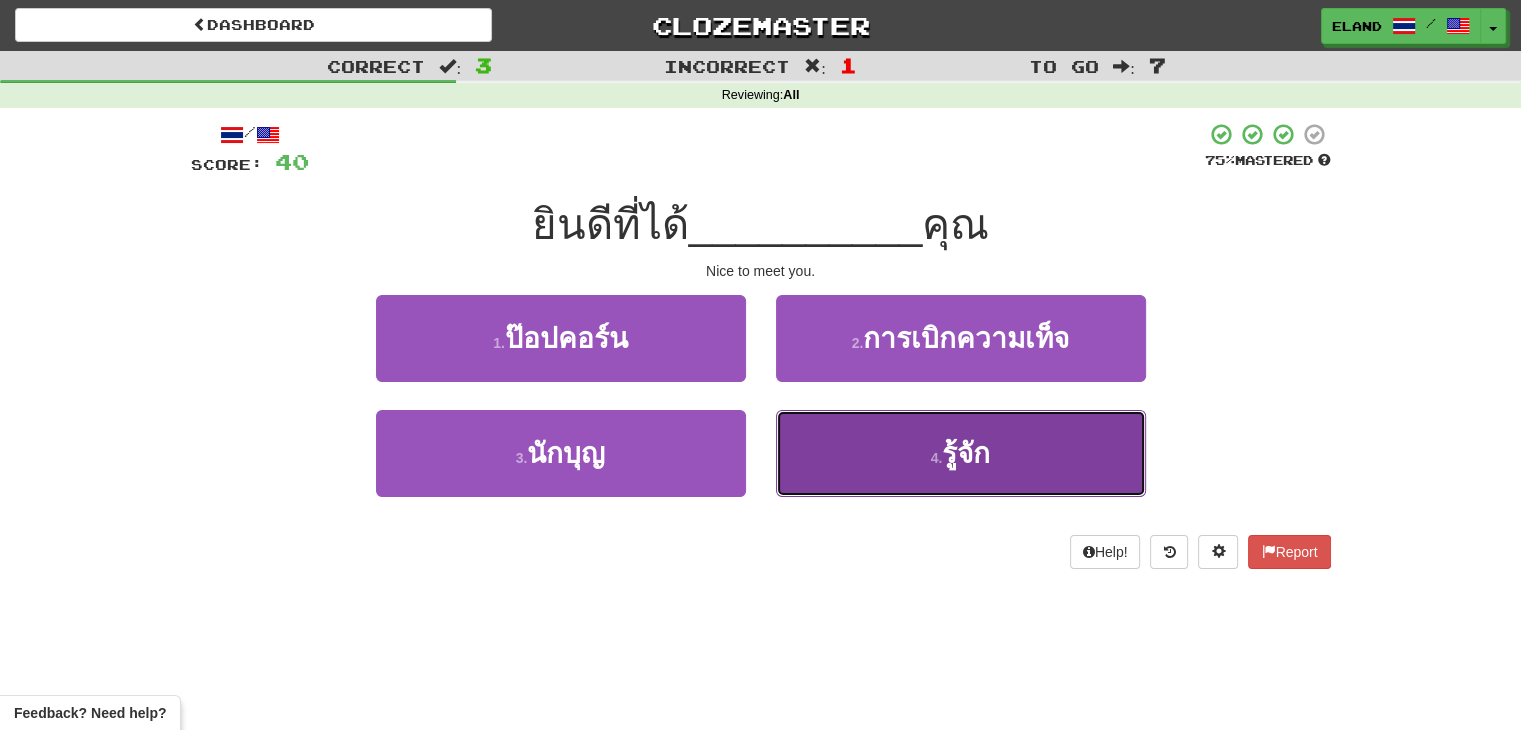click on "4 .  รู้จัก" at bounding box center [961, 453] 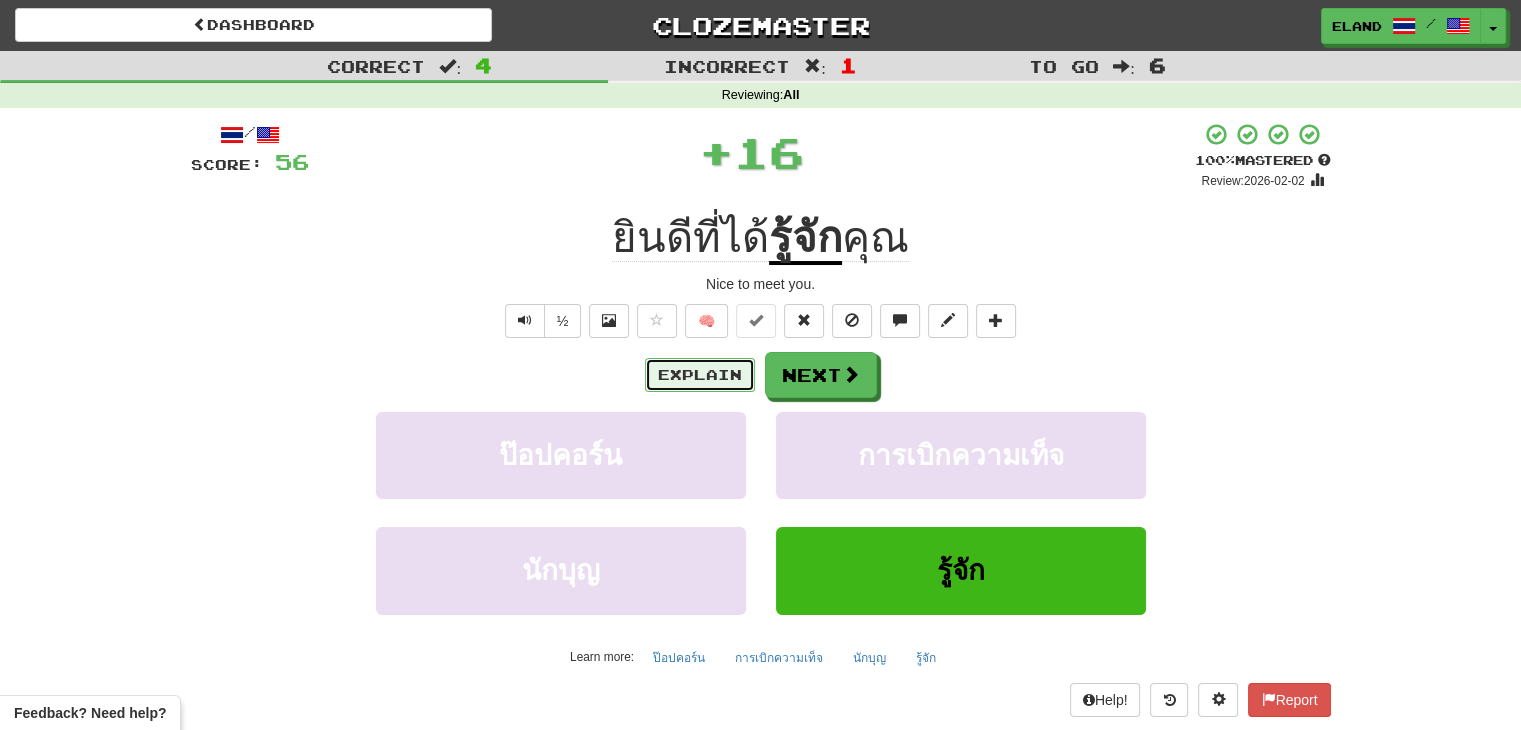 click on "Explain" at bounding box center (700, 375) 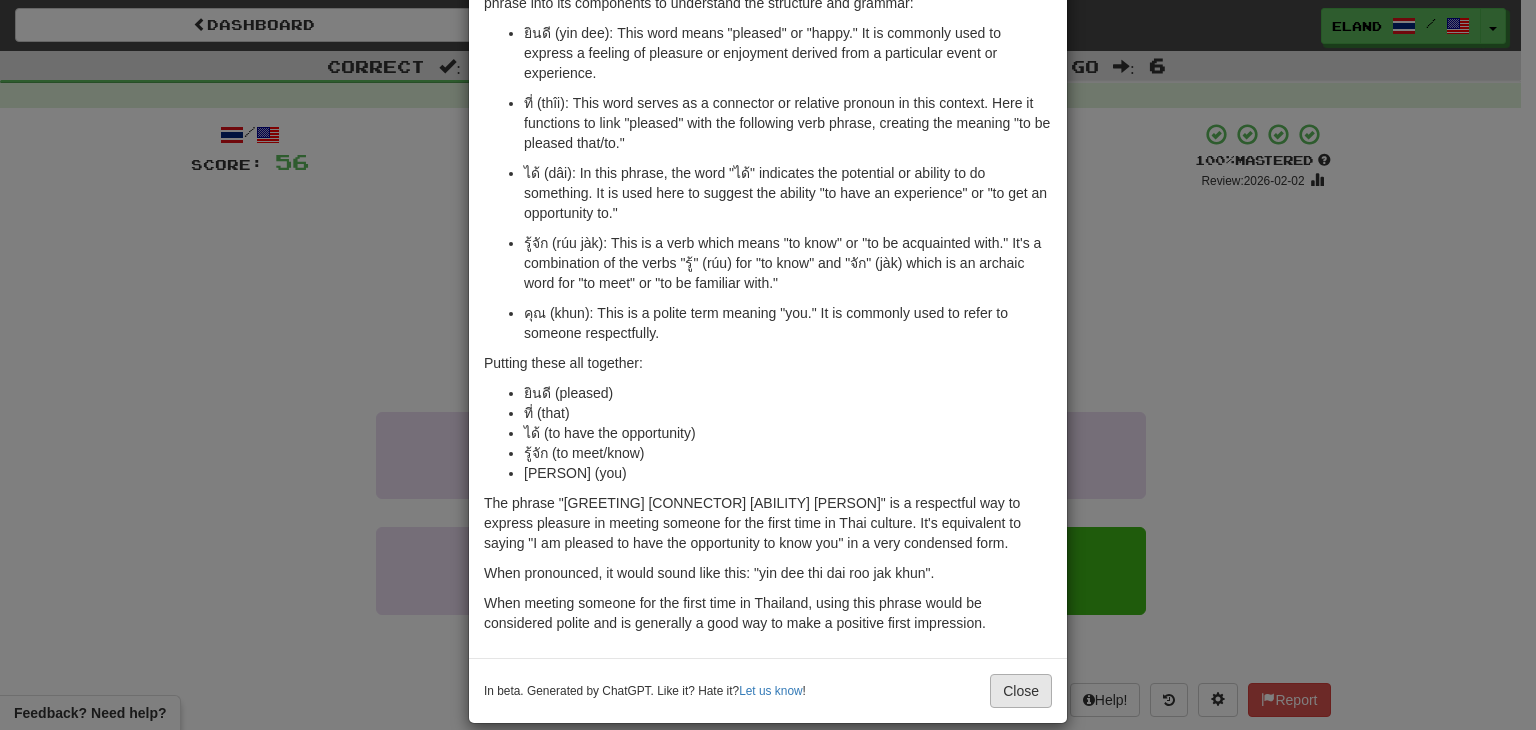 scroll, scrollTop: 147, scrollLeft: 0, axis: vertical 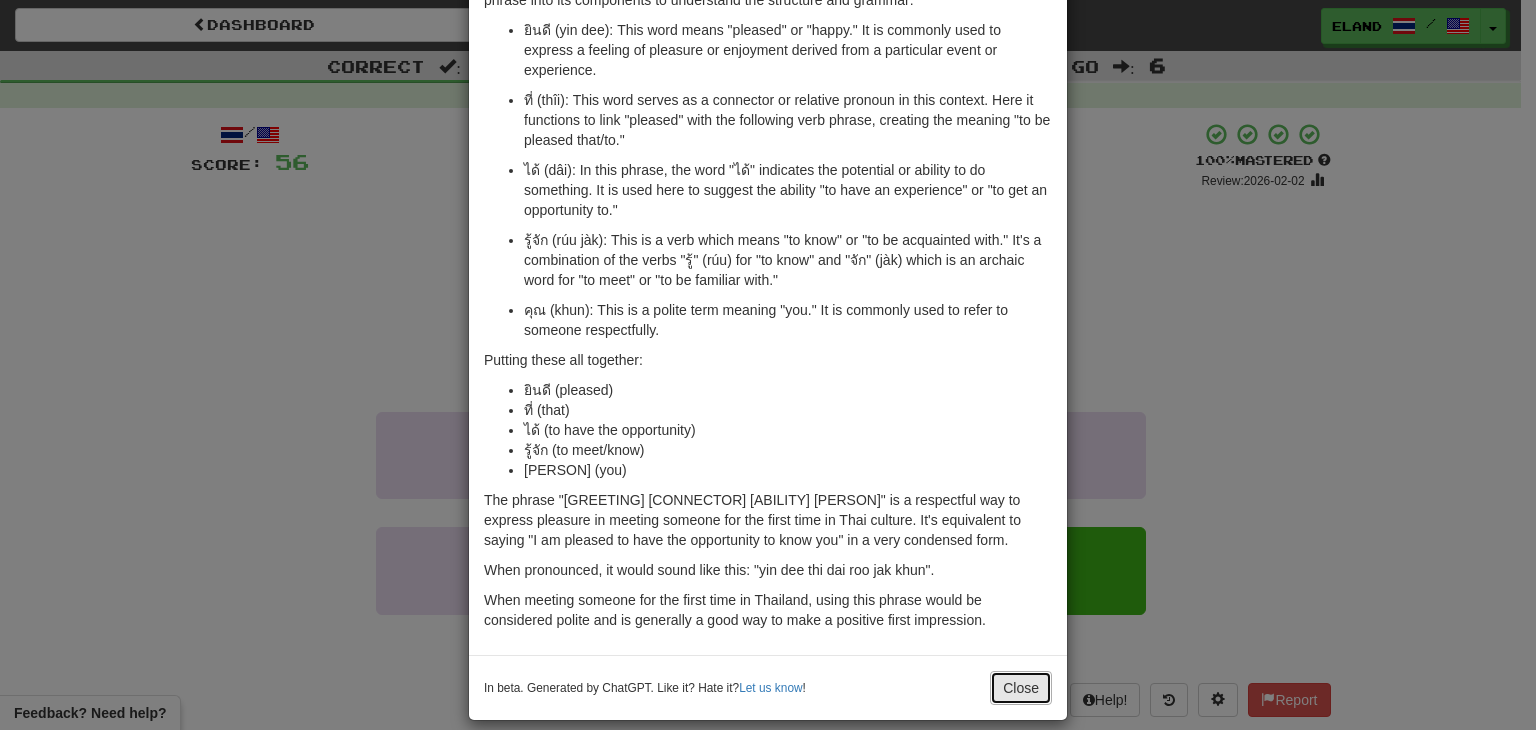 click on "Close" at bounding box center [1021, 688] 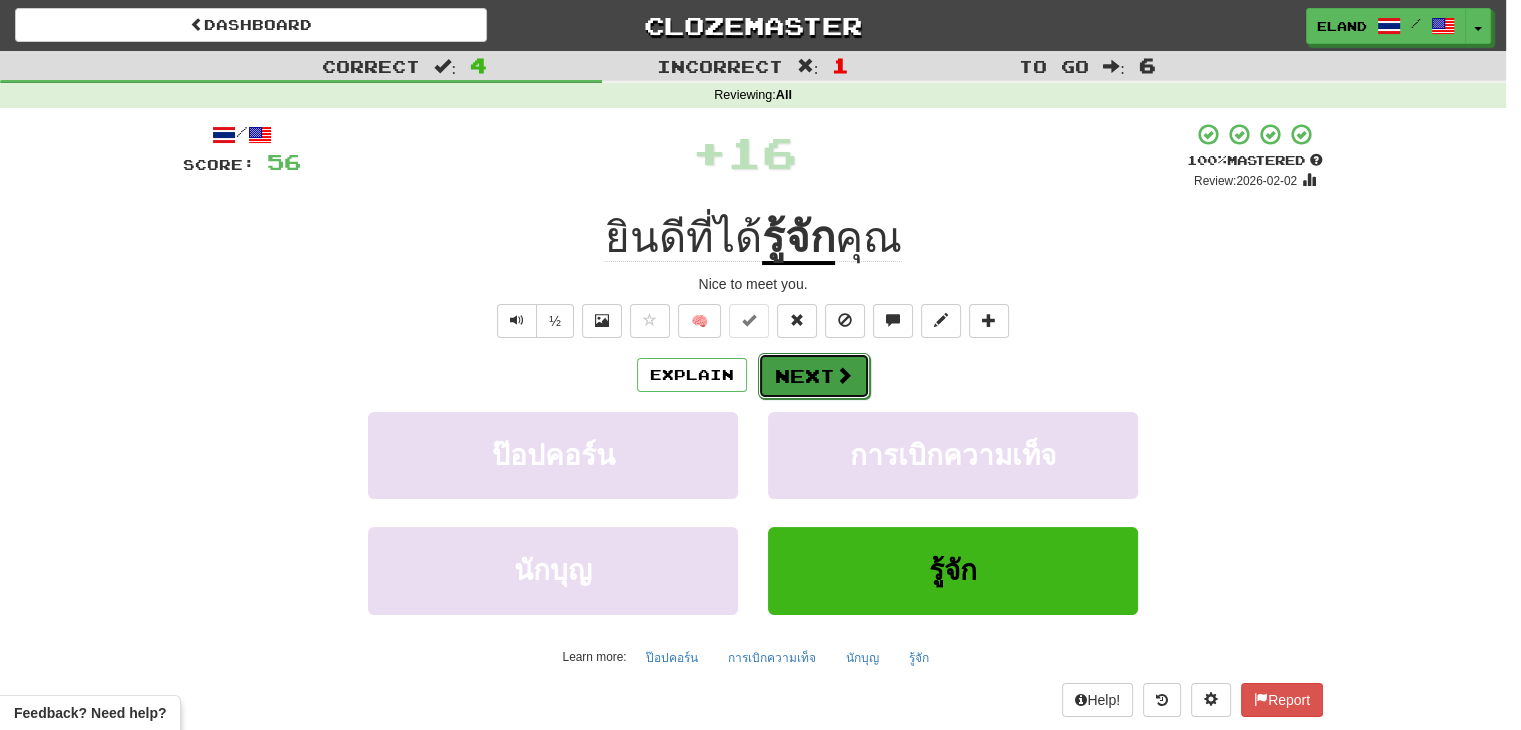 click on "Next" at bounding box center (814, 376) 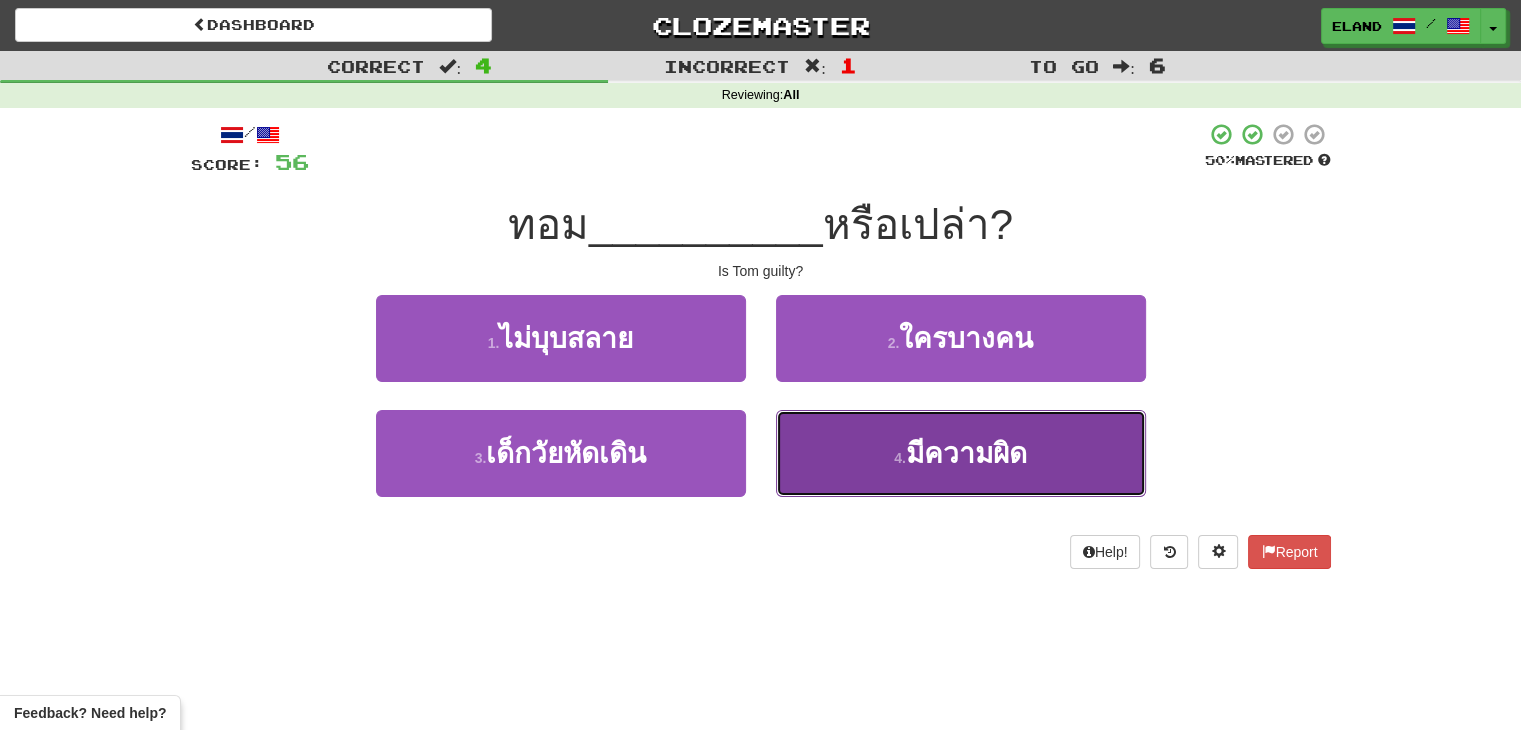 click on "4 .  มีความผิด" at bounding box center [961, 453] 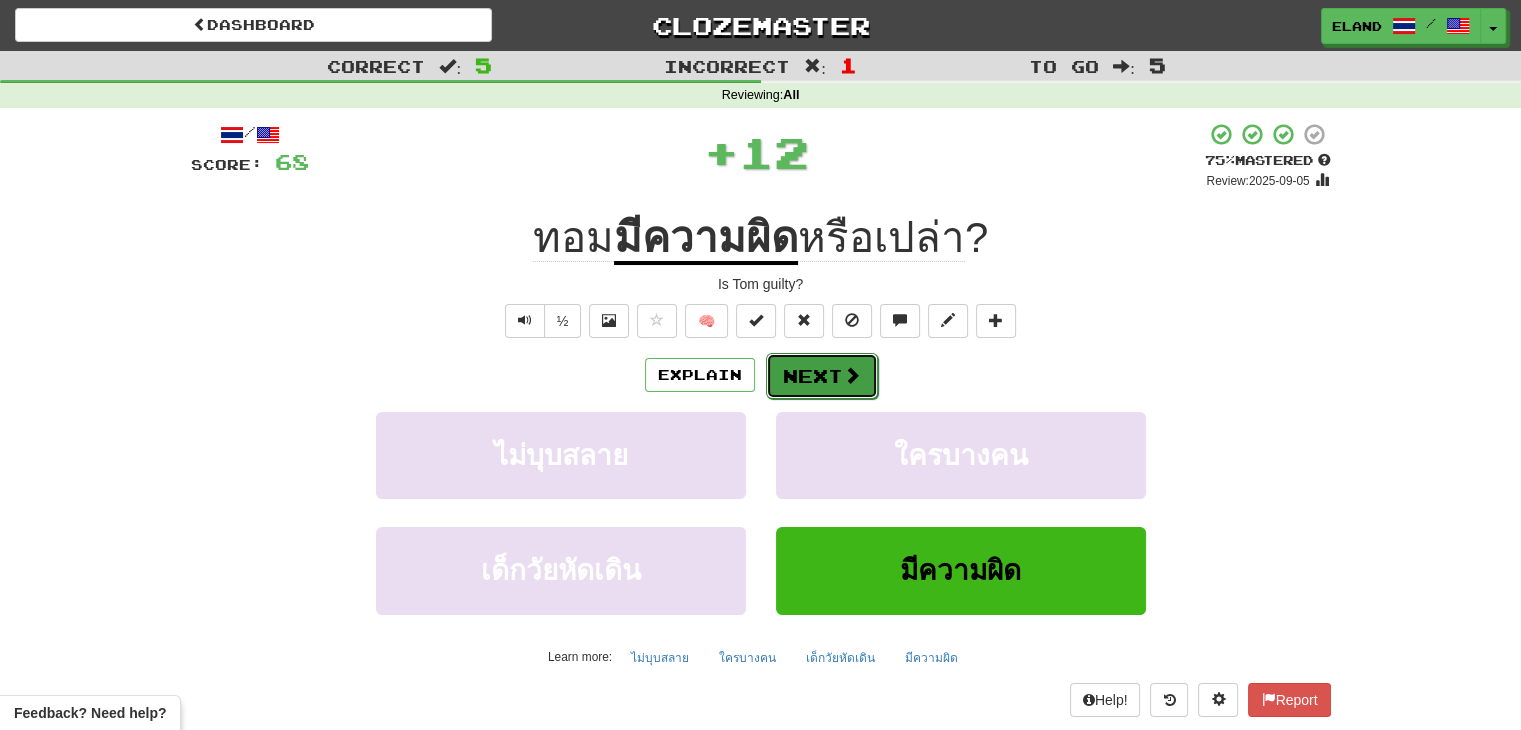 click on "Next" at bounding box center [822, 376] 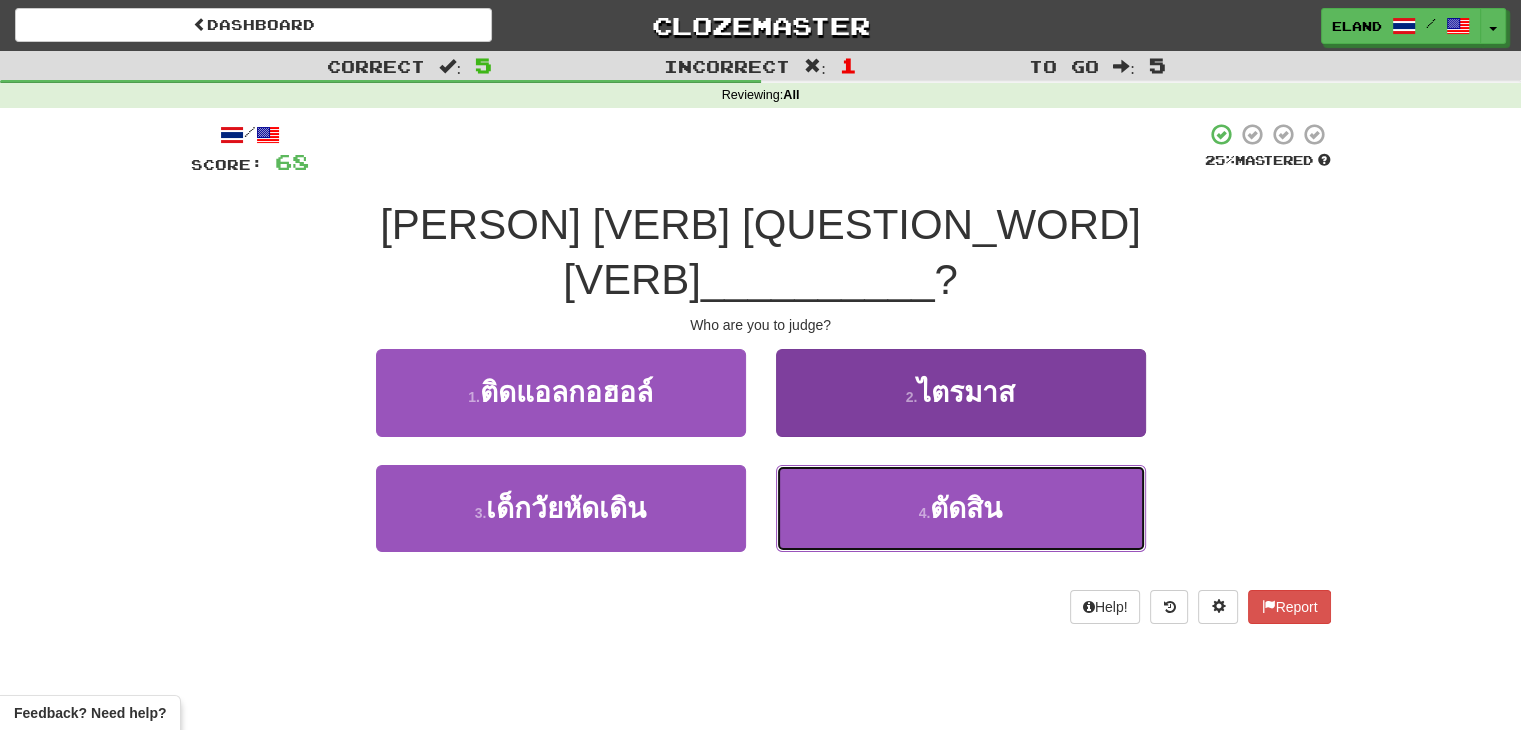 click on "4 .  ตัดสิน" at bounding box center (961, 508) 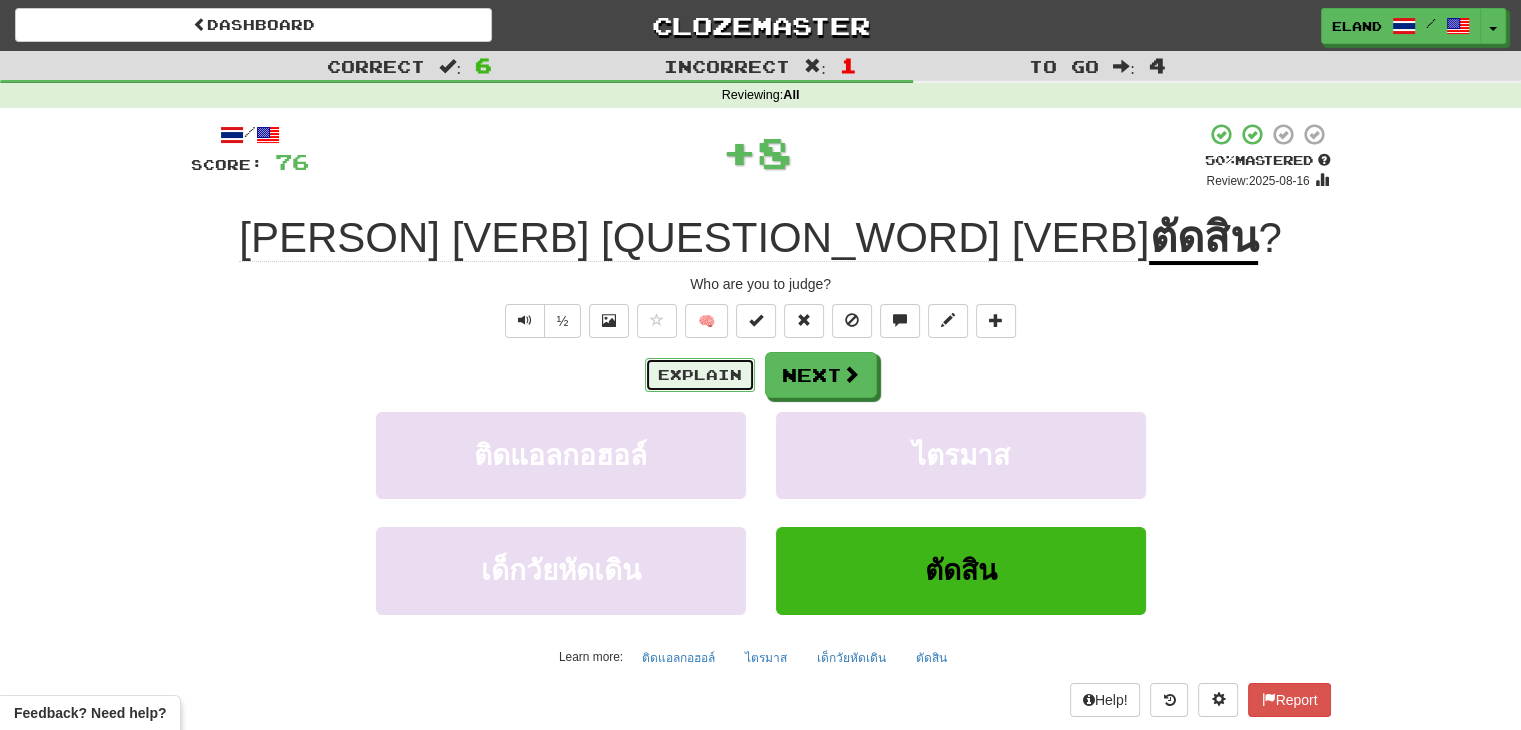 click on "Explain" at bounding box center (700, 375) 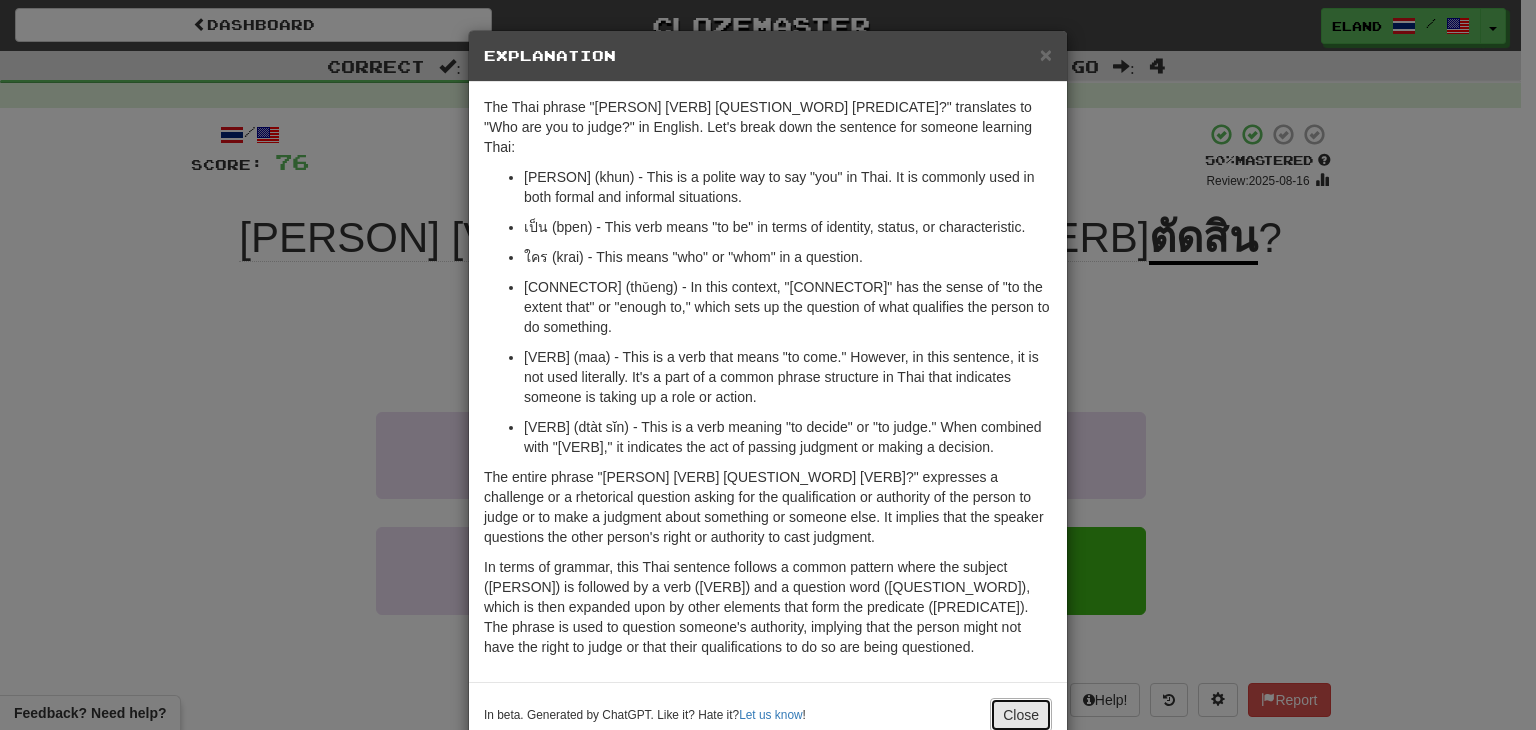 drag, startPoint x: 1021, startPoint y: 678, endPoint x: 1012, endPoint y: 596, distance: 82.492424 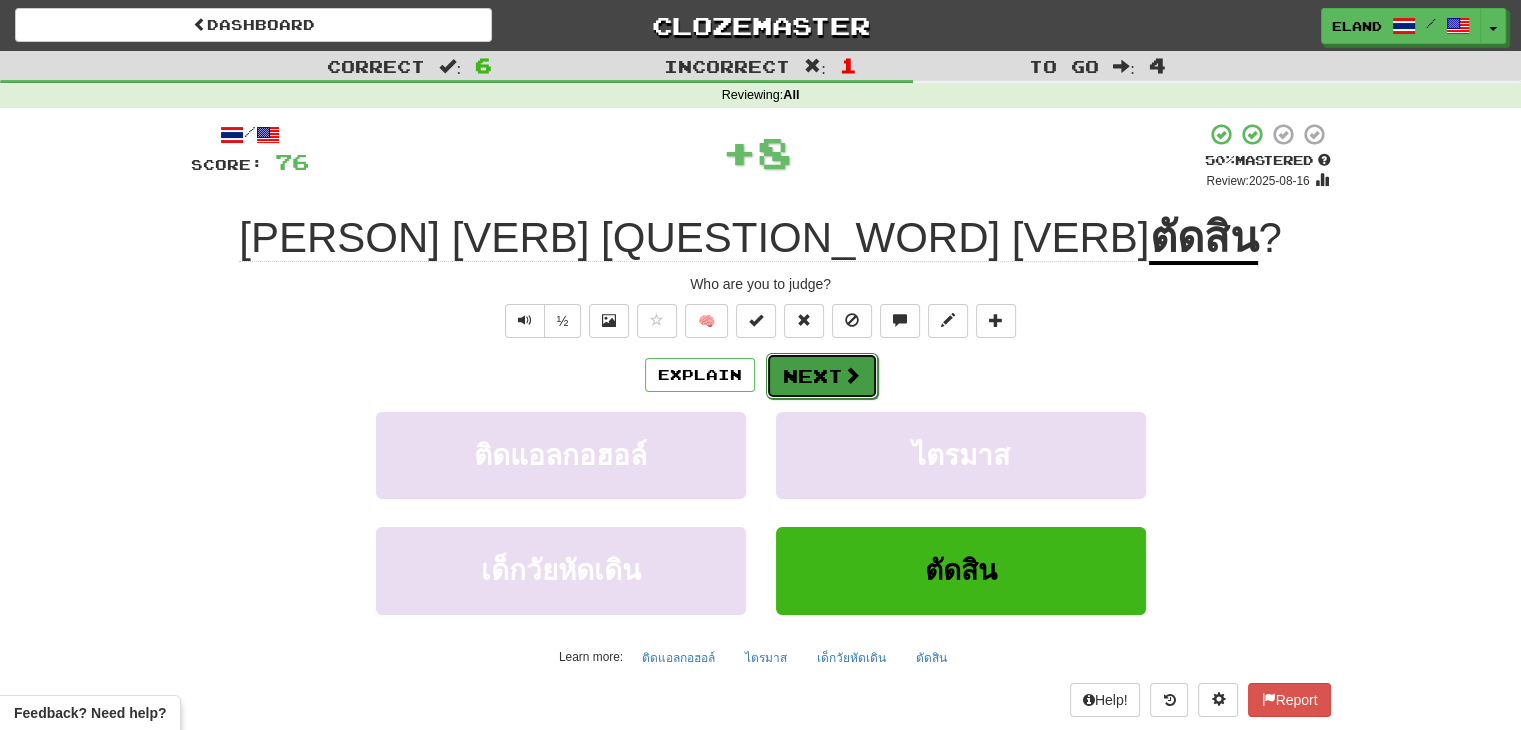 click on "Next" at bounding box center (822, 376) 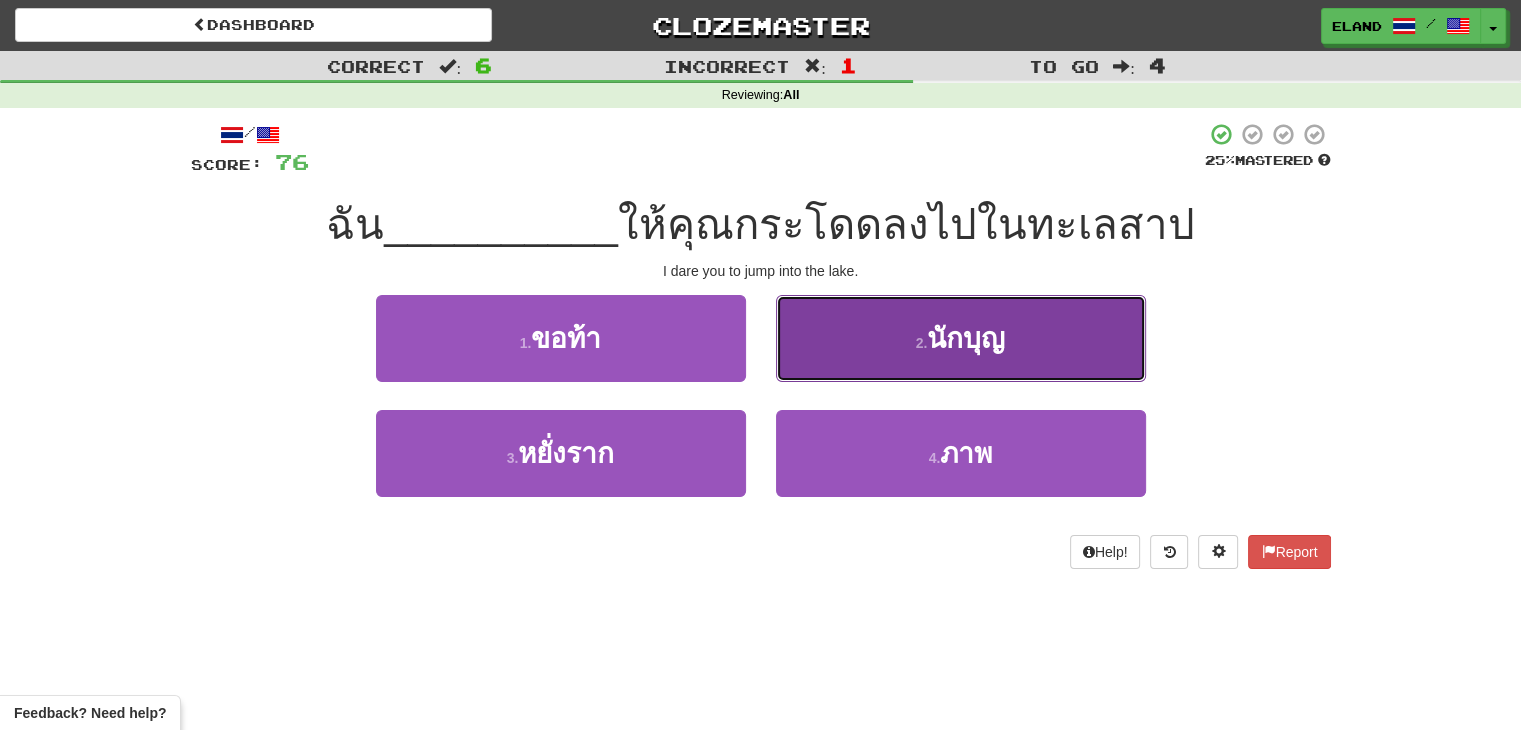 click on "2 ." at bounding box center (922, 343) 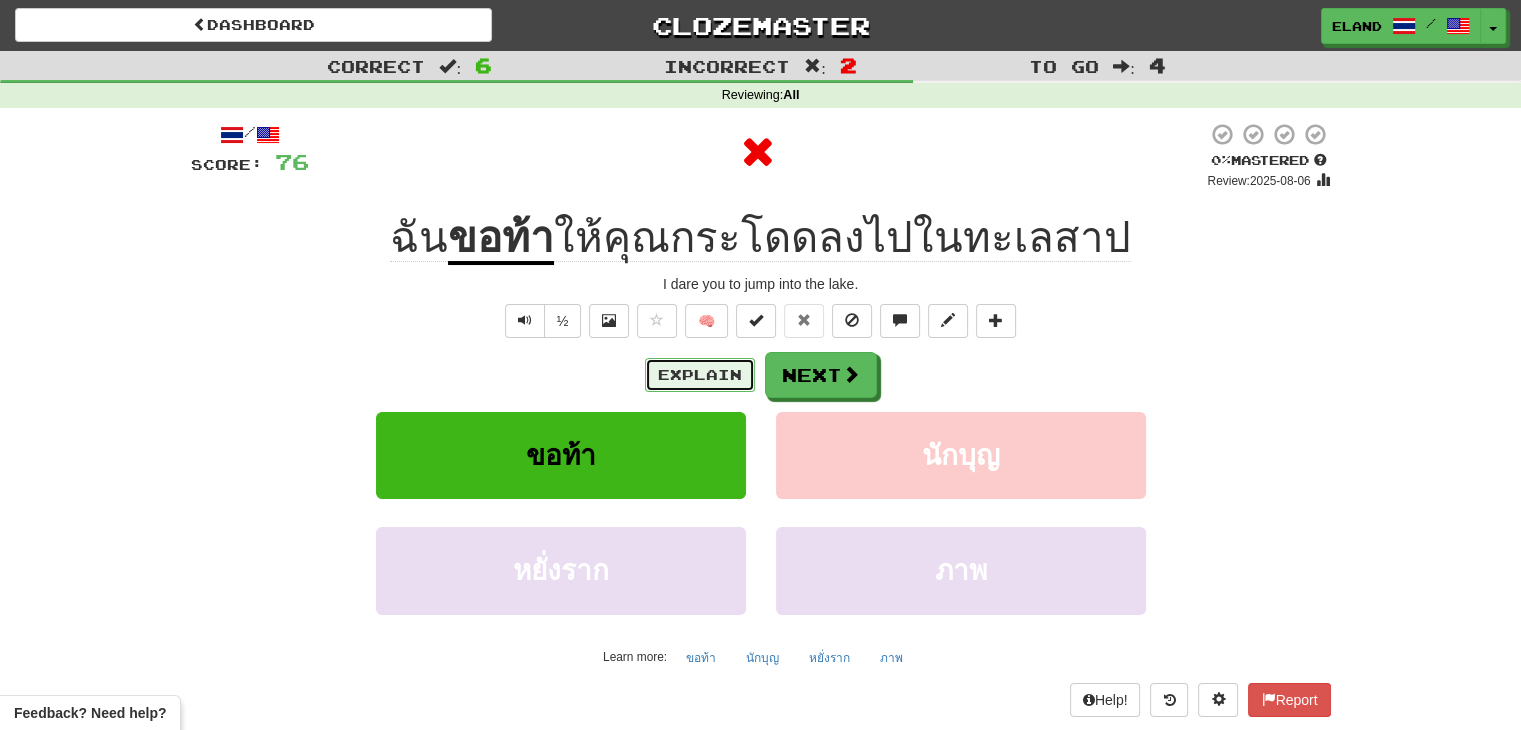 click on "Explain" at bounding box center [700, 375] 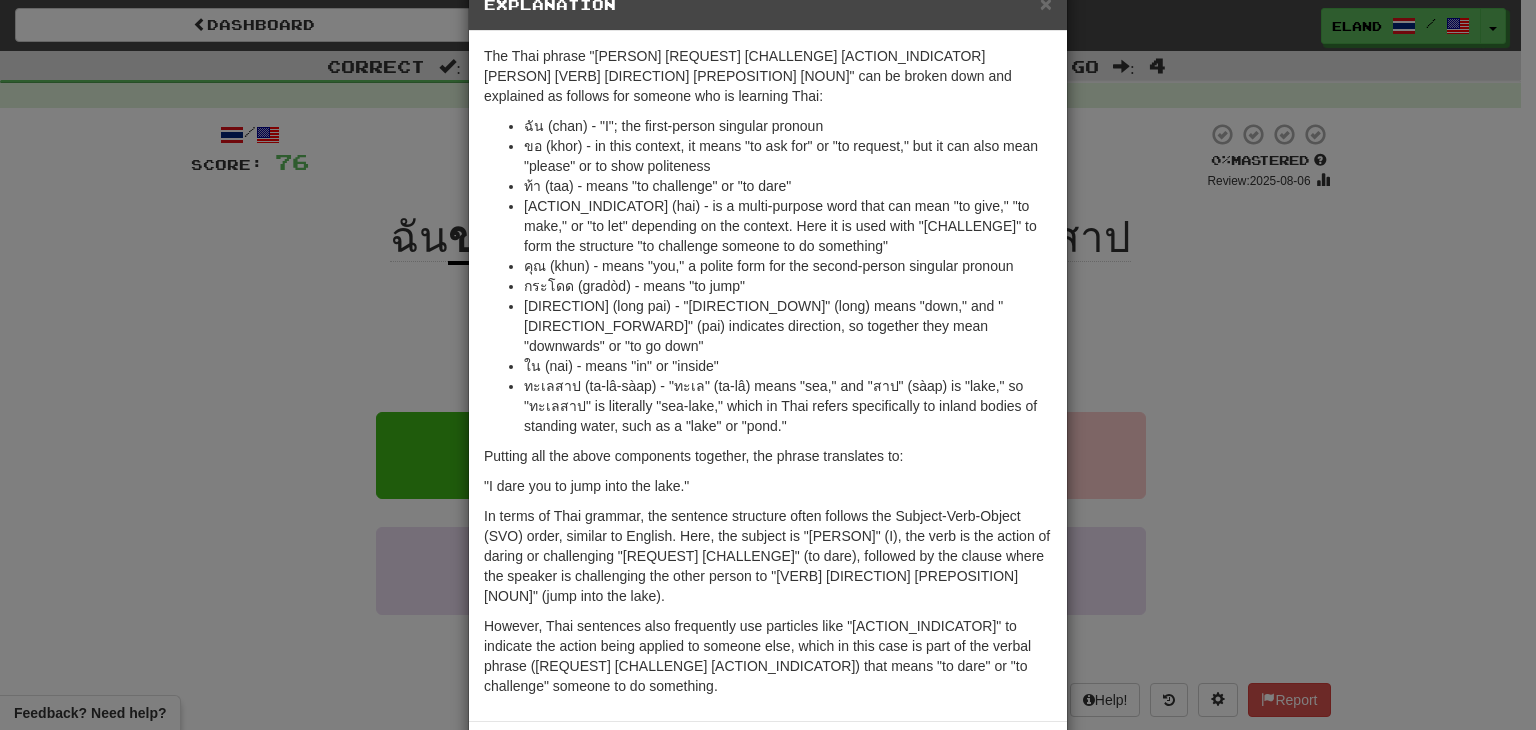 scroll, scrollTop: 57, scrollLeft: 0, axis: vertical 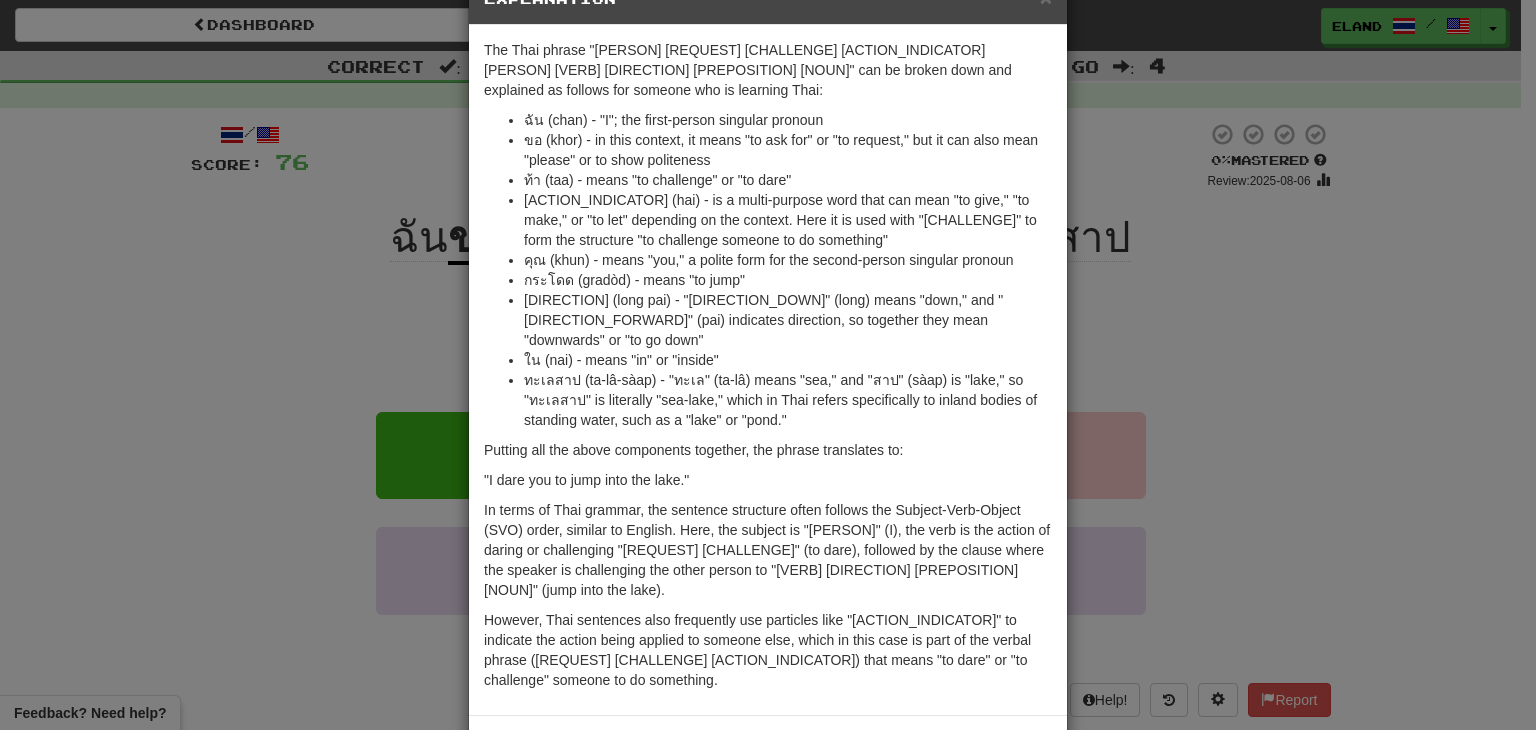 click on "Close" at bounding box center [1021, 748] 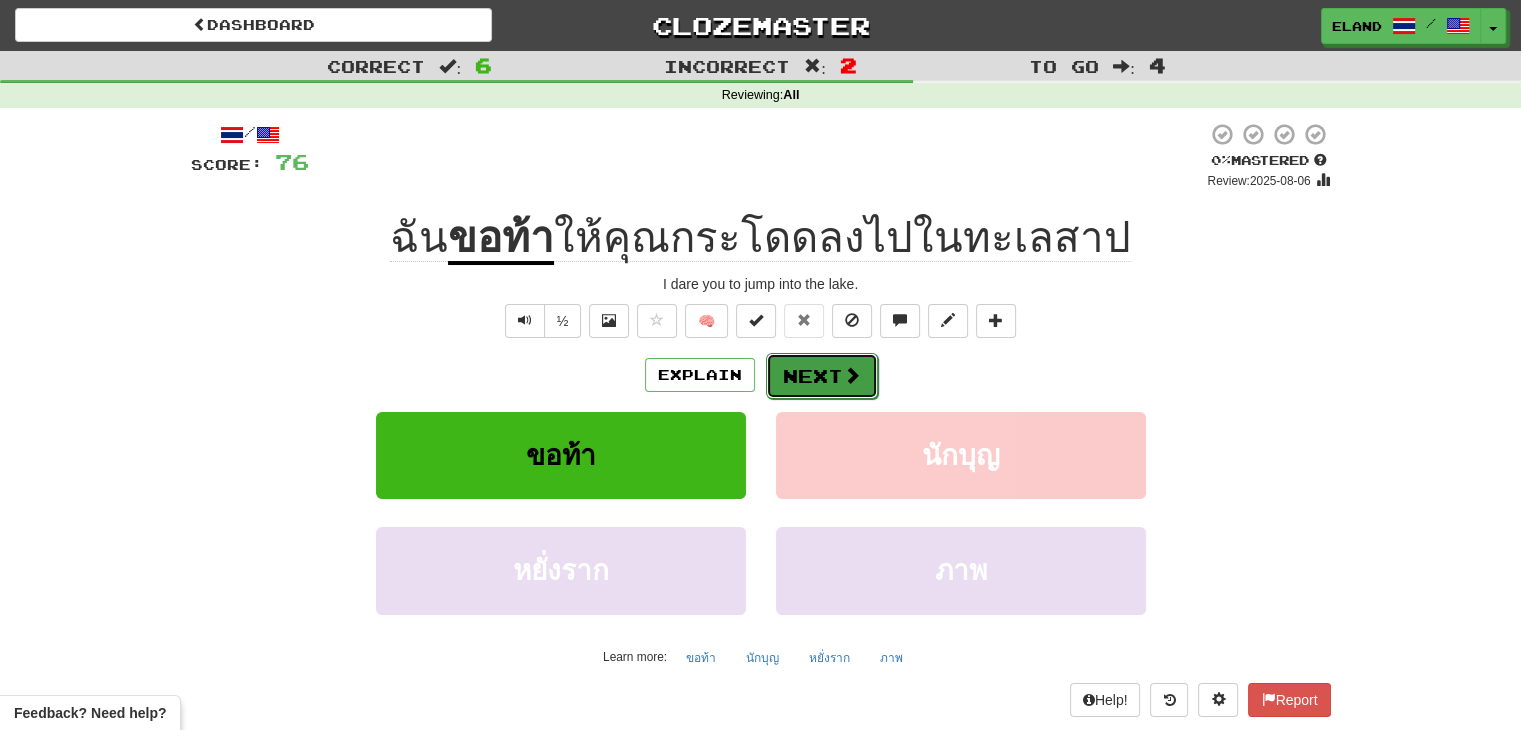 click on "Next" at bounding box center (822, 376) 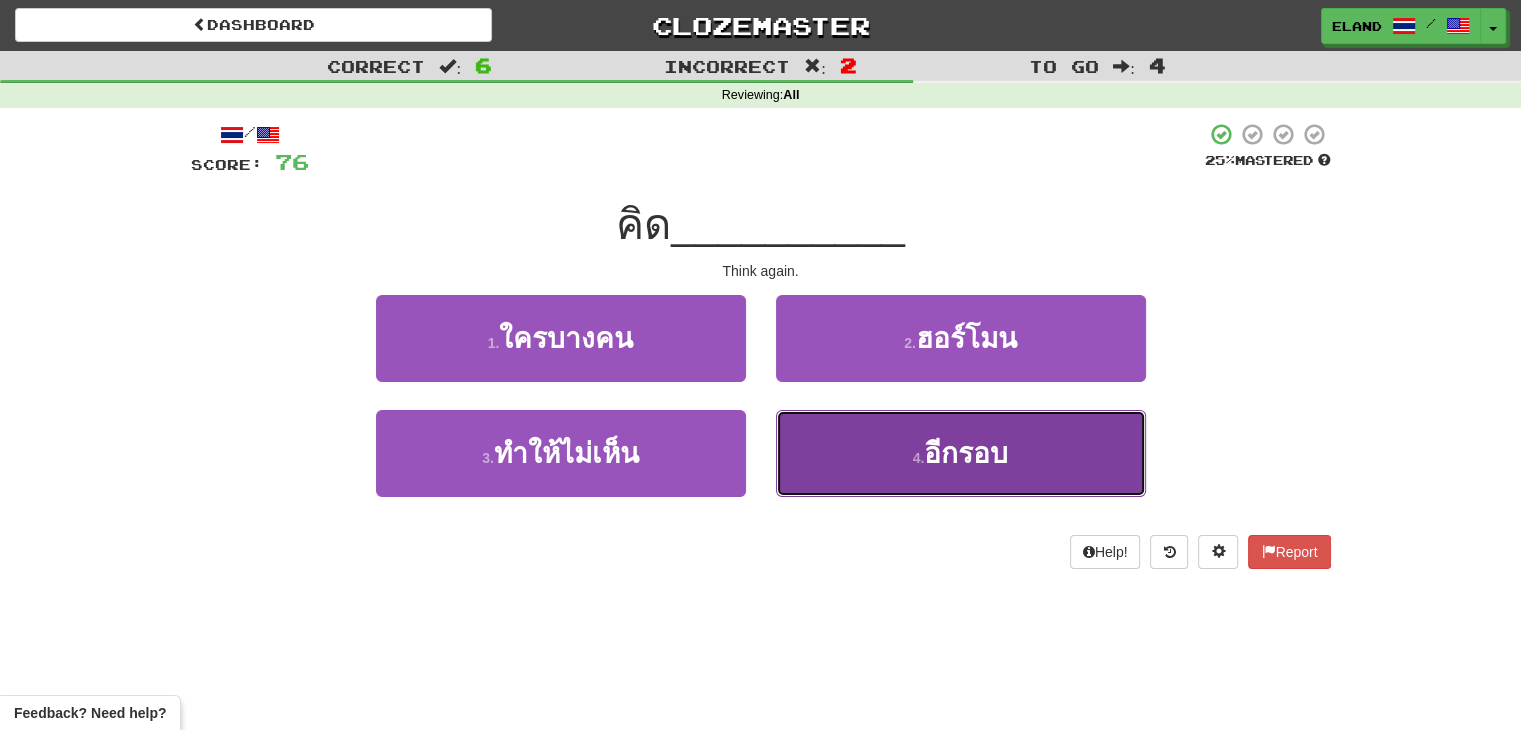 click on "4 ." at bounding box center [919, 458] 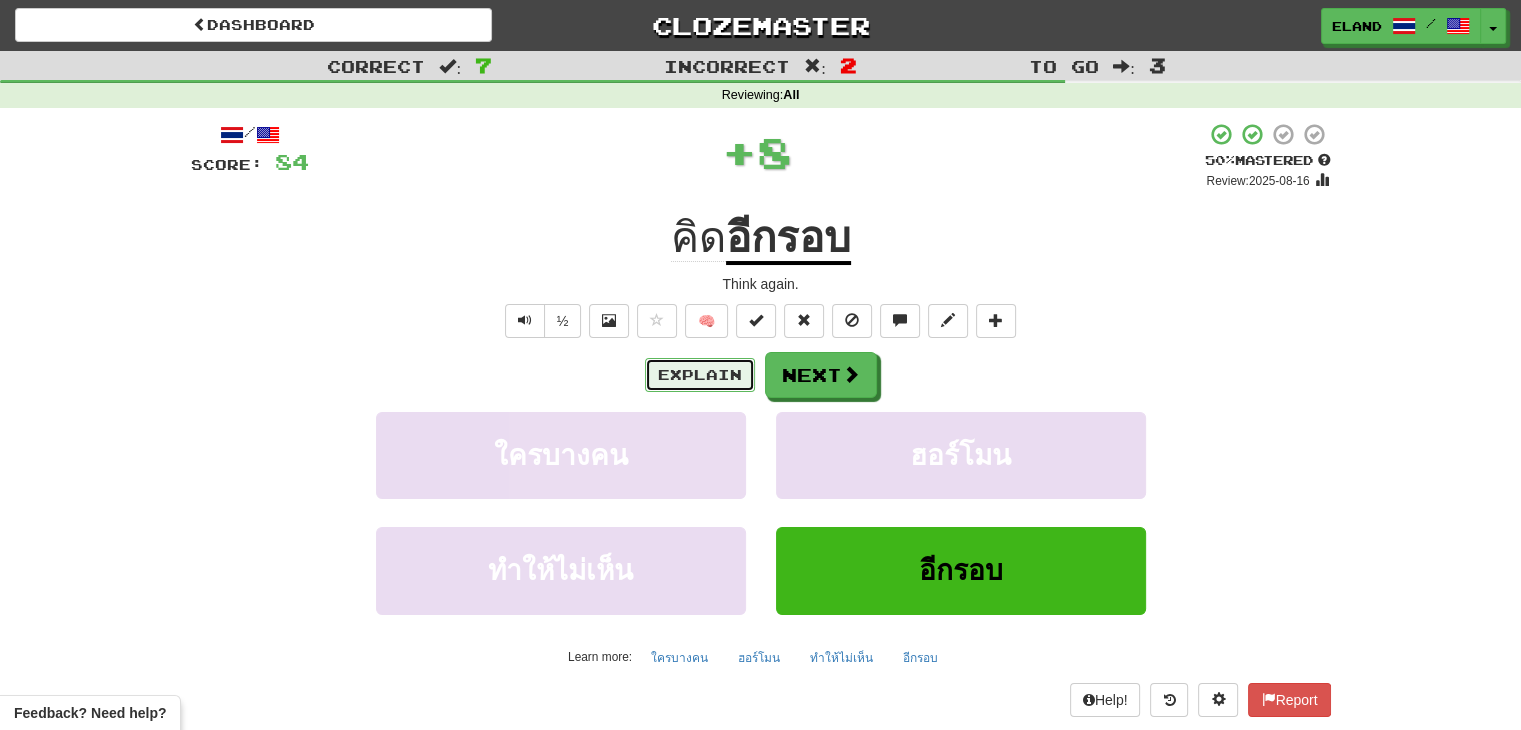 click on "Explain" at bounding box center (700, 375) 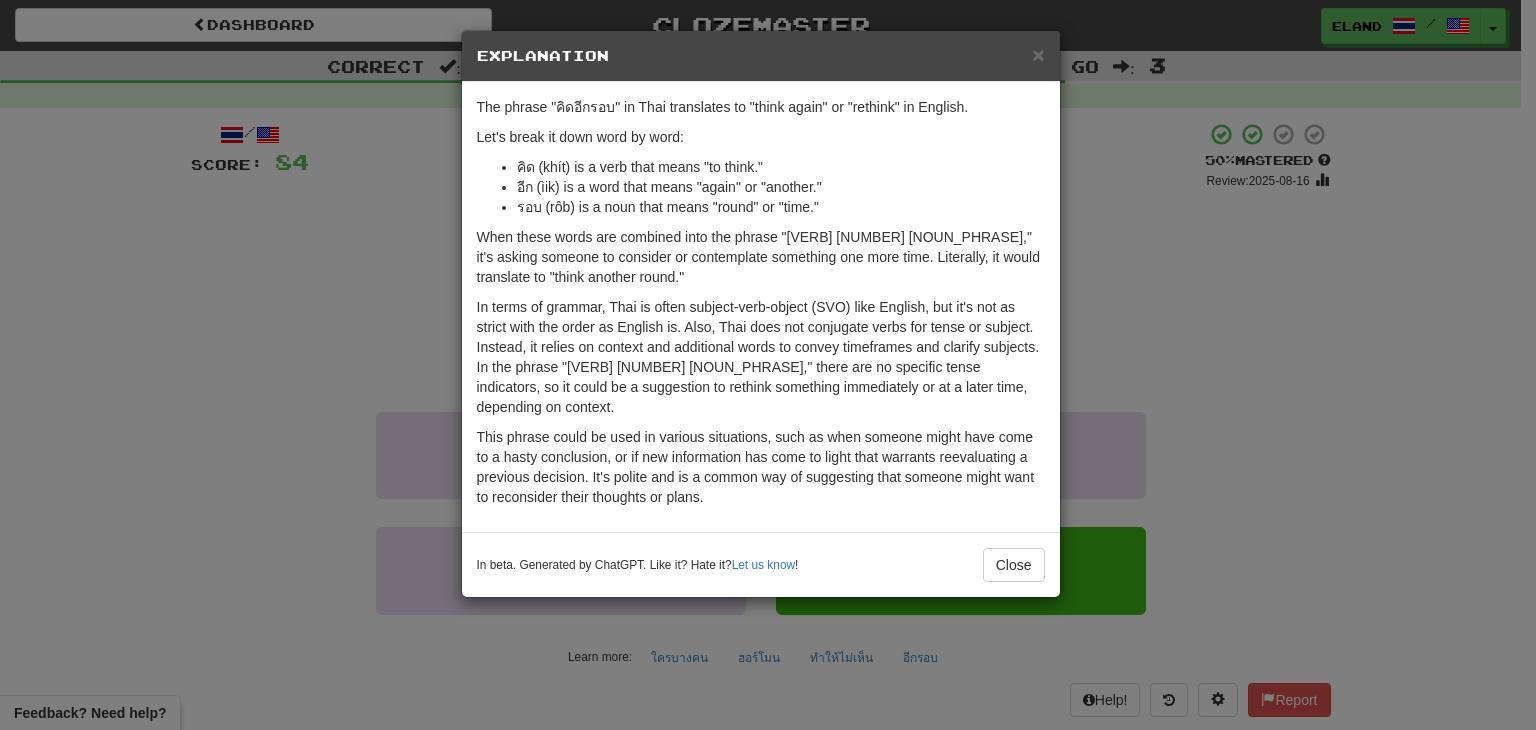 click on "In beta. Generated by ChatGPT. Like it? Hate it?  Let us know ! Close" at bounding box center [761, 564] 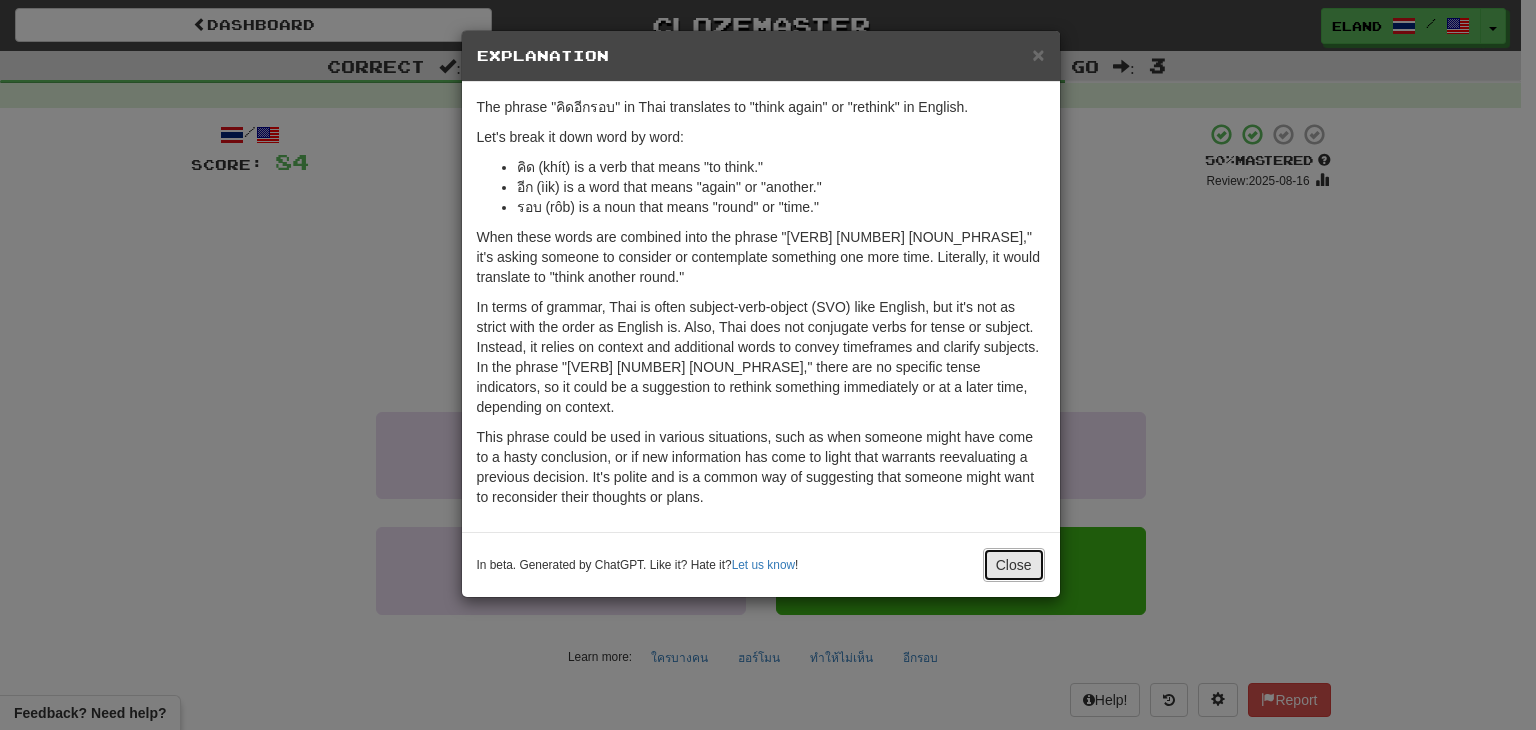 click on "Close" at bounding box center (1014, 565) 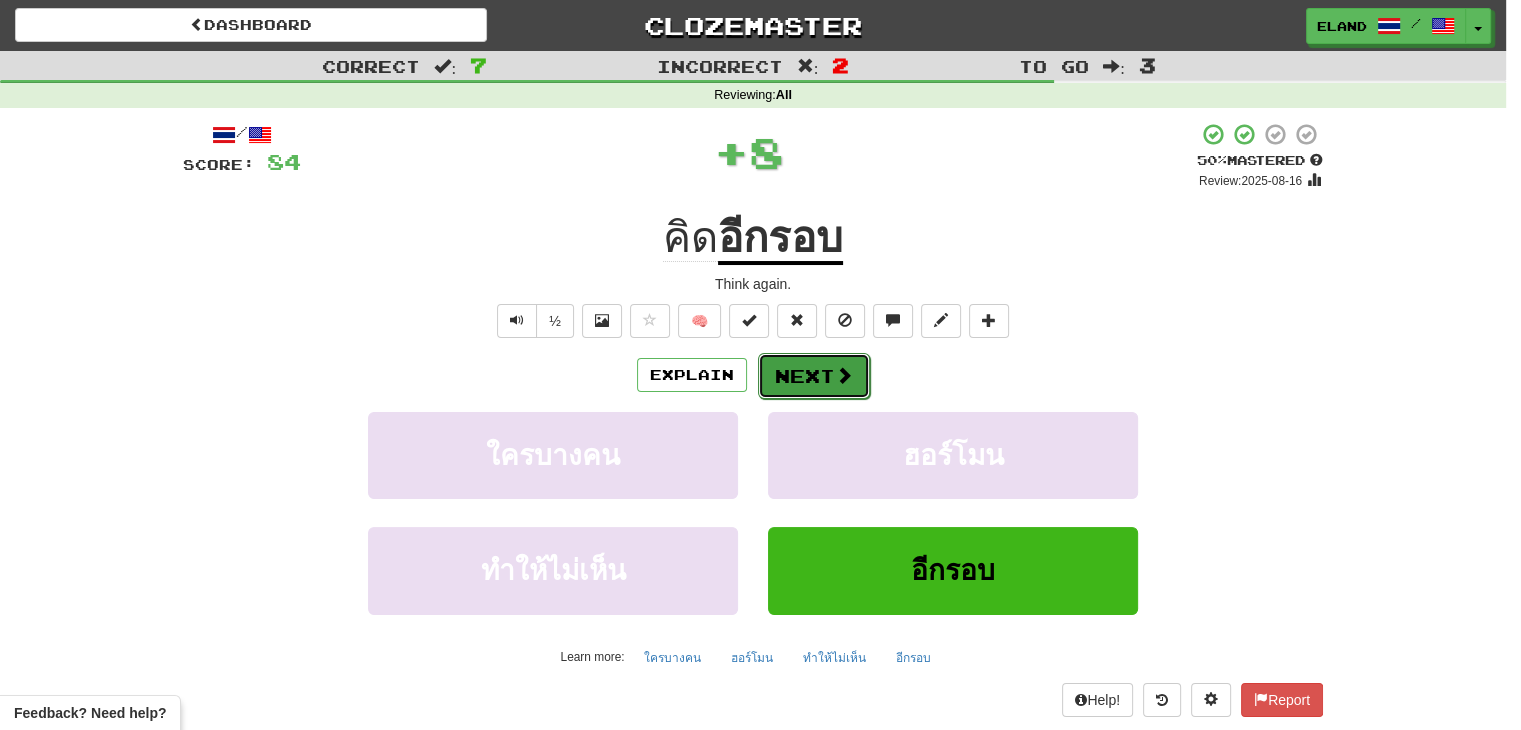 click on "Next" at bounding box center [814, 376] 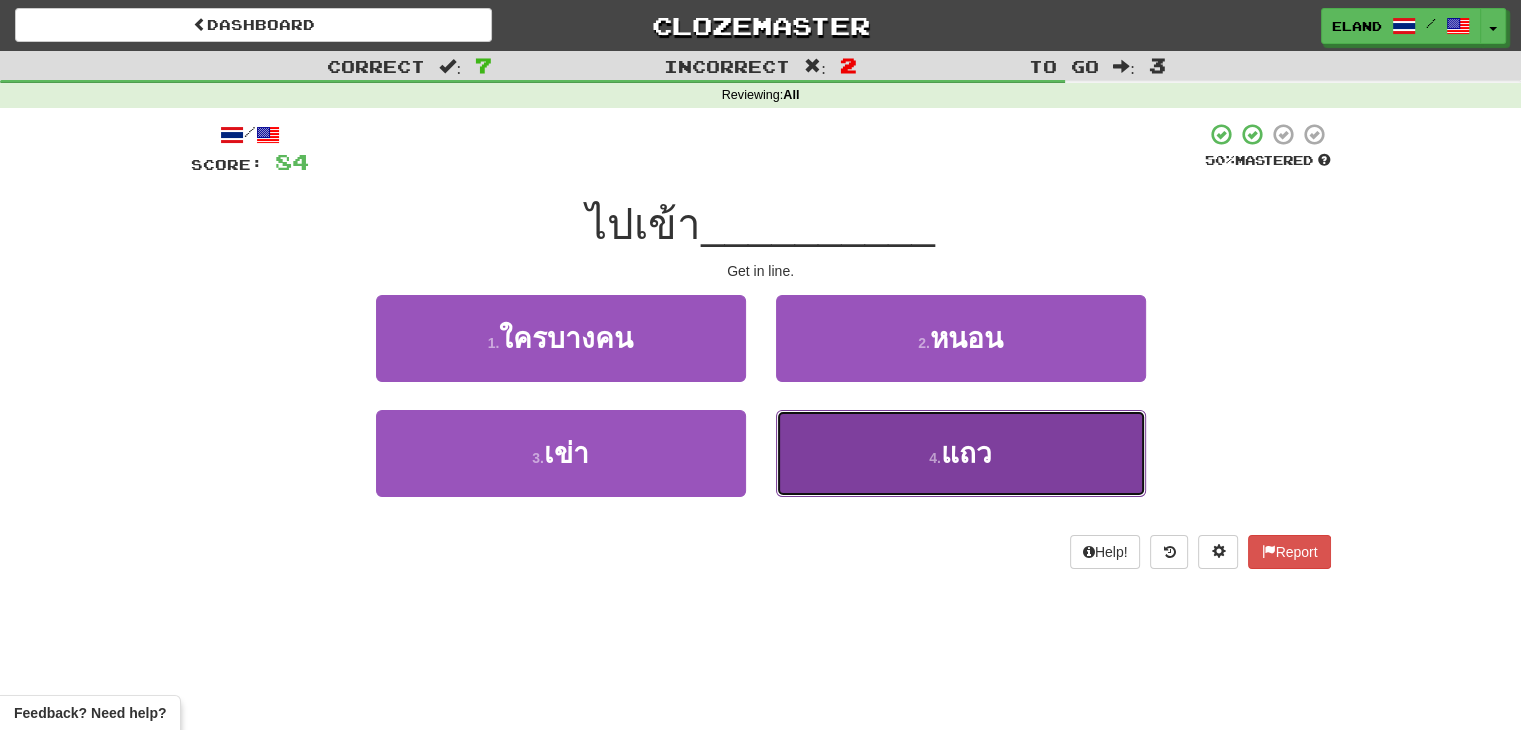 click on "4 .  แถว" at bounding box center [961, 453] 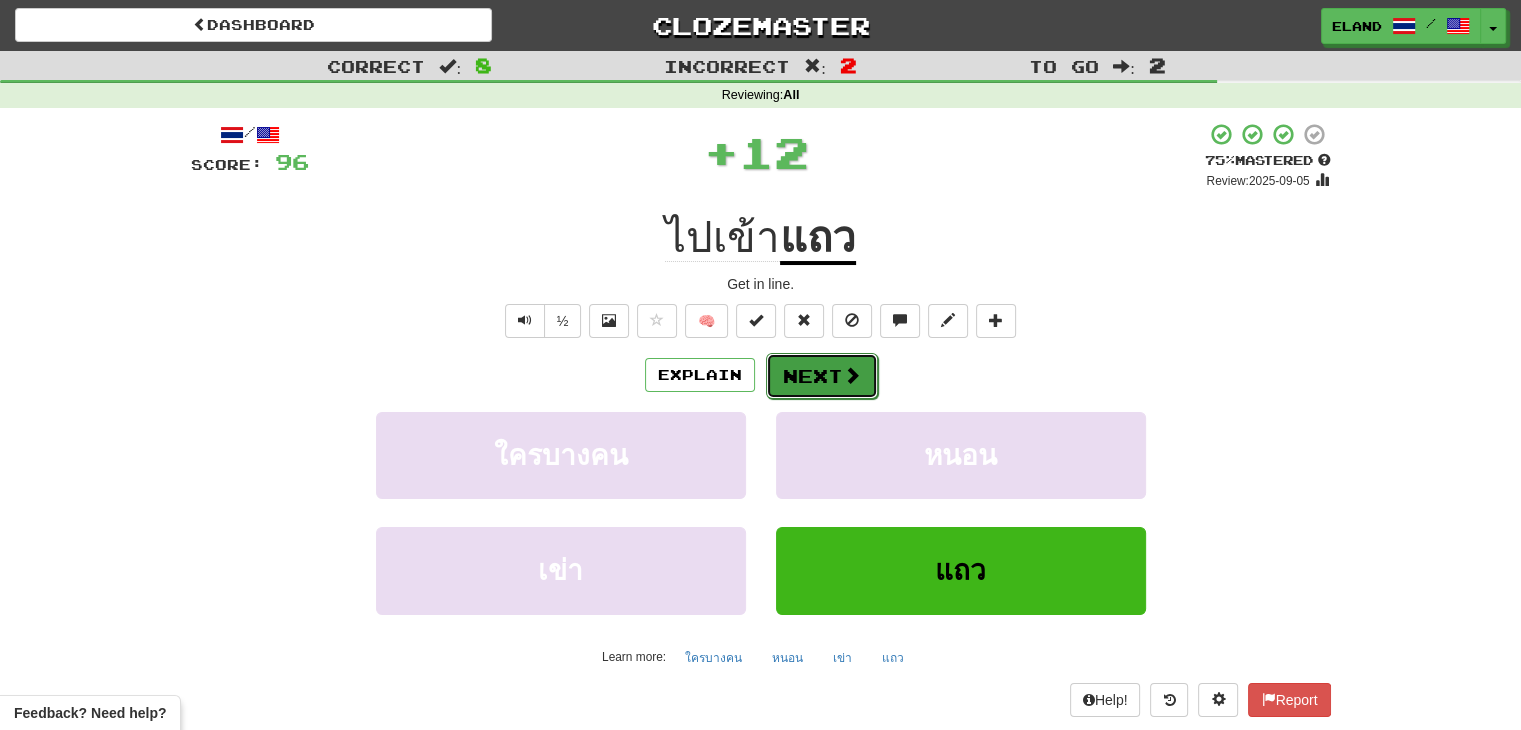 click on "Next" at bounding box center (822, 376) 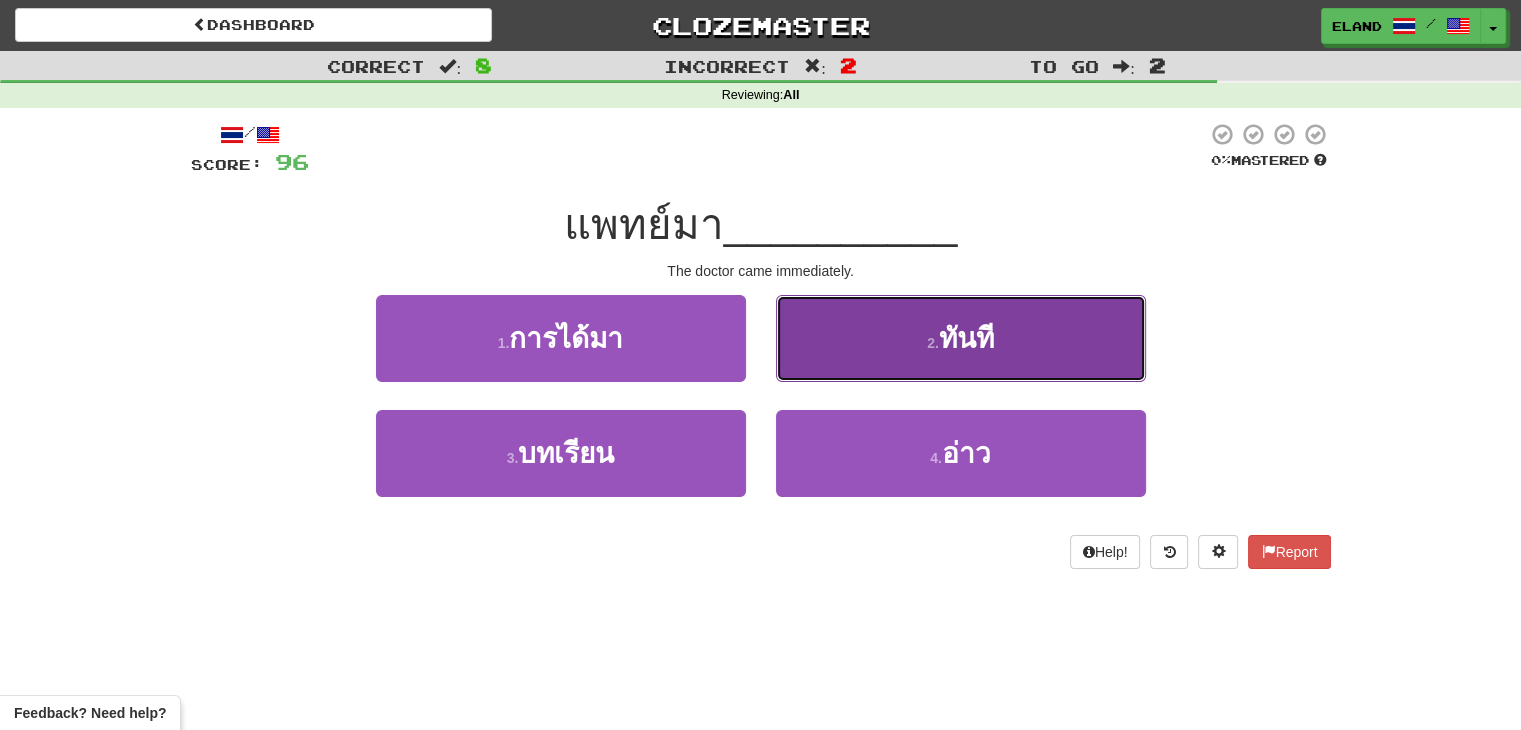 click on "2 .  ทันที" at bounding box center [961, 338] 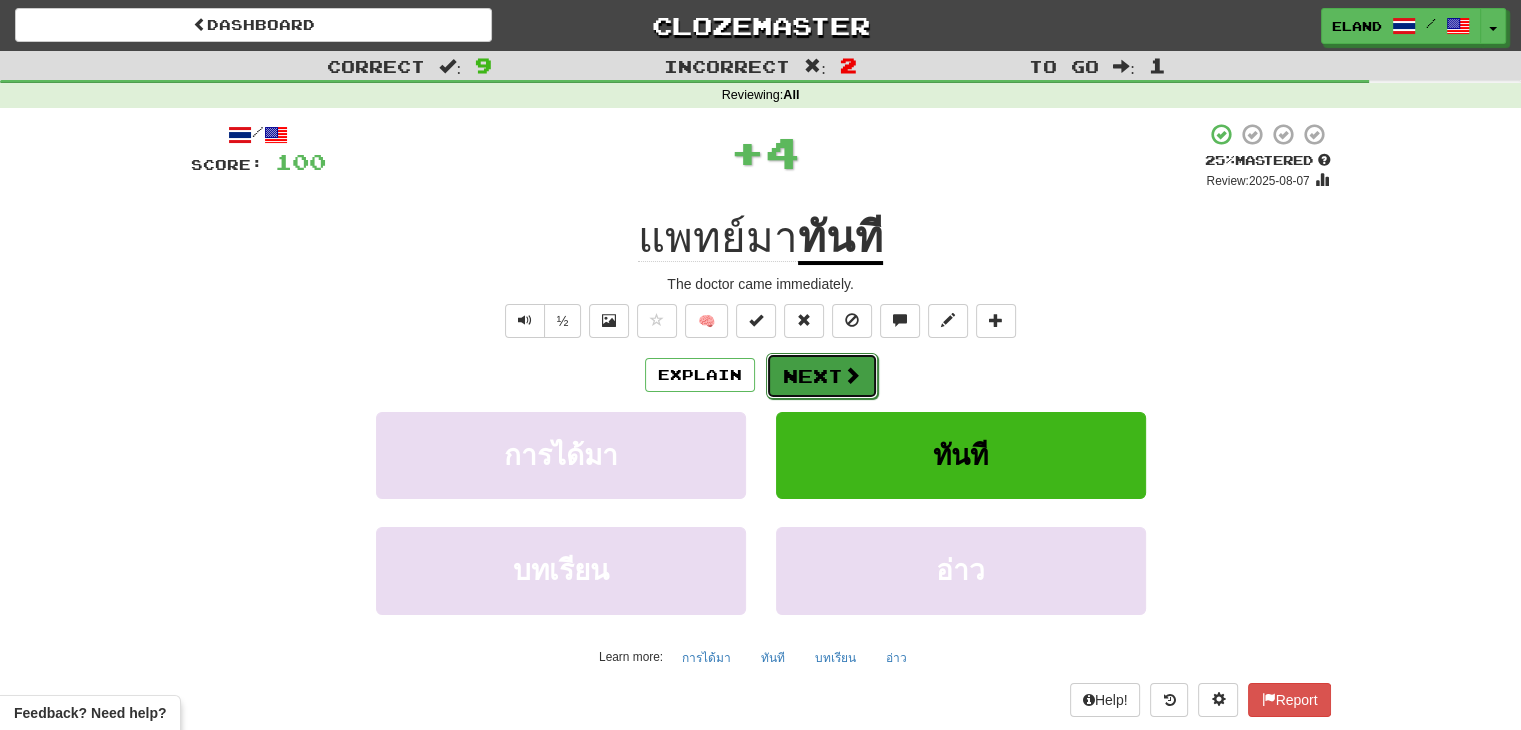 click on "Next" at bounding box center [822, 376] 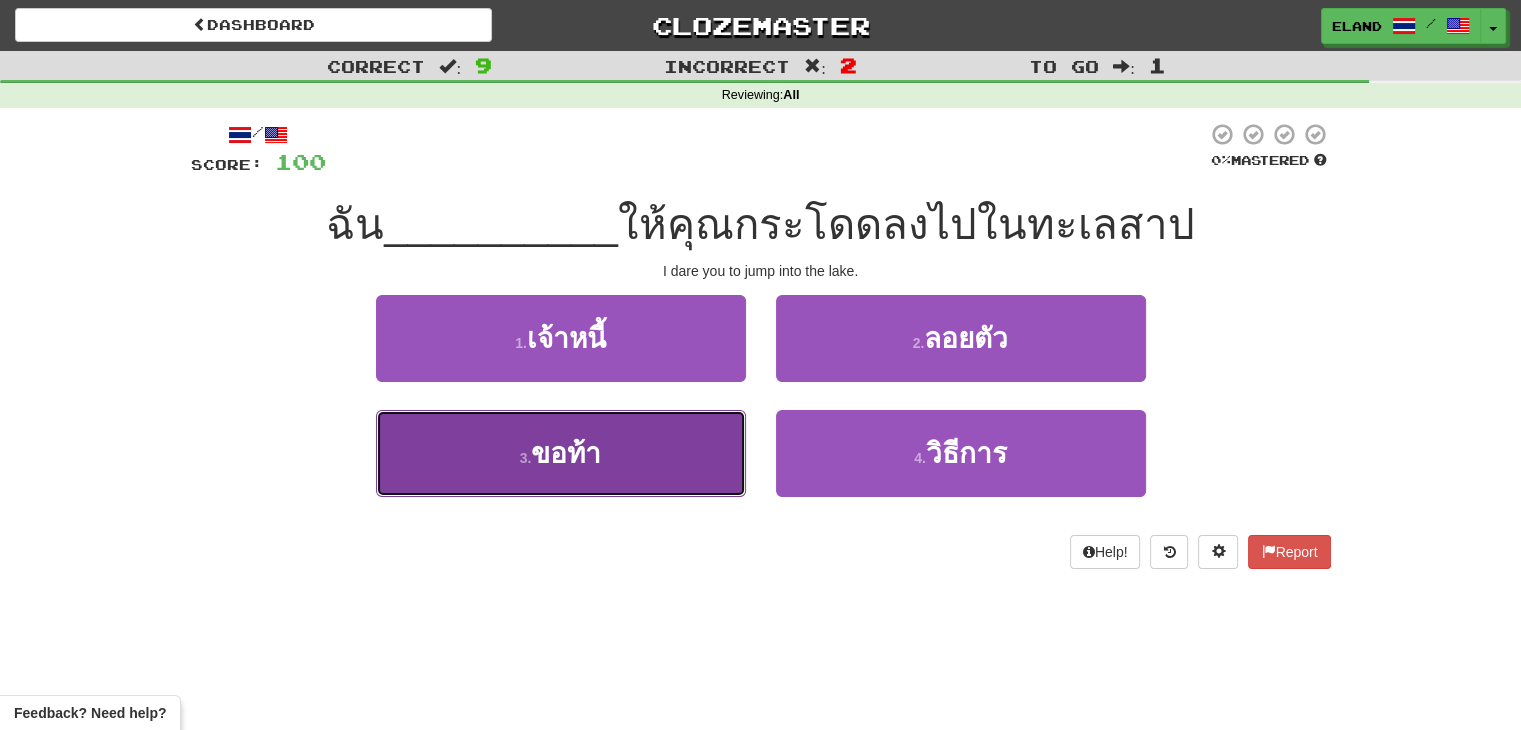 click on "3 .  ขอท้า" at bounding box center (561, 453) 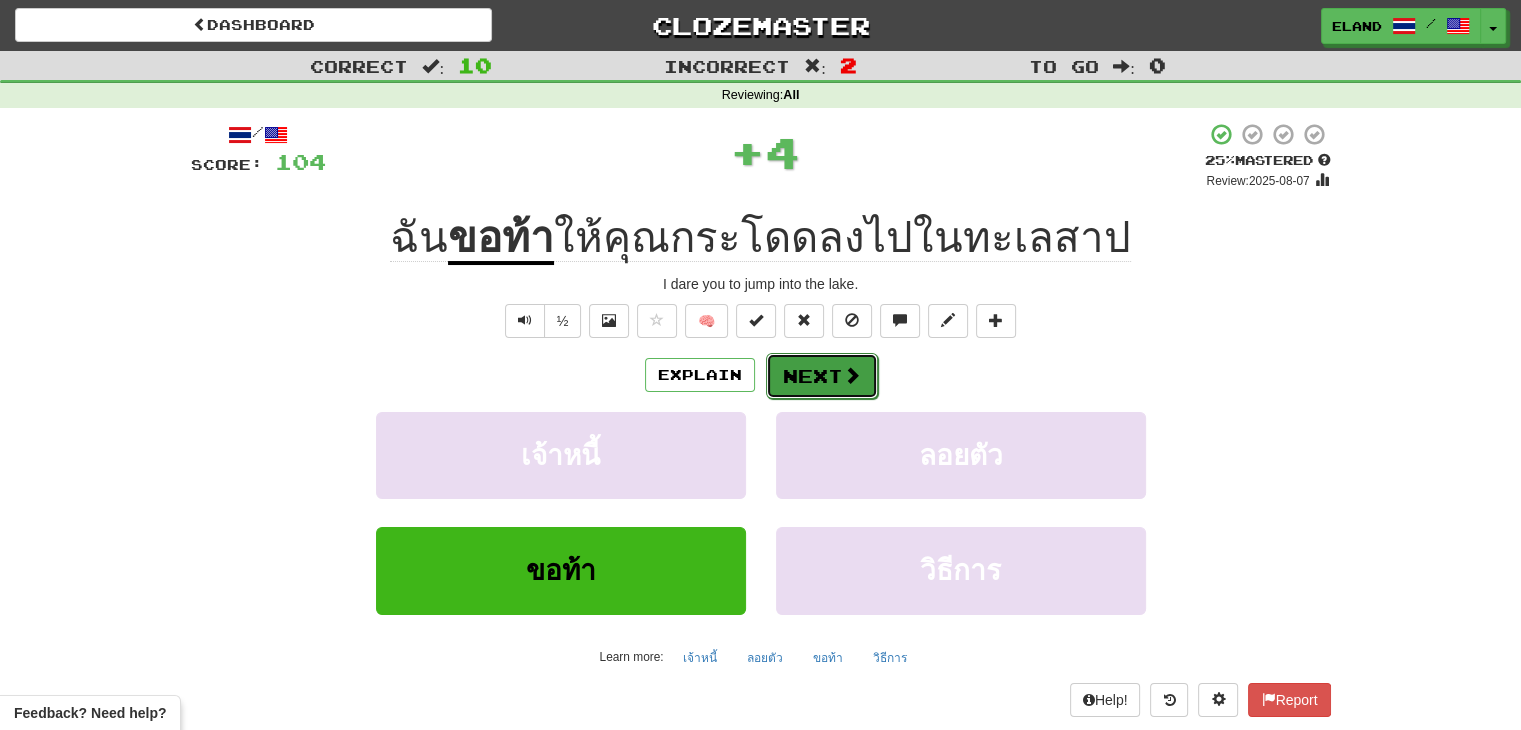 click on "Next" at bounding box center (822, 376) 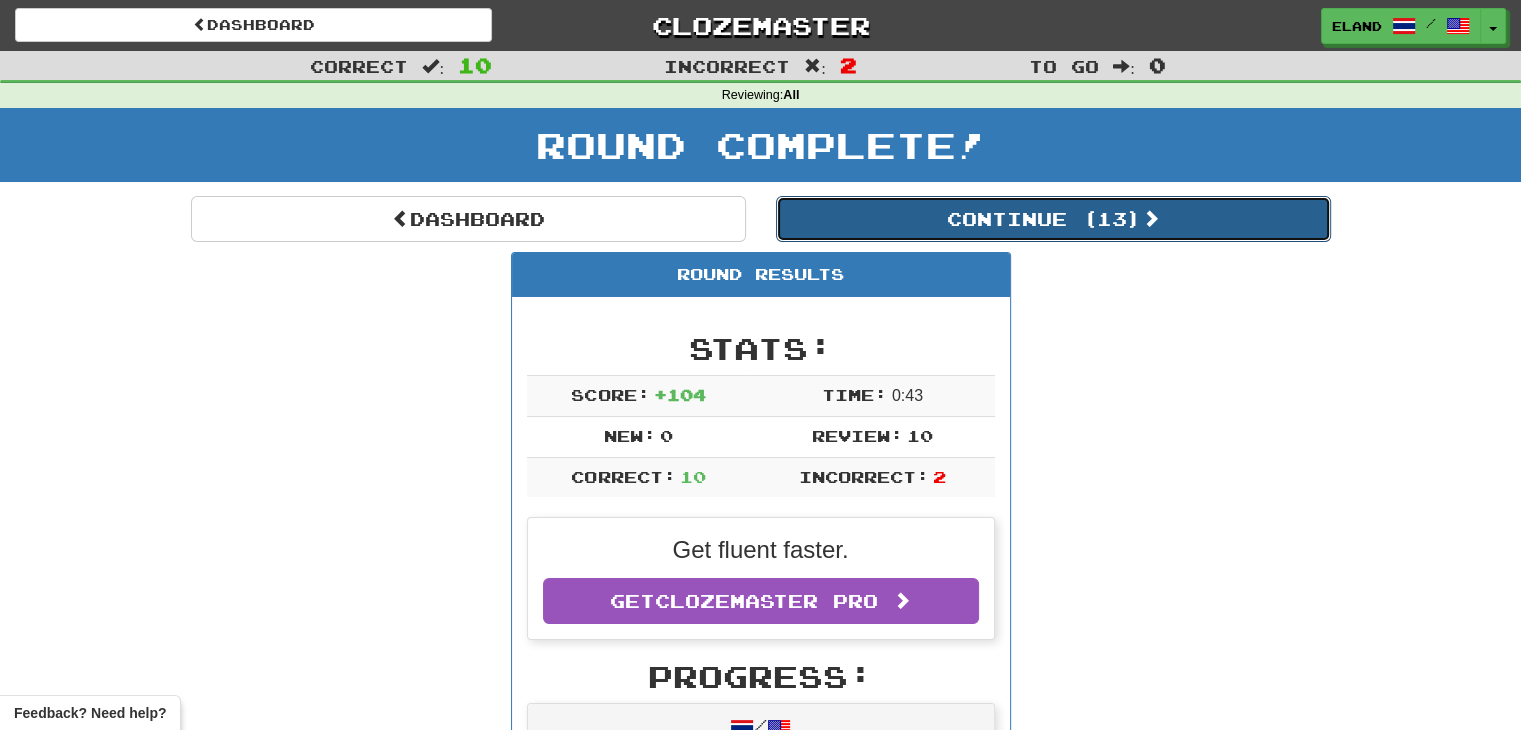 click on "Continue ( 13 )" at bounding box center (1053, 219) 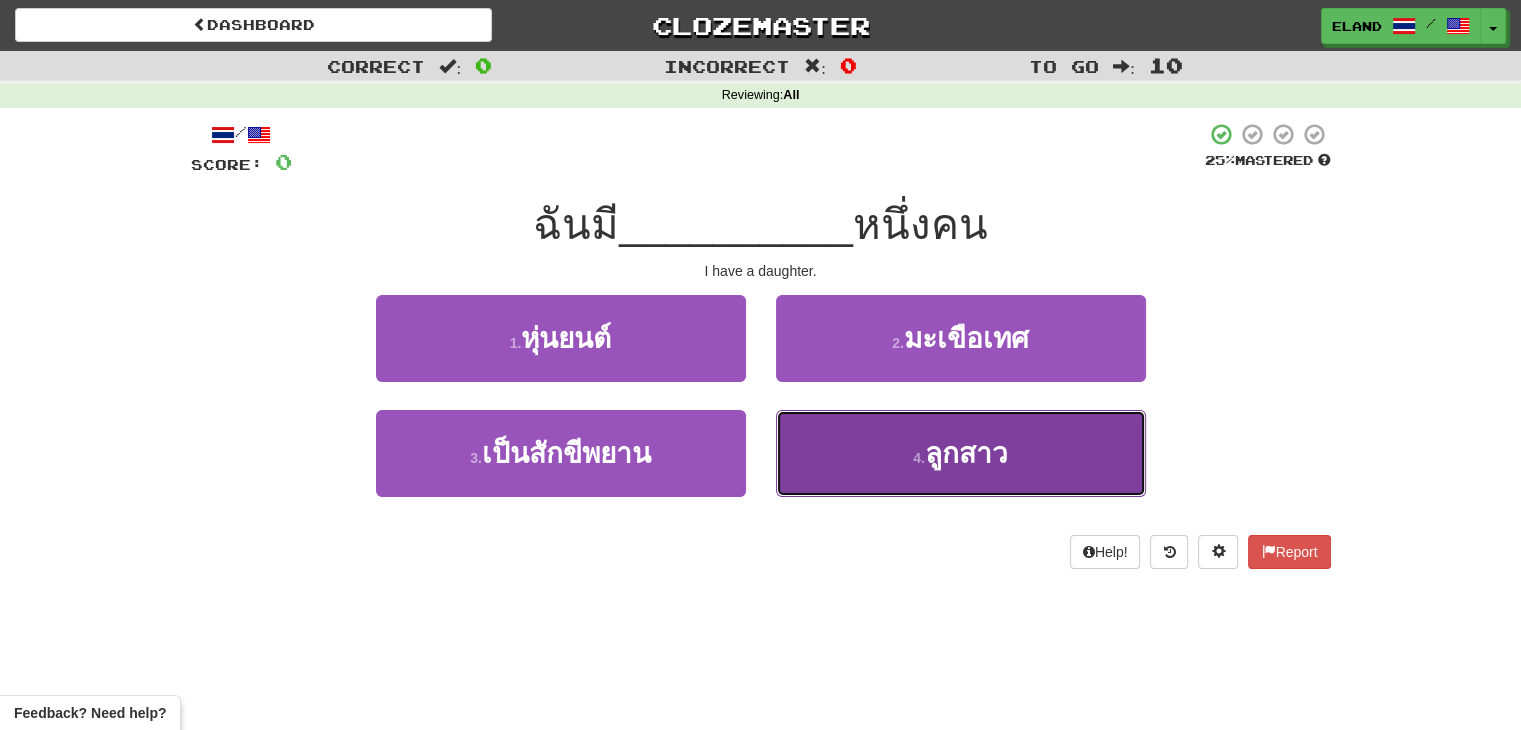 click on "4 .  ลูกสาว" at bounding box center (961, 453) 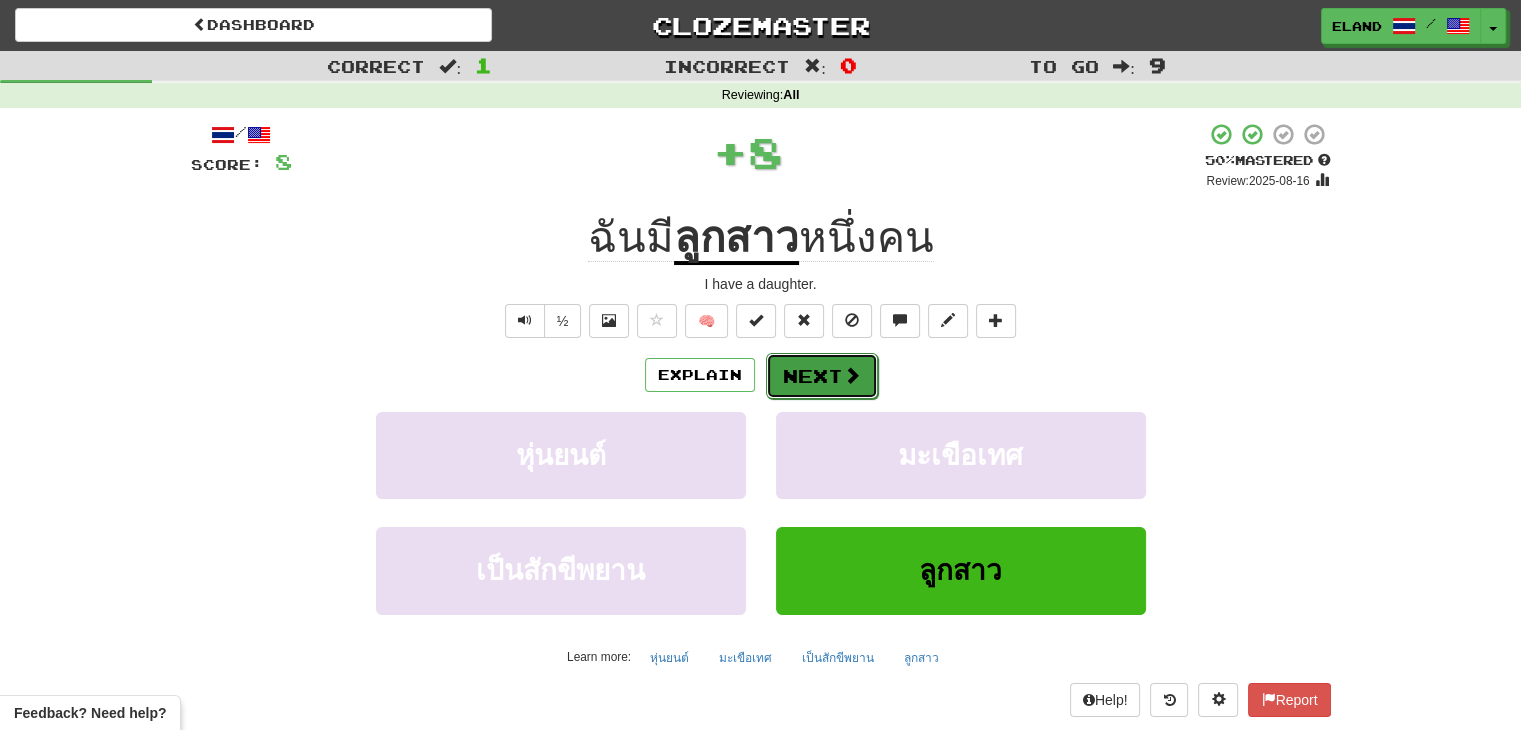 click on "Next" at bounding box center [822, 376] 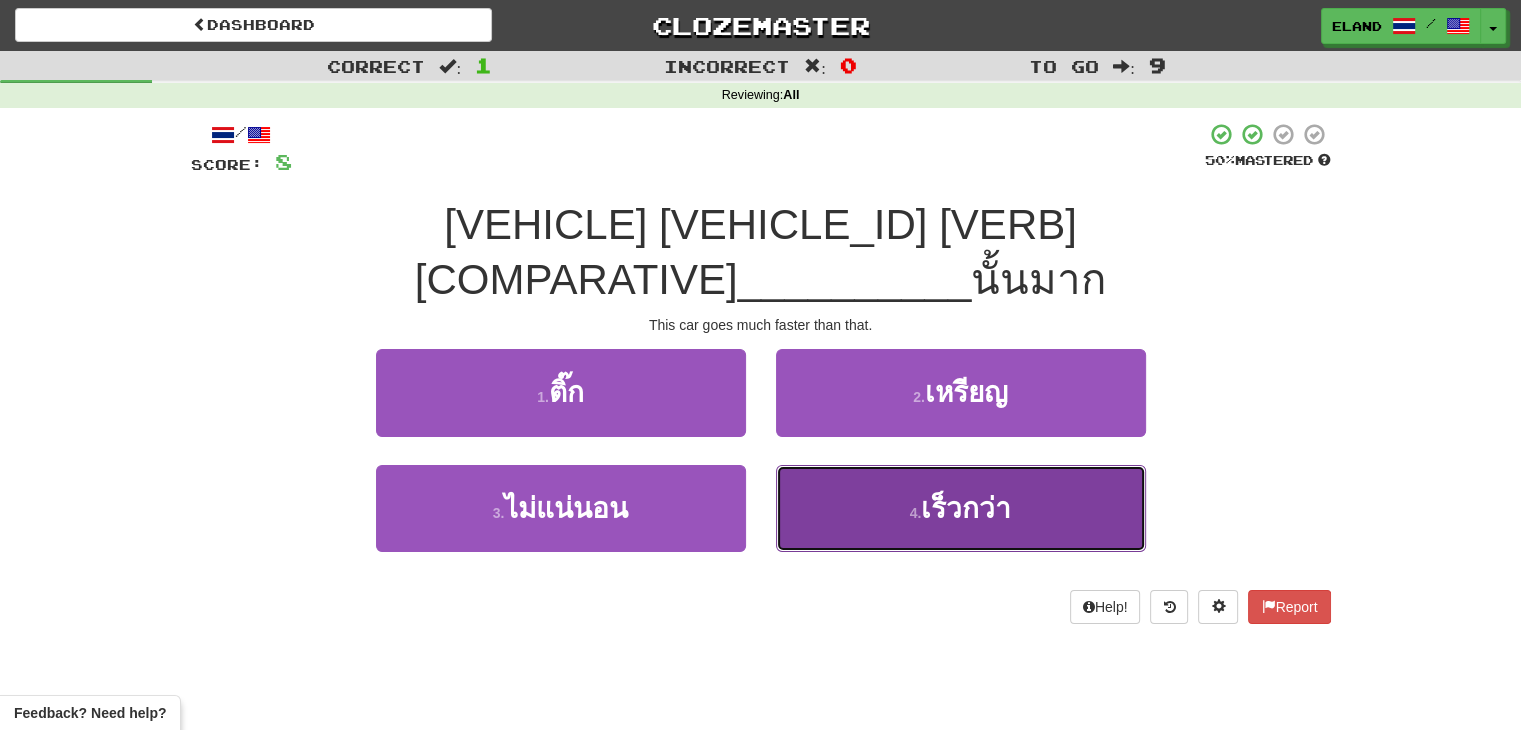 click on "4 .  เร็วกว่า" at bounding box center (961, 508) 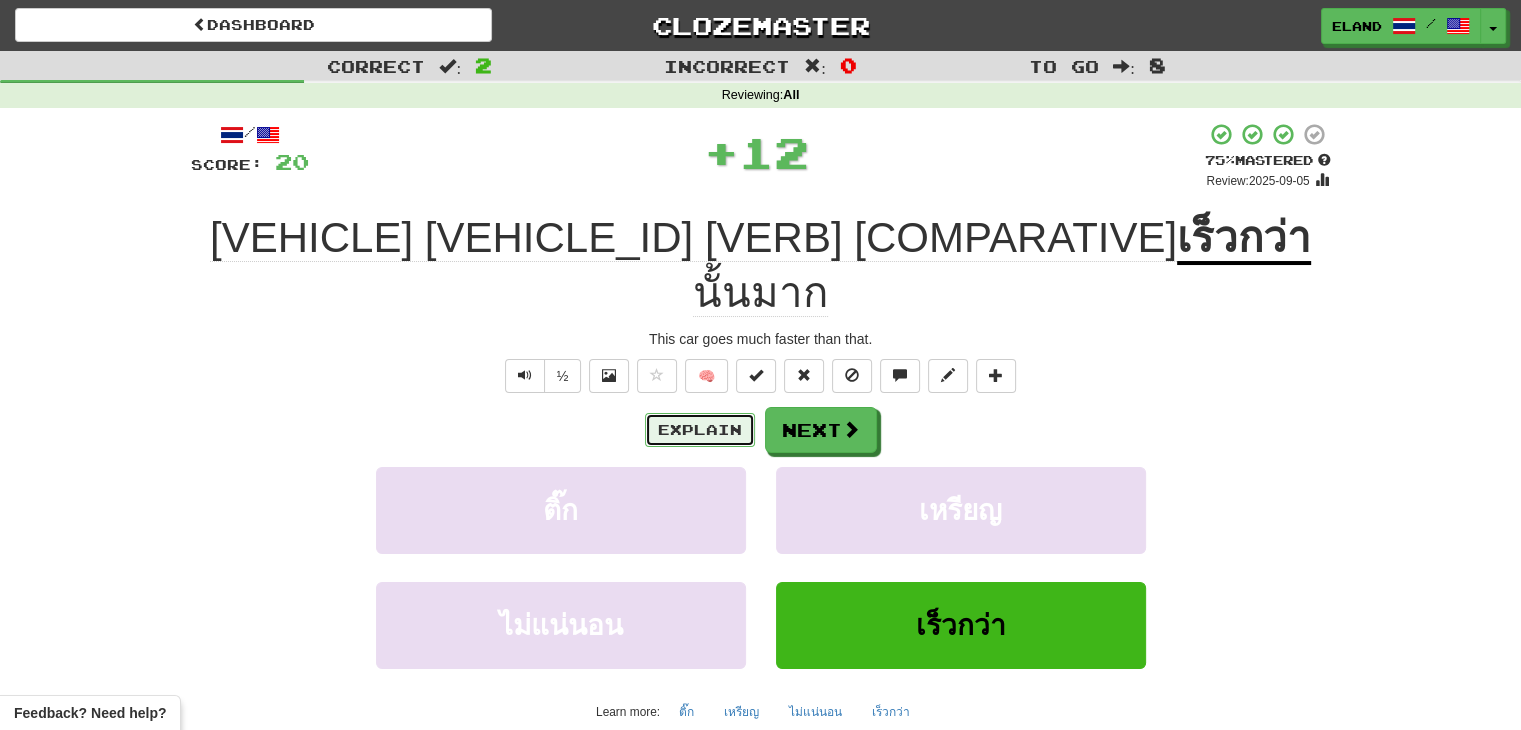 click on "Explain" at bounding box center [700, 430] 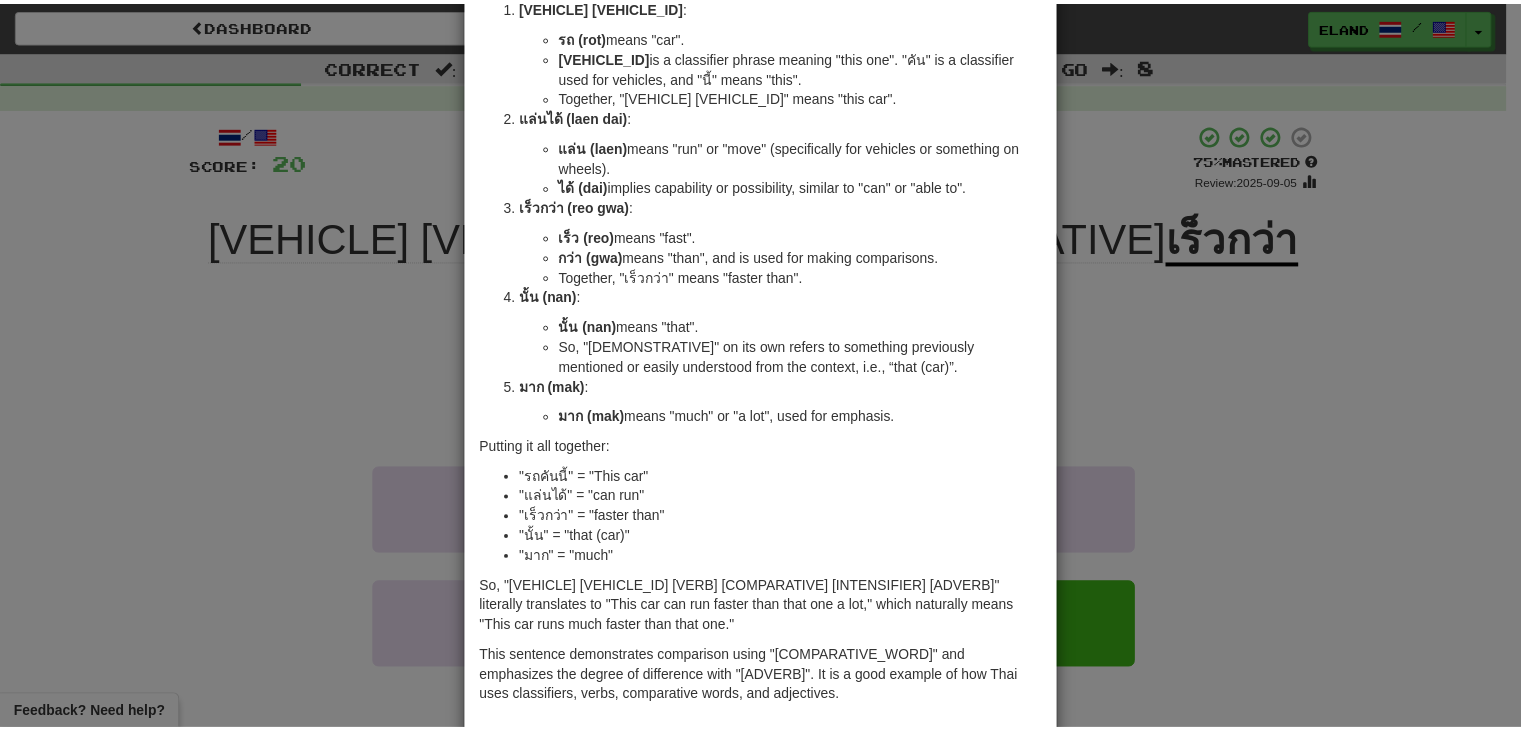 scroll, scrollTop: 227, scrollLeft: 0, axis: vertical 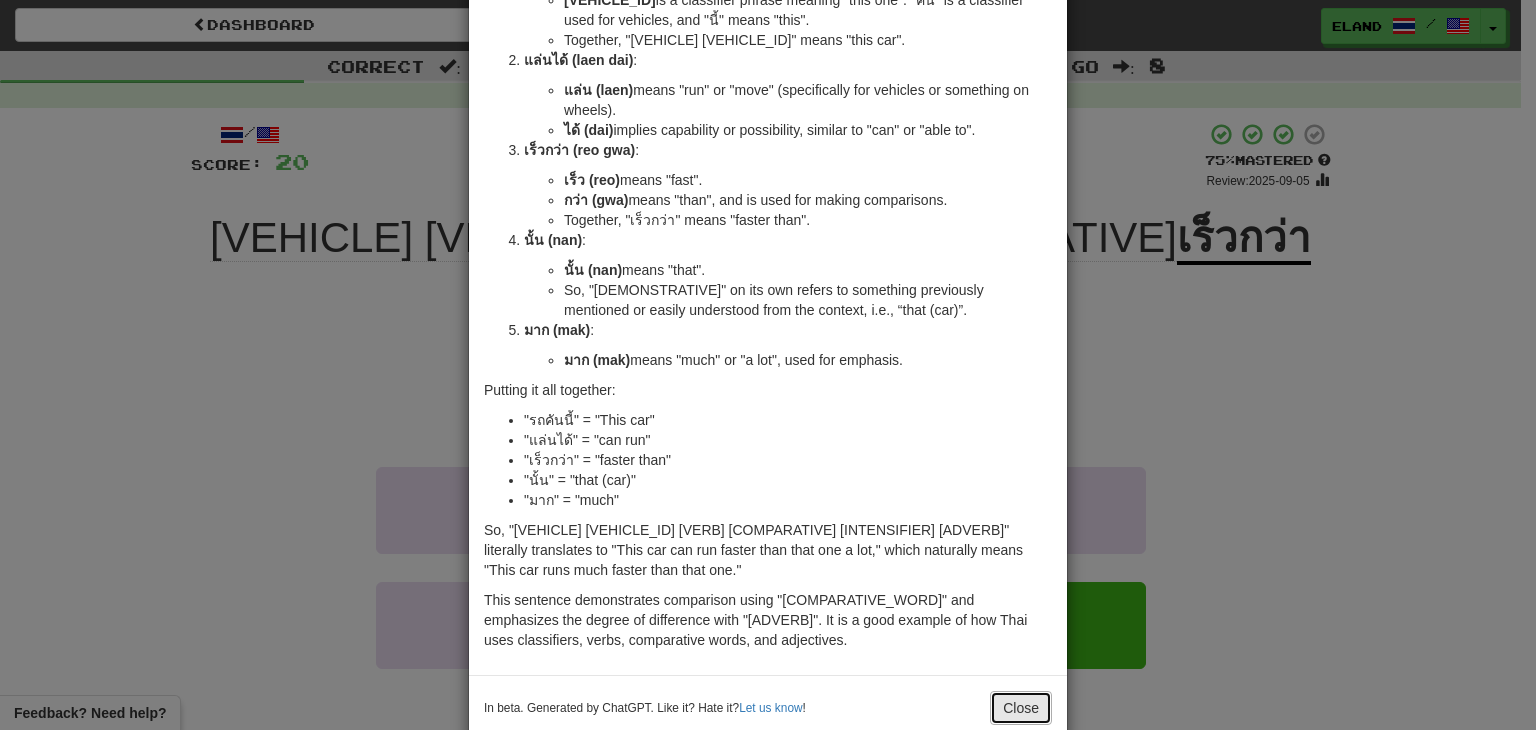 click on "Close" at bounding box center [1021, 708] 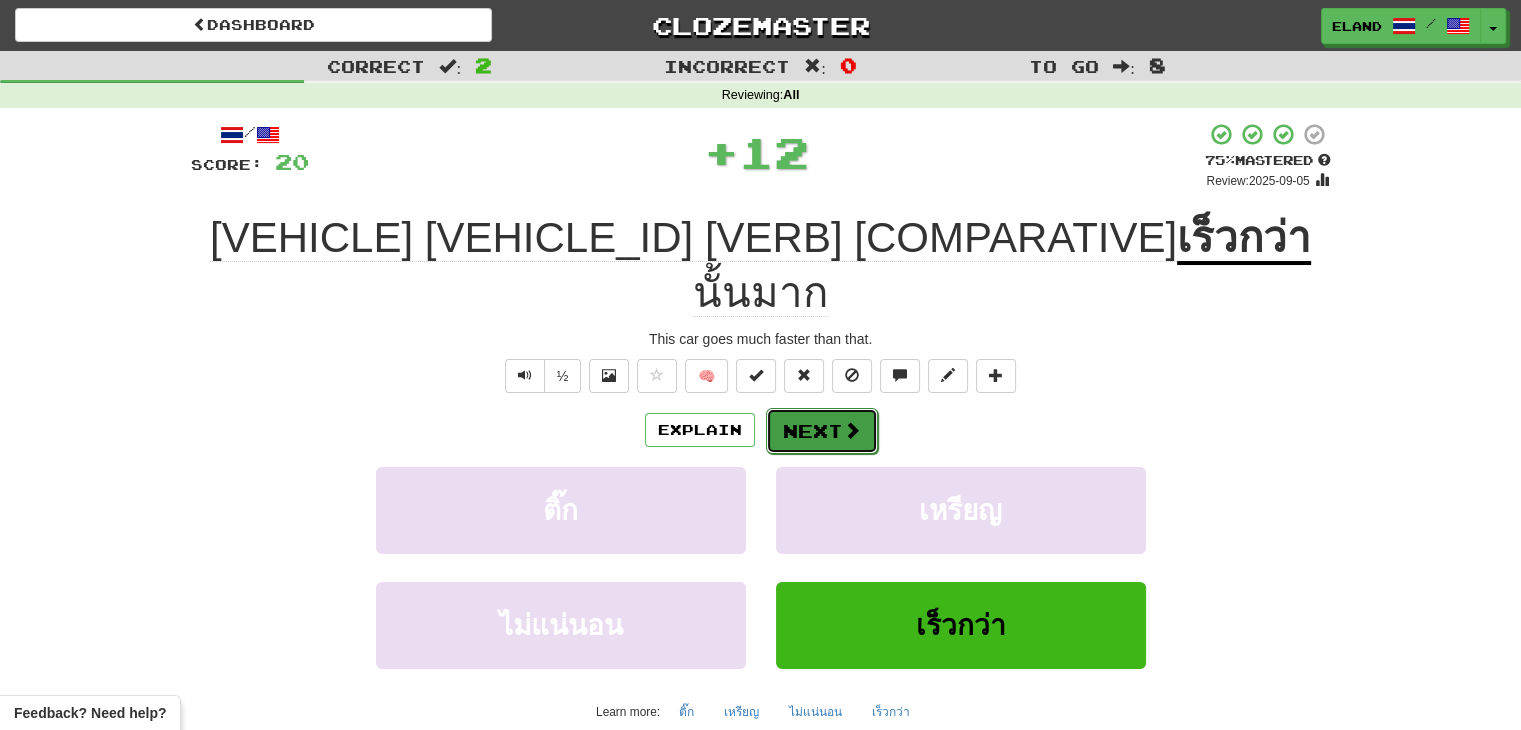 click on "Next" at bounding box center [822, 431] 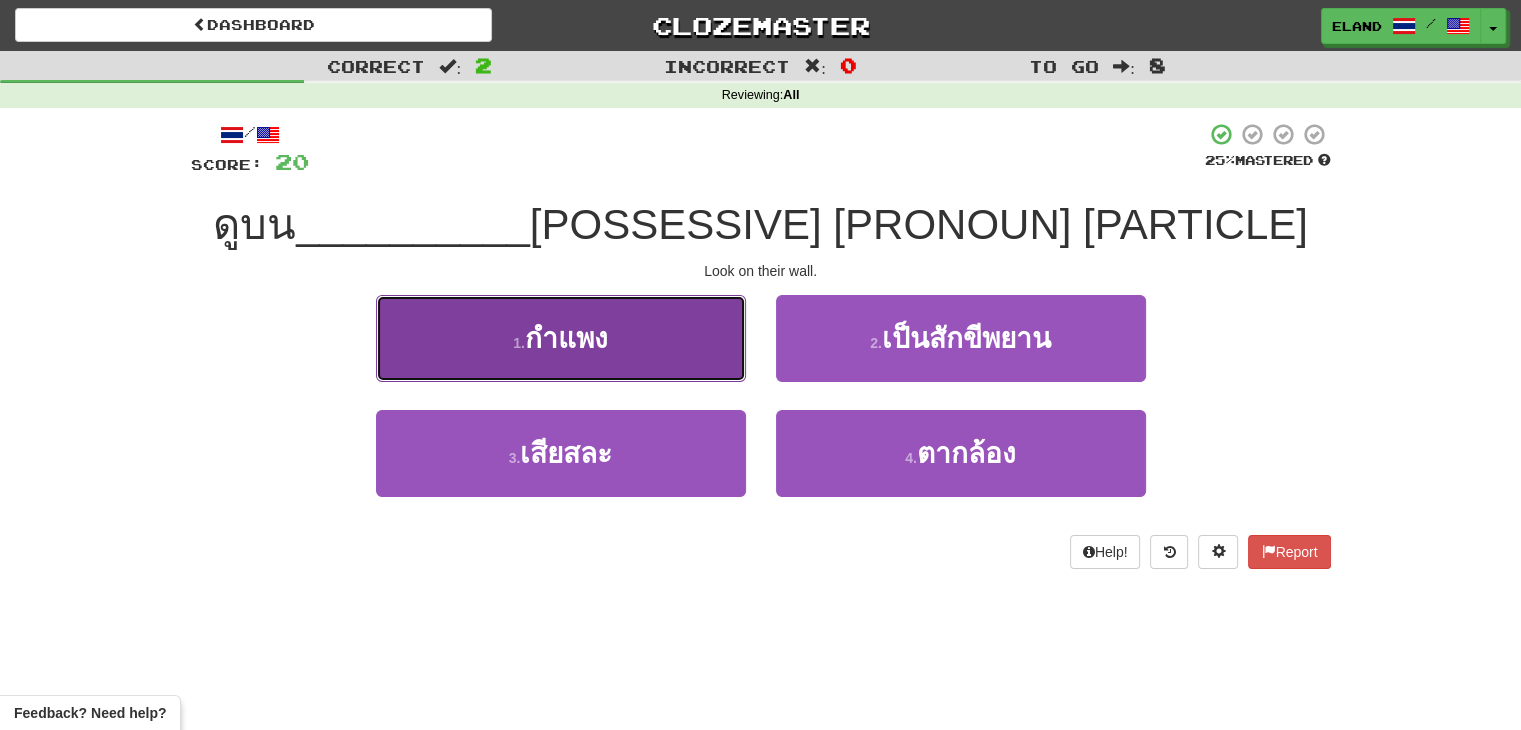 click on "1 .  กำแพง" at bounding box center [561, 338] 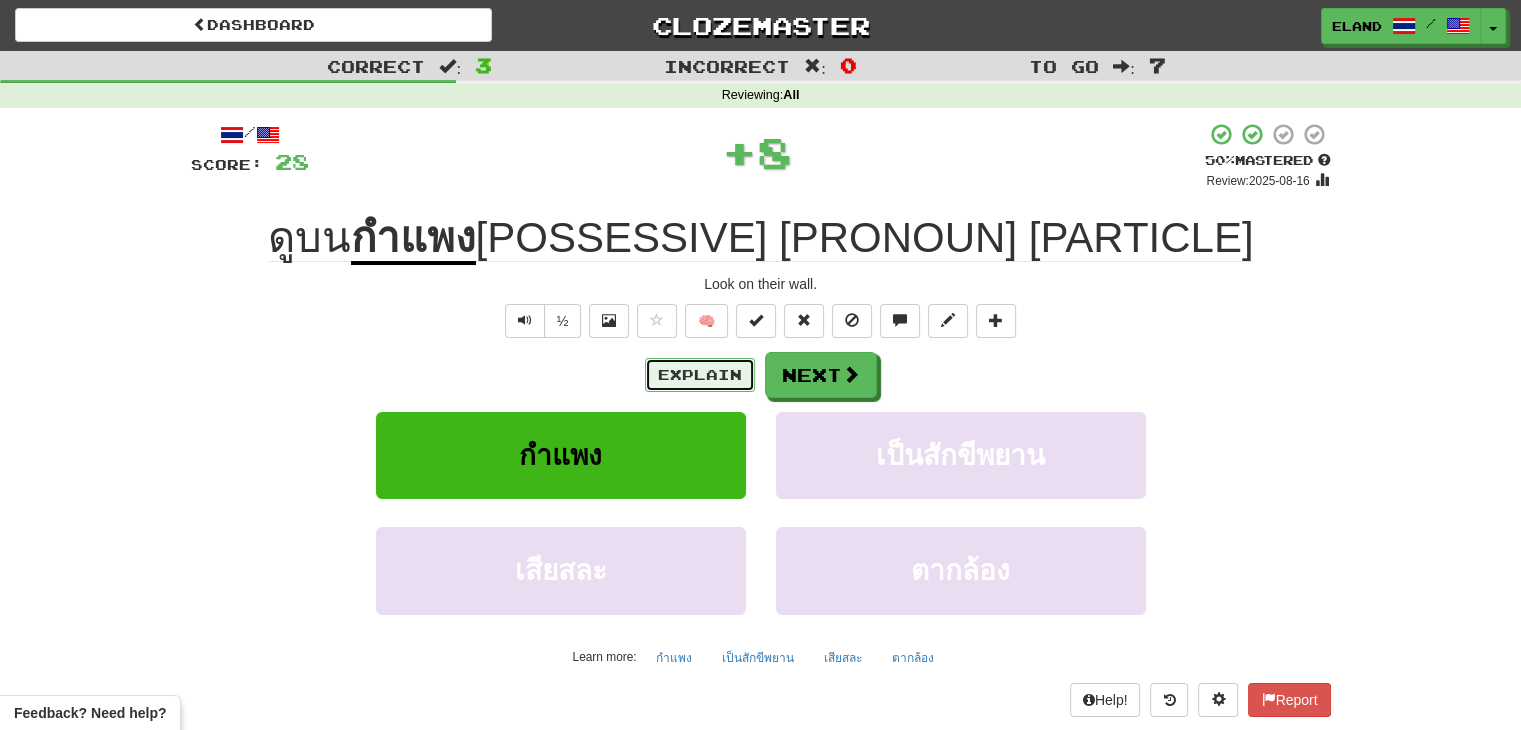 click on "Explain" at bounding box center [700, 375] 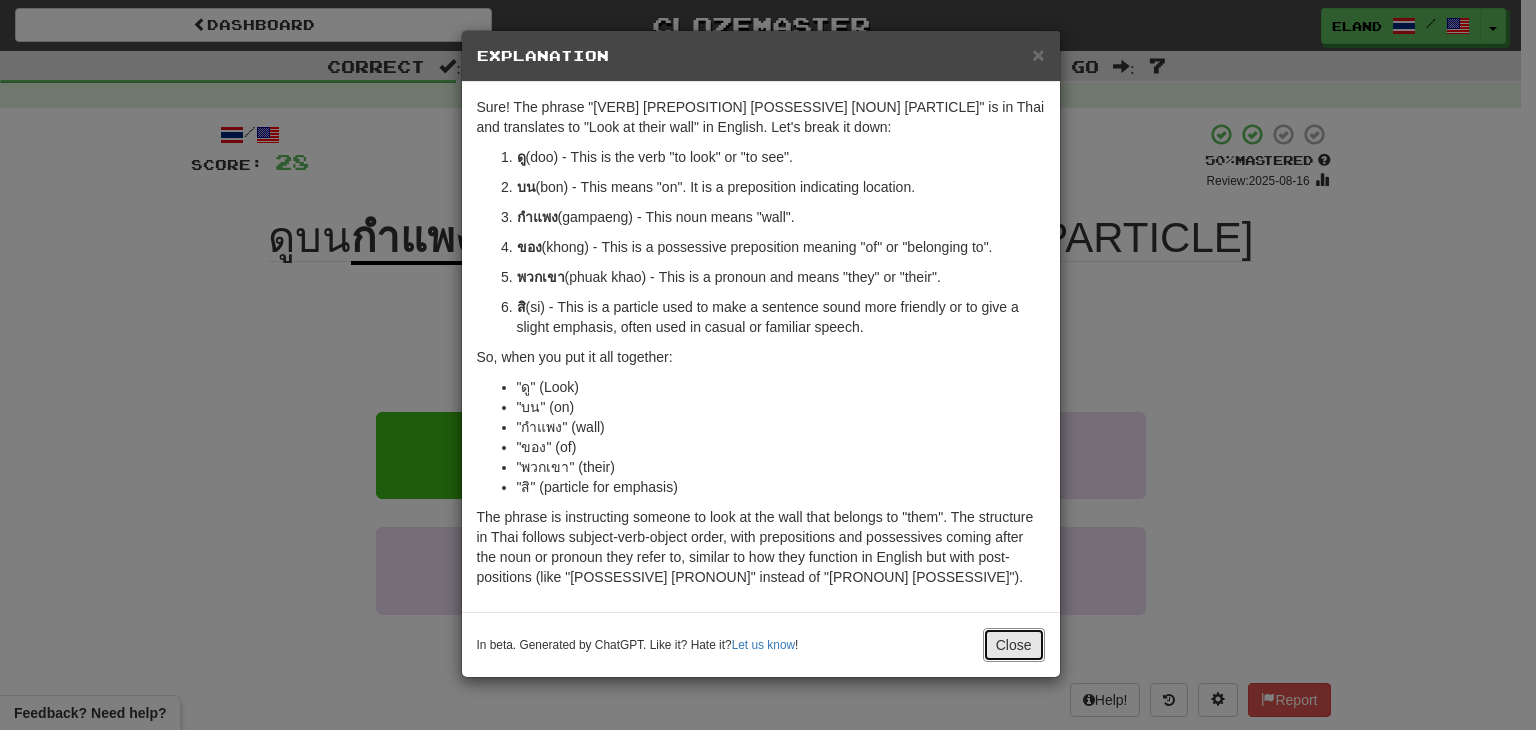 click on "Close" at bounding box center (1014, 645) 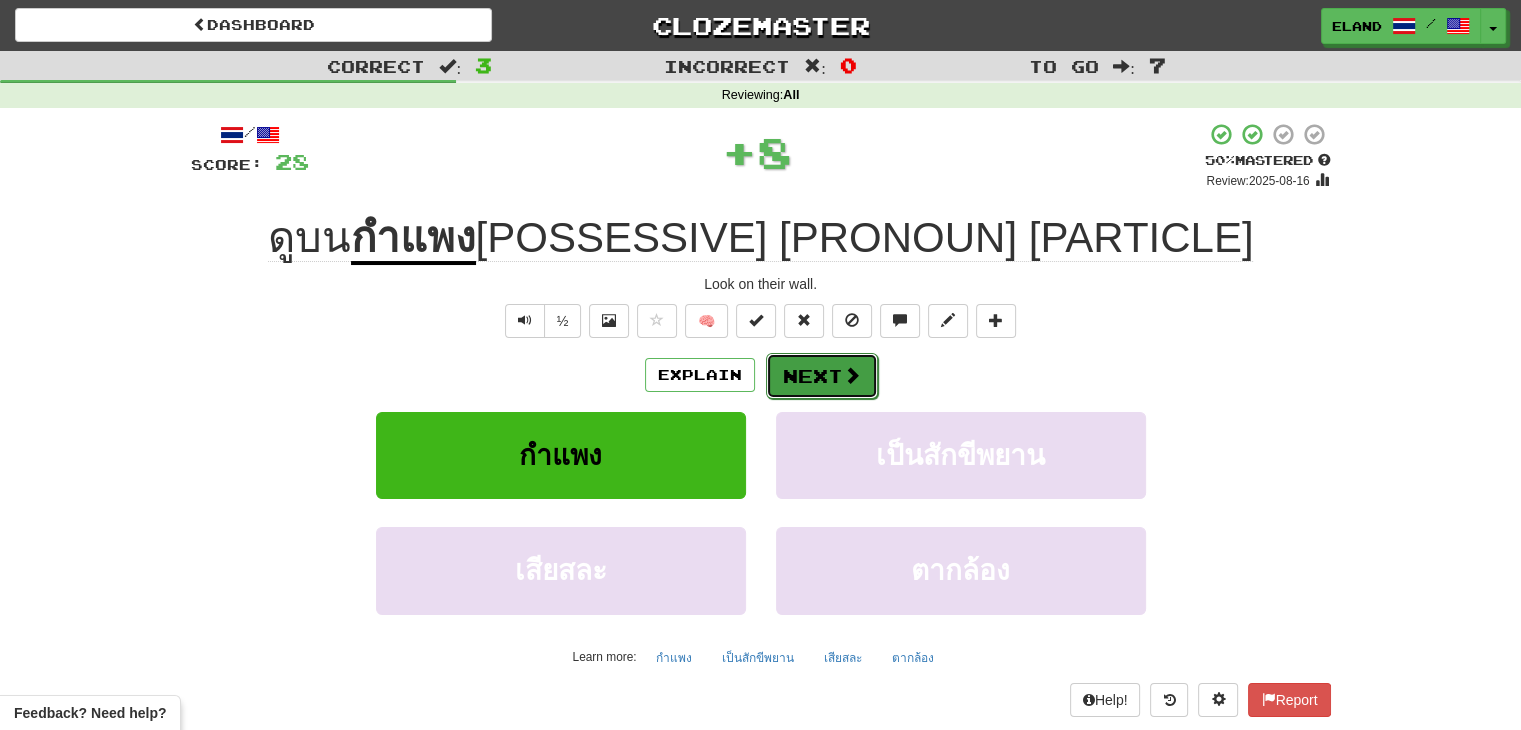 click on "Next" at bounding box center (822, 376) 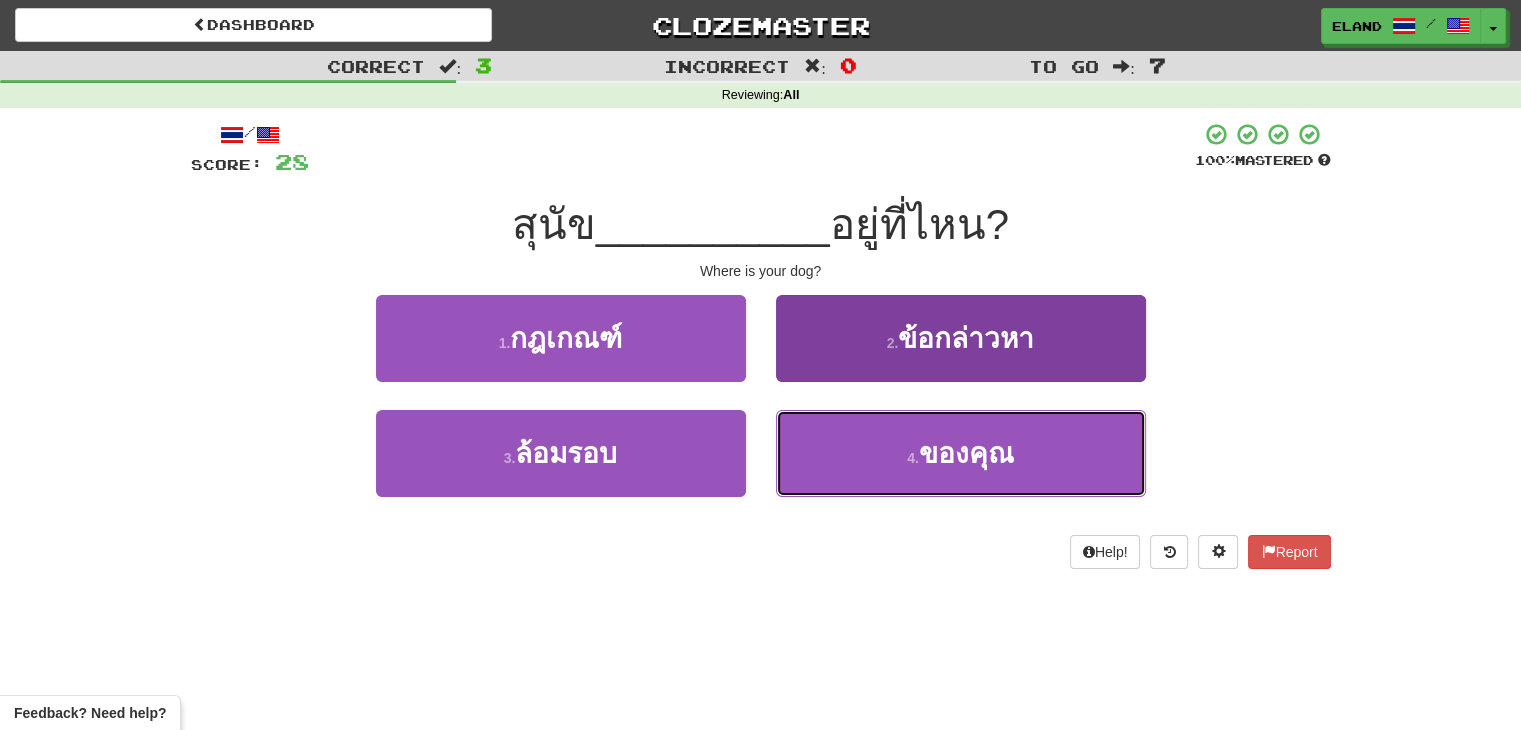 click on "ของคุณ" at bounding box center [966, 453] 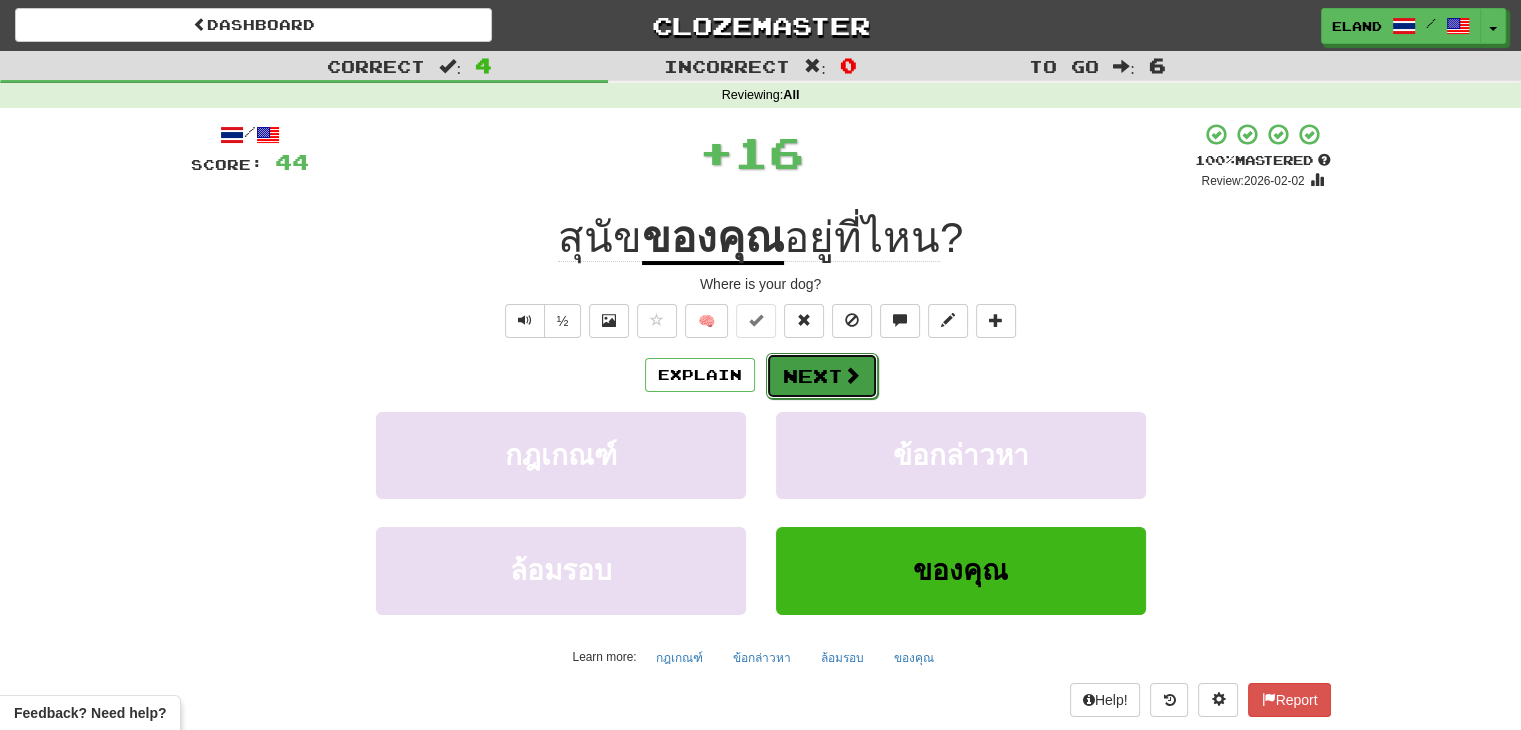 click on "Next" at bounding box center (822, 376) 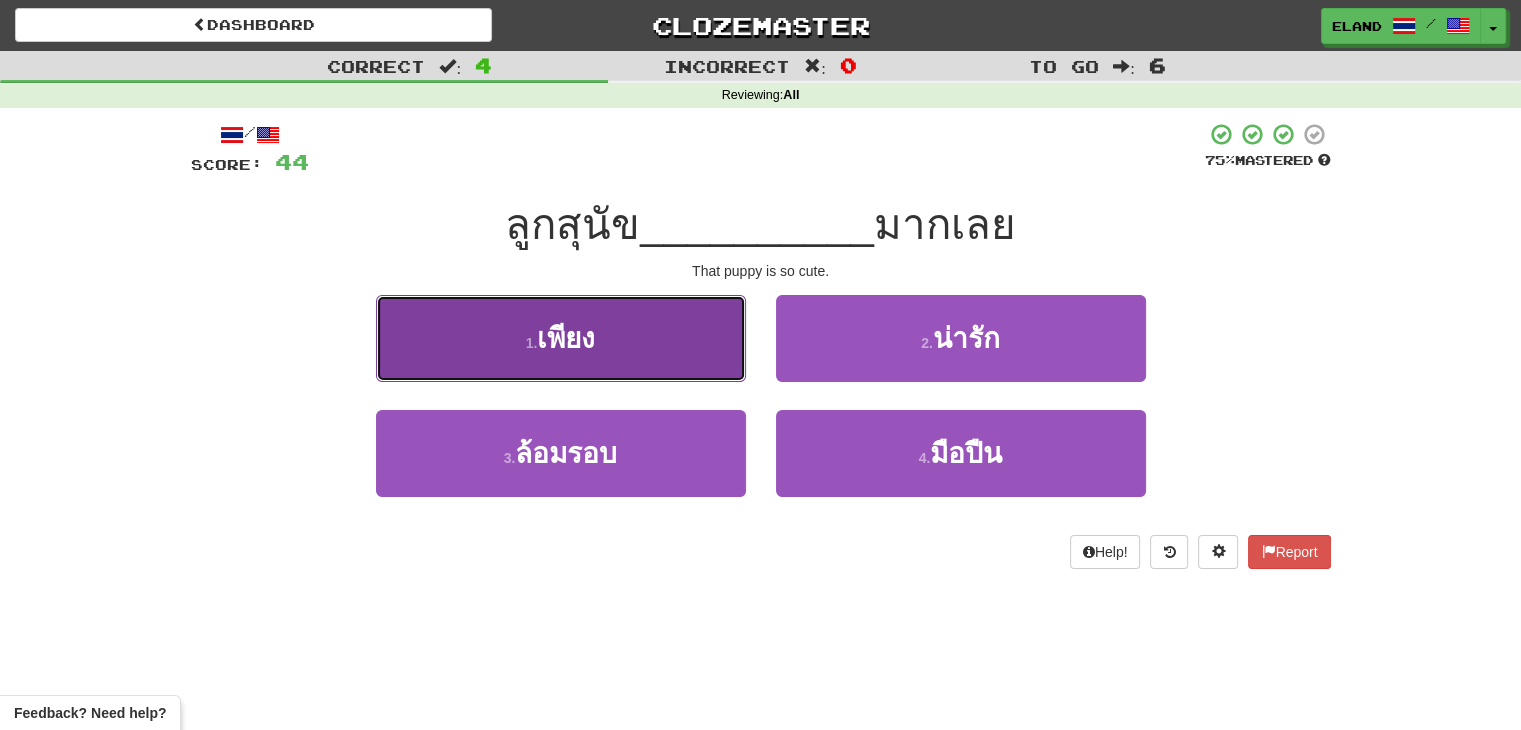 click on "1 .  เพียง" at bounding box center [561, 338] 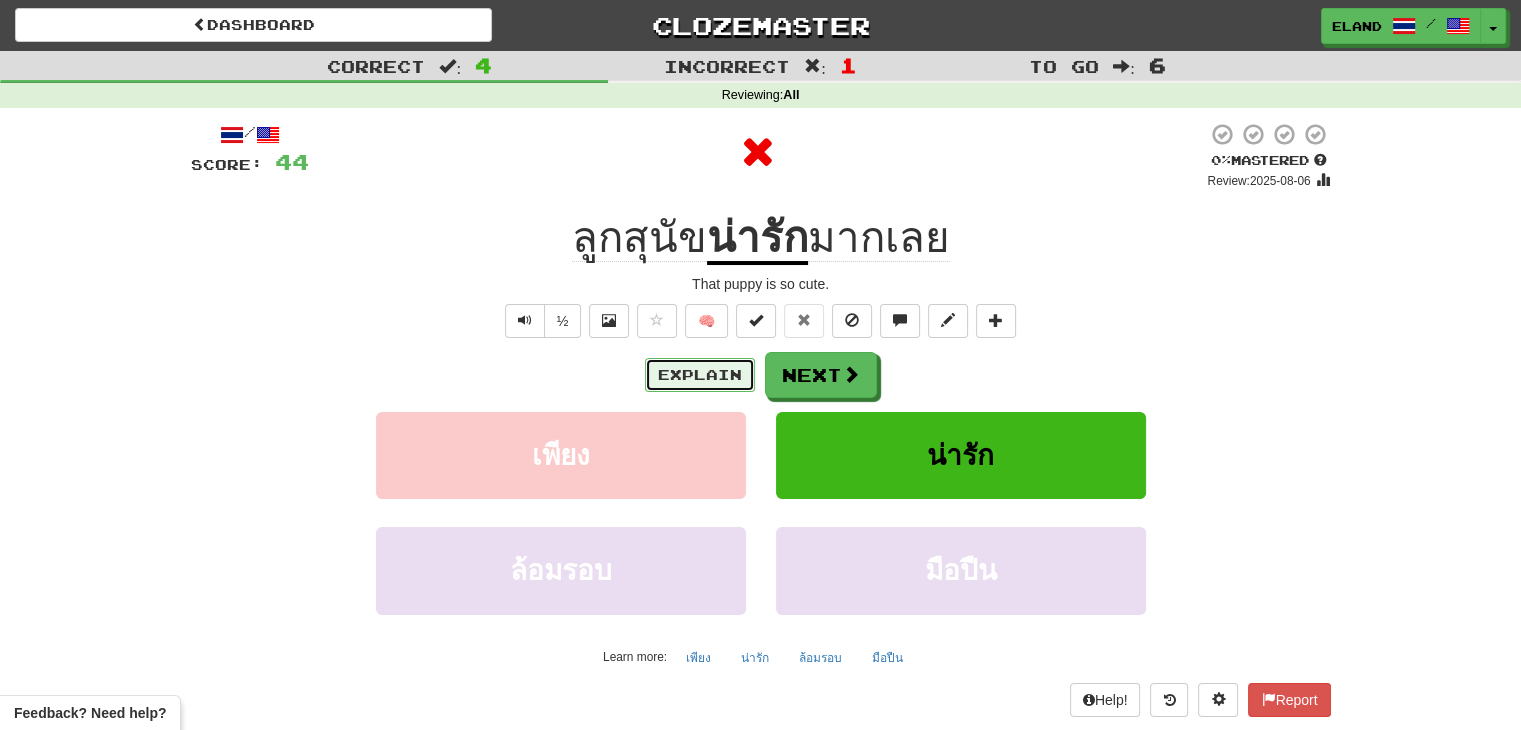 click on "Explain" at bounding box center [700, 375] 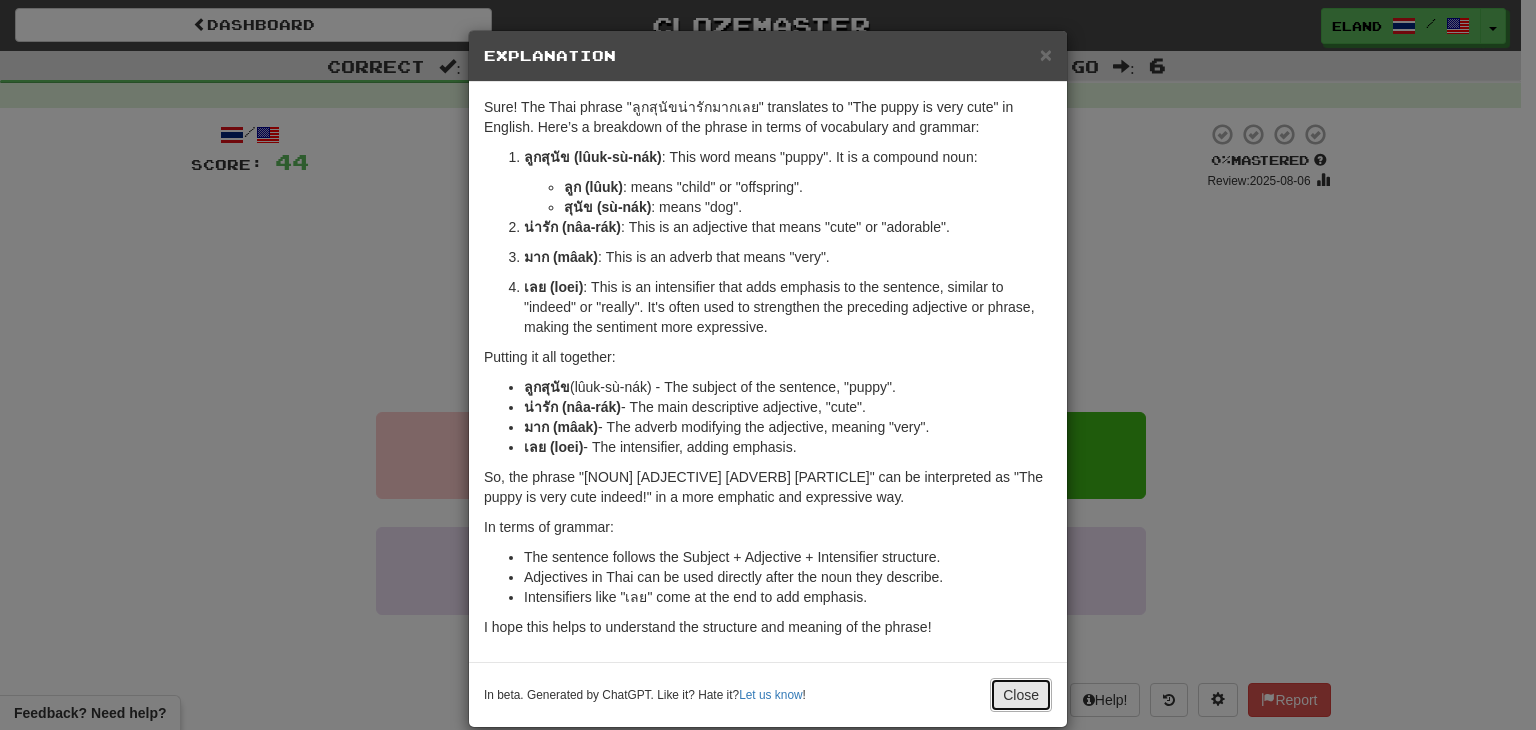 click on "Close" at bounding box center (1021, 695) 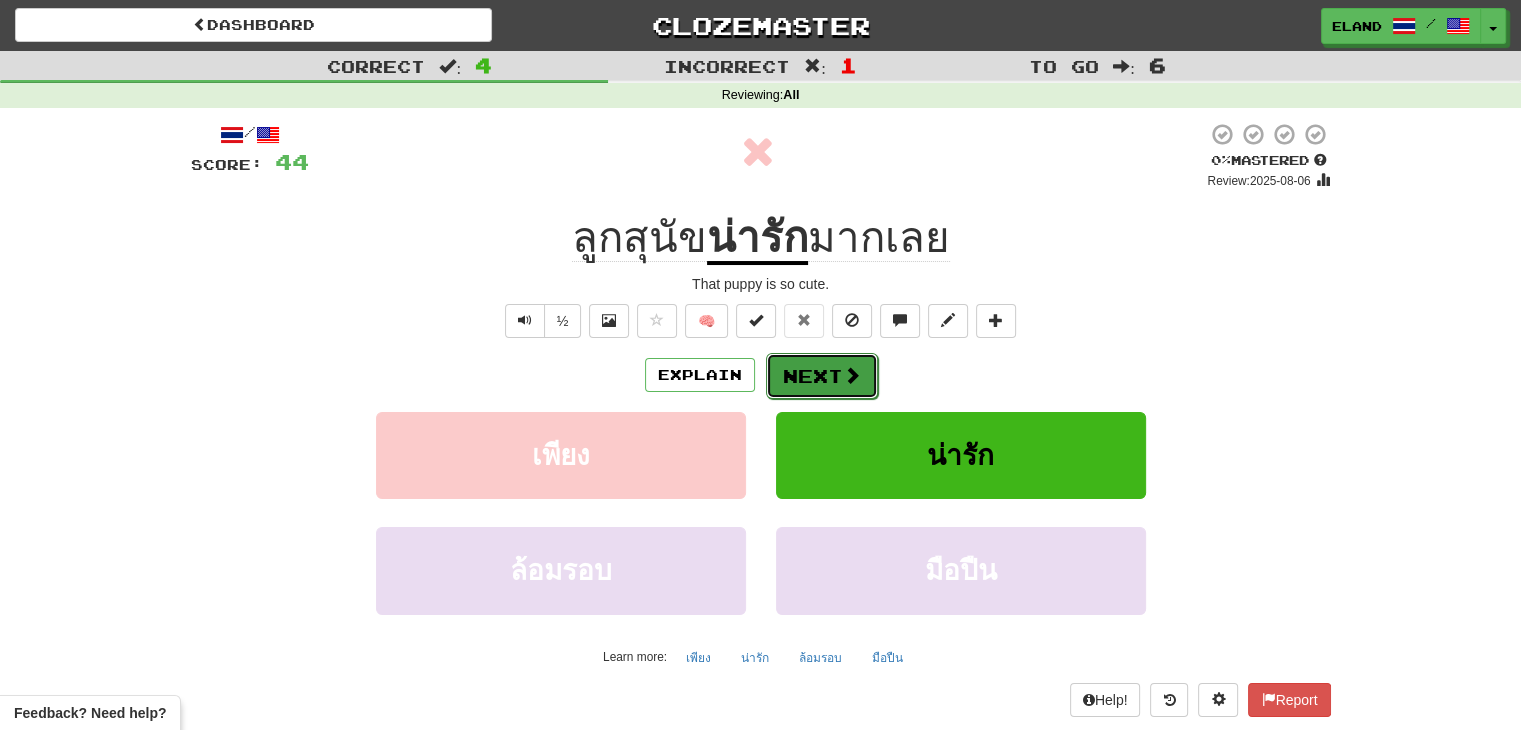 click on "Next" at bounding box center [822, 376] 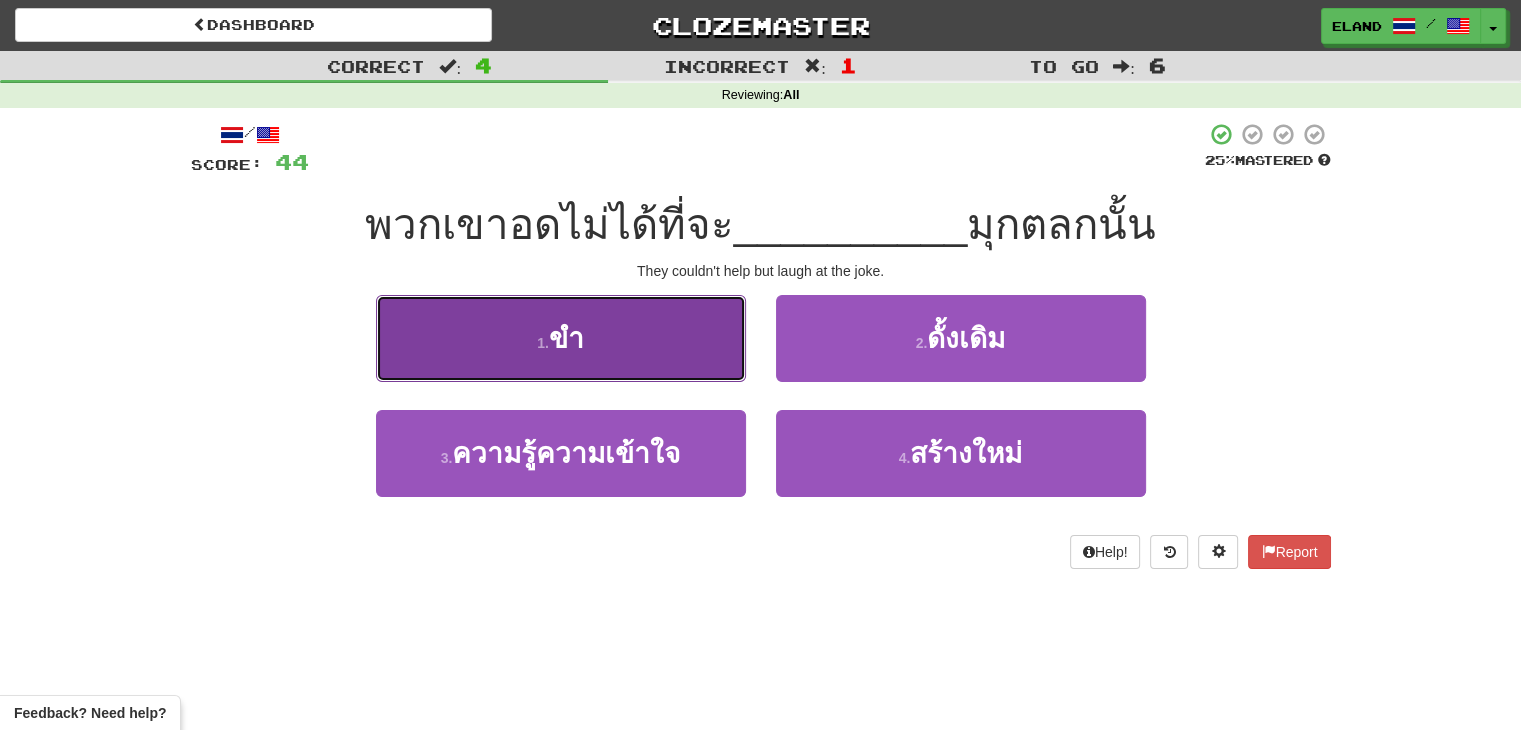 click on "1 .  ขำ" at bounding box center [561, 338] 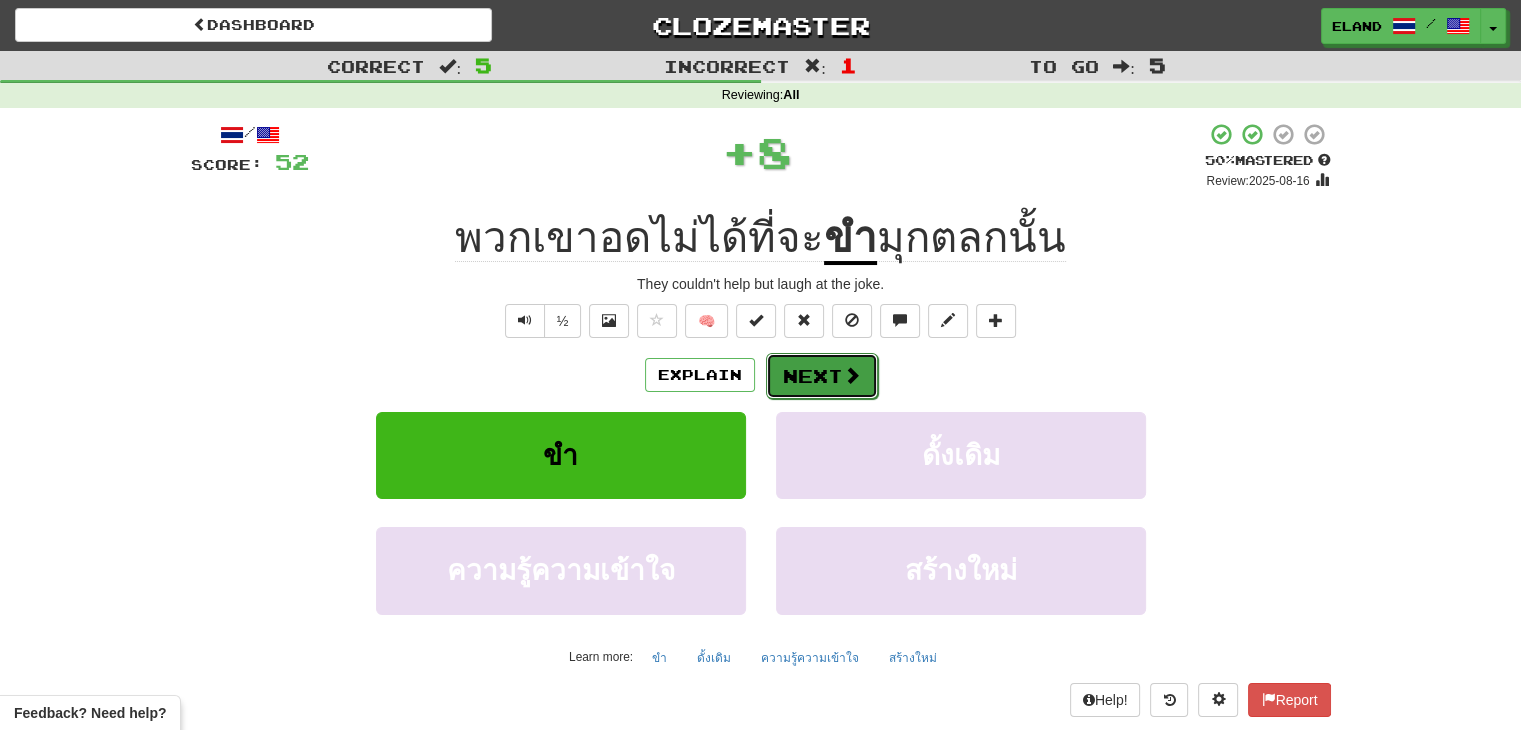 click on "Next" at bounding box center [822, 376] 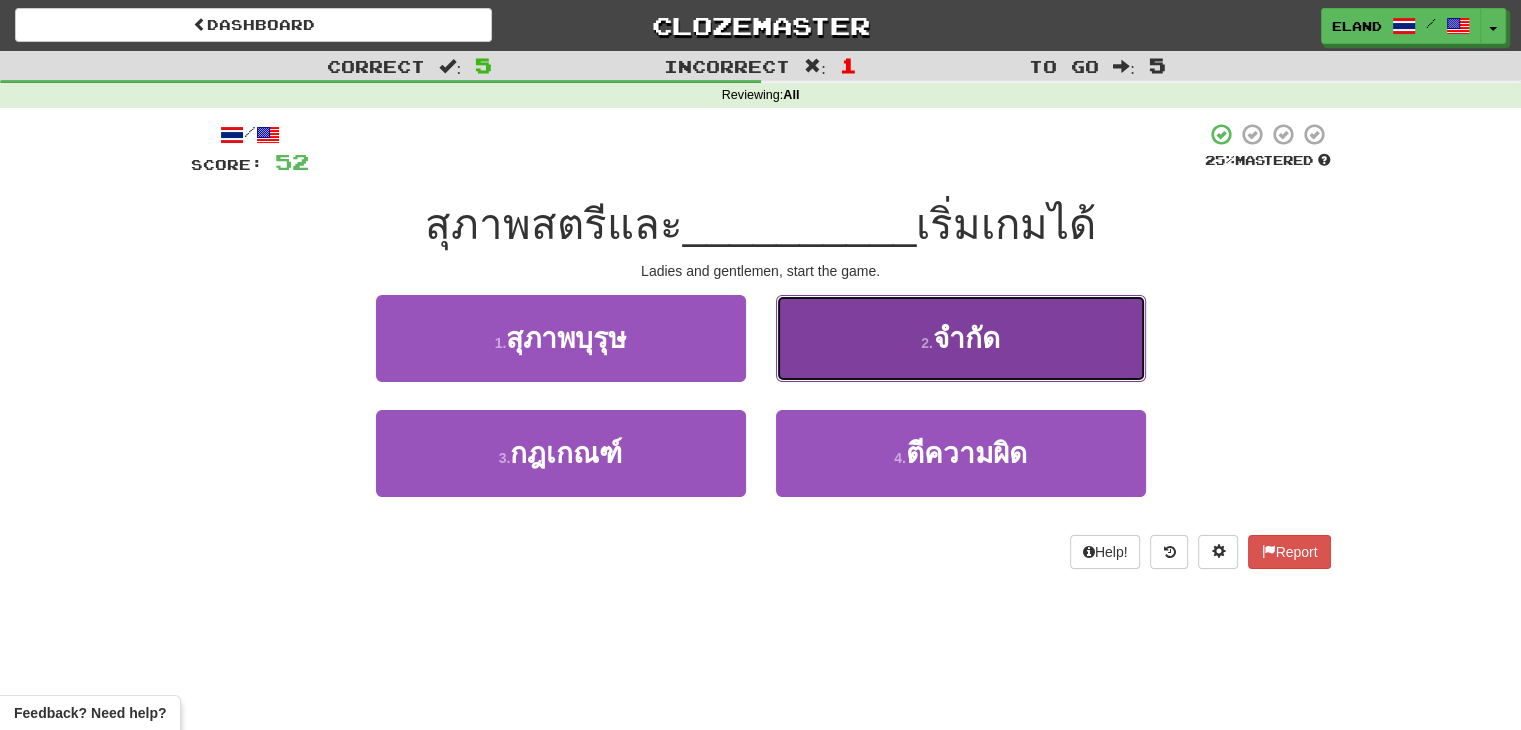 click on "2 .  จำกัด" at bounding box center (961, 338) 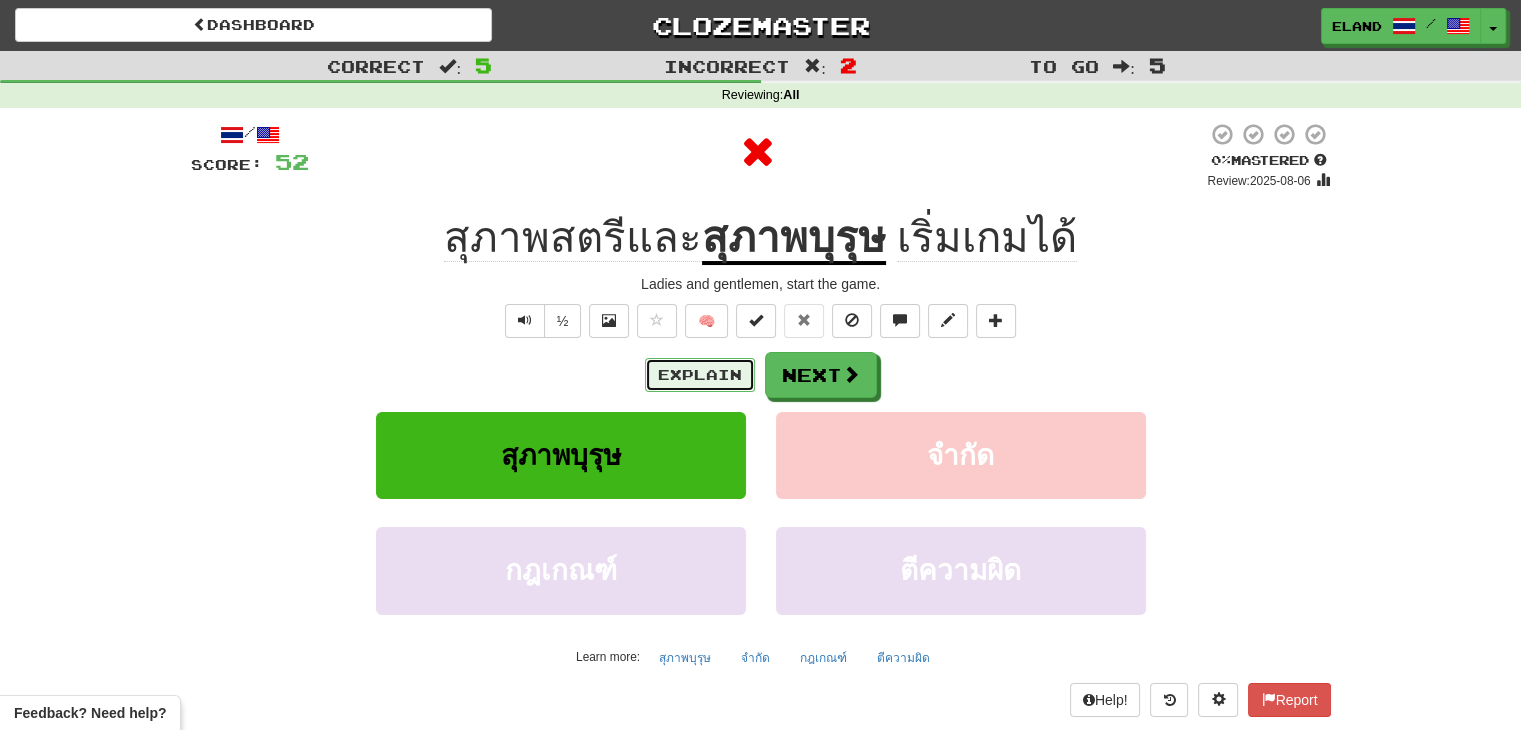 click on "Explain" at bounding box center [700, 375] 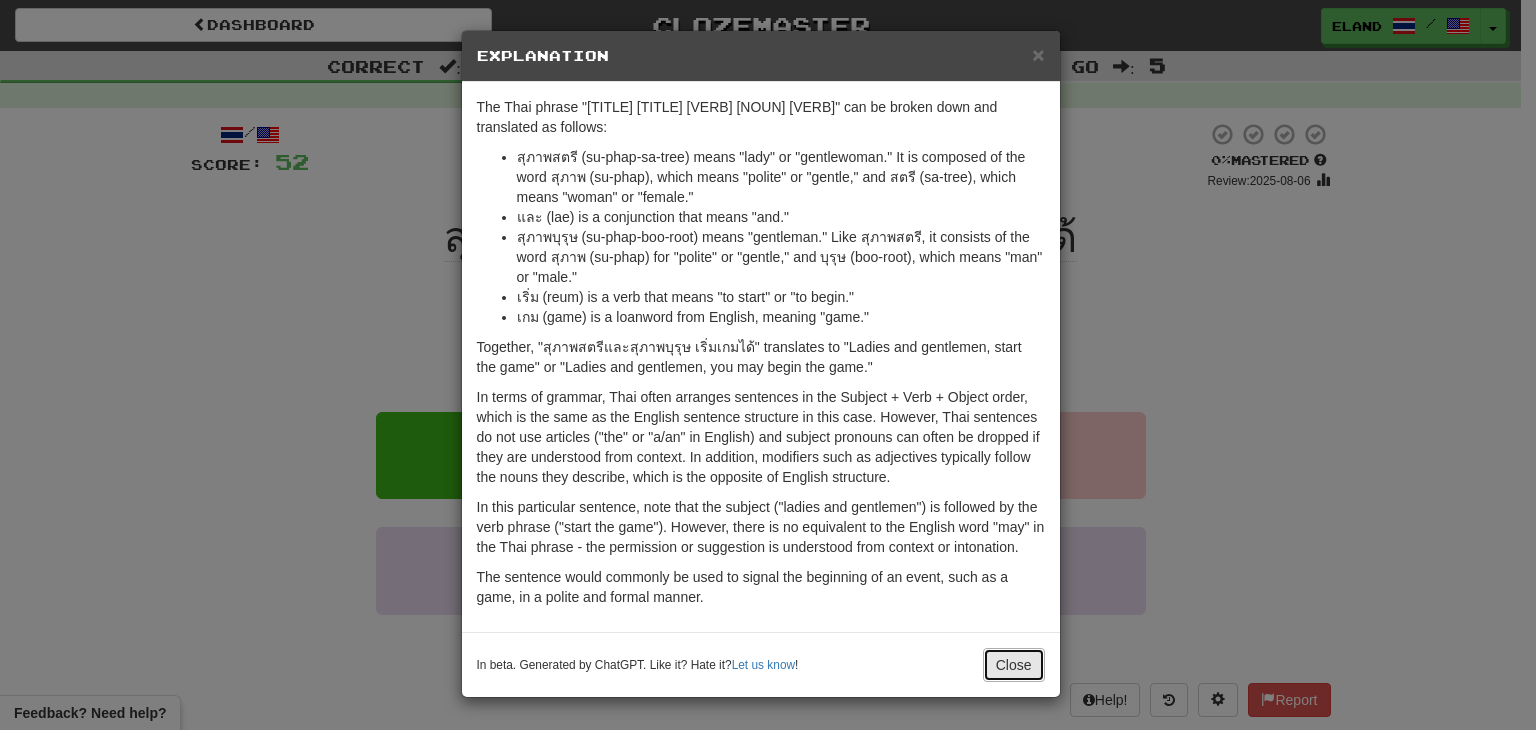 click on "Close" at bounding box center [1014, 665] 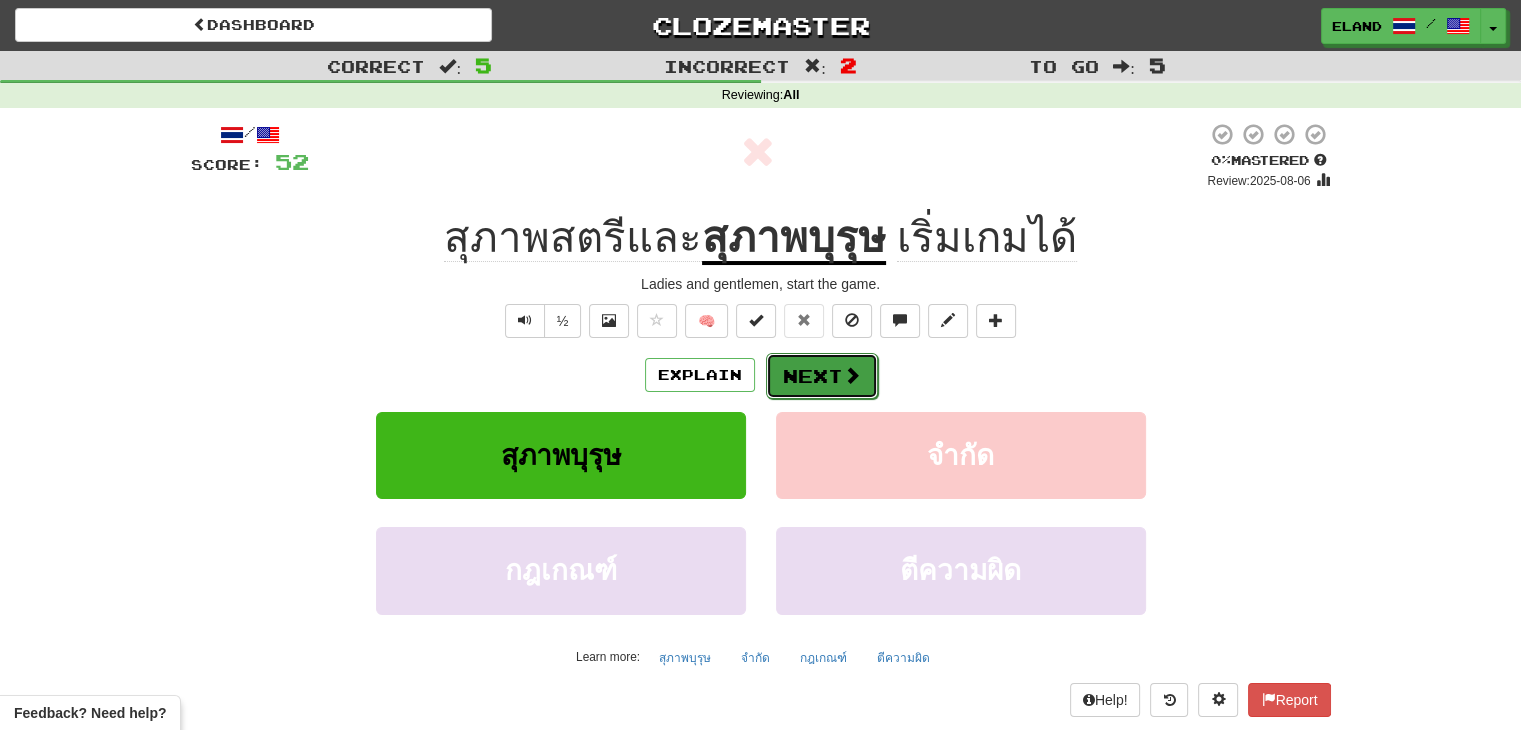 click on "Next" at bounding box center (822, 376) 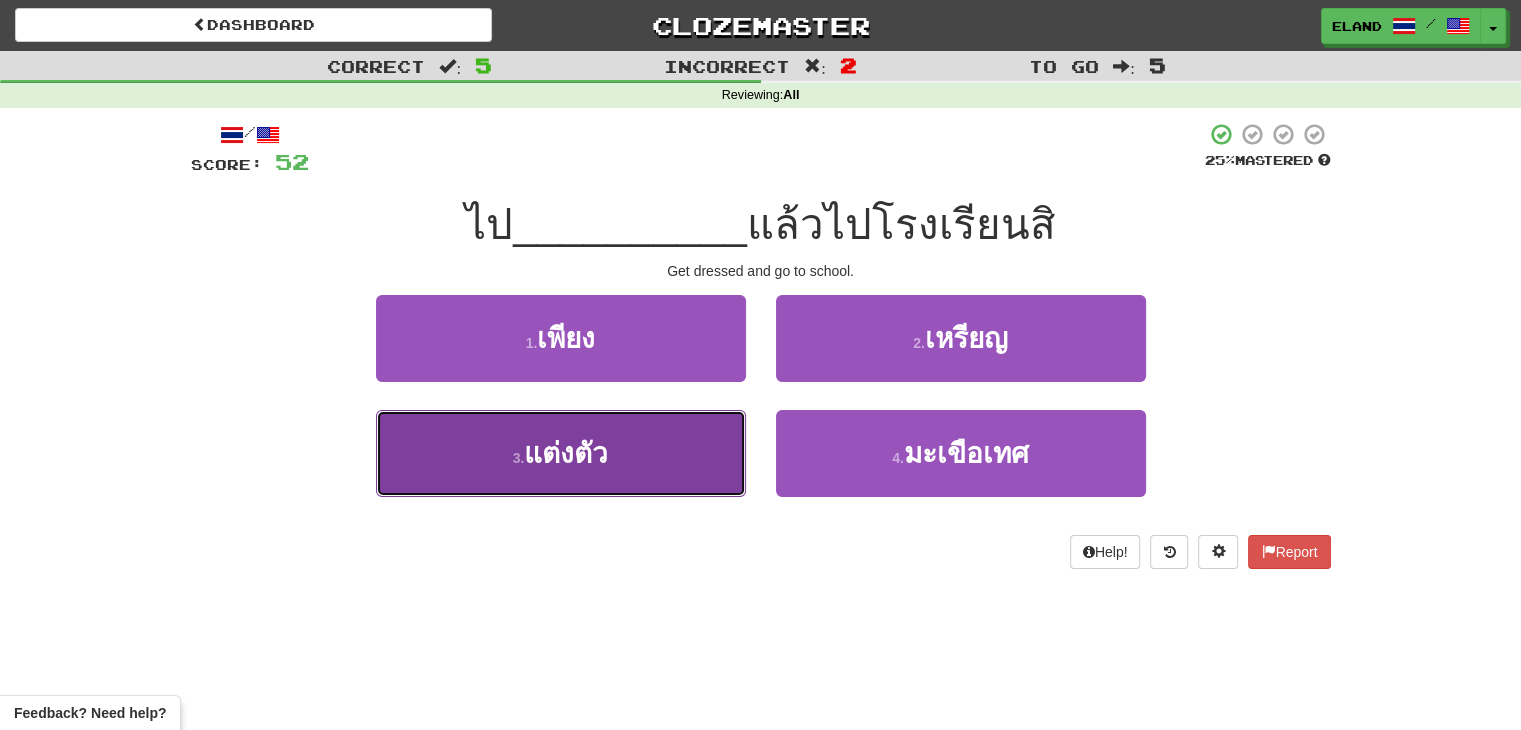 click on "3 .  แต่งตัว" at bounding box center [561, 453] 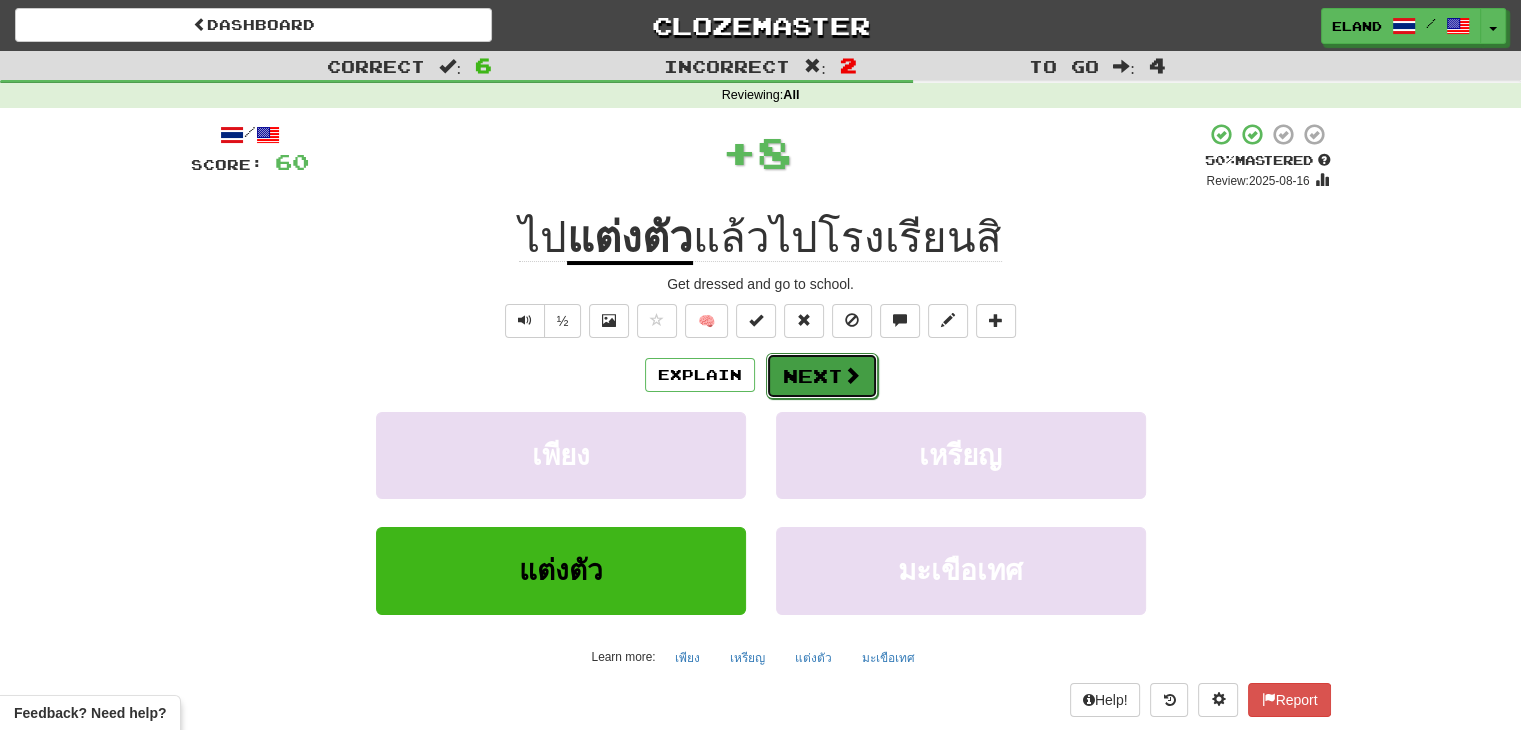 click on "Next" at bounding box center [822, 376] 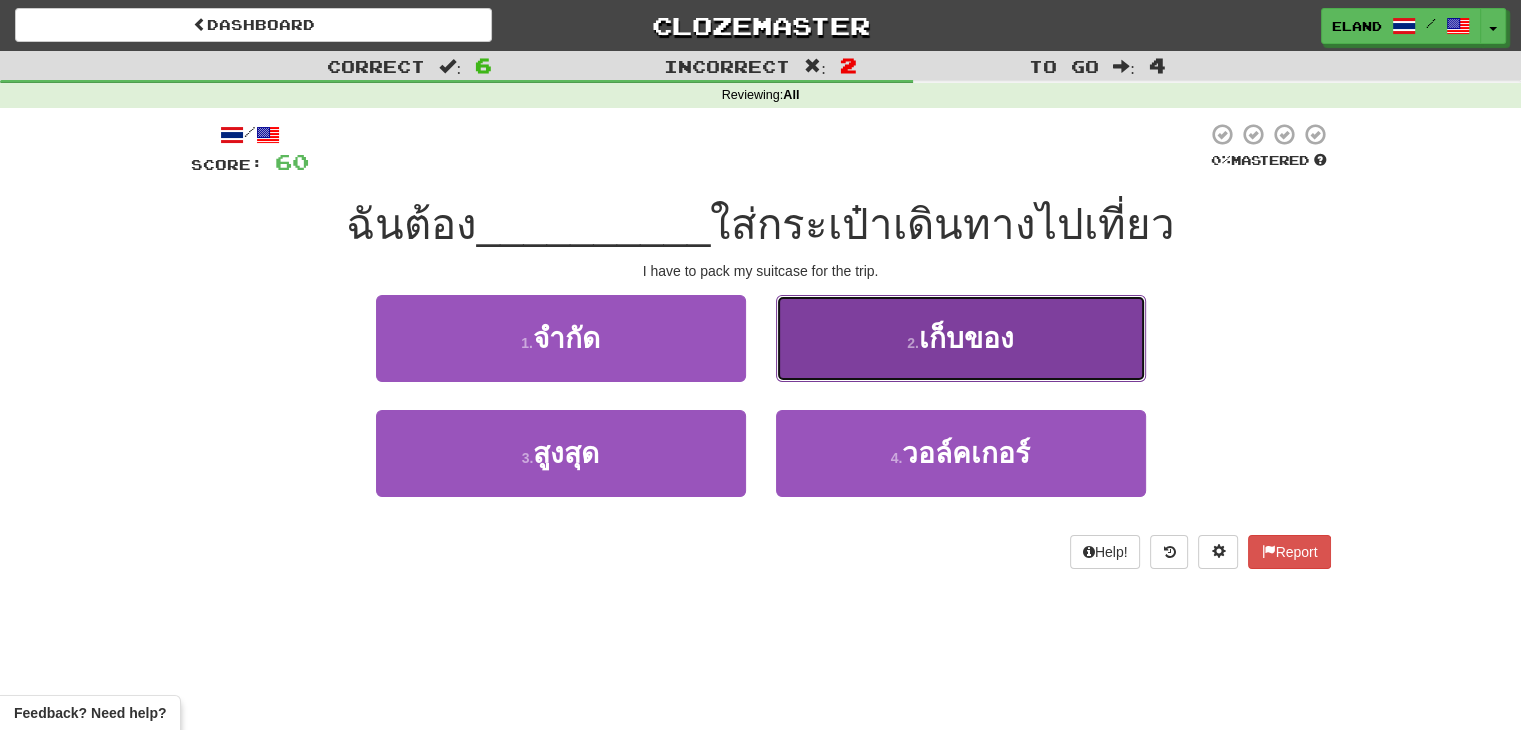 click on "2 .  เก็บของ" at bounding box center (961, 338) 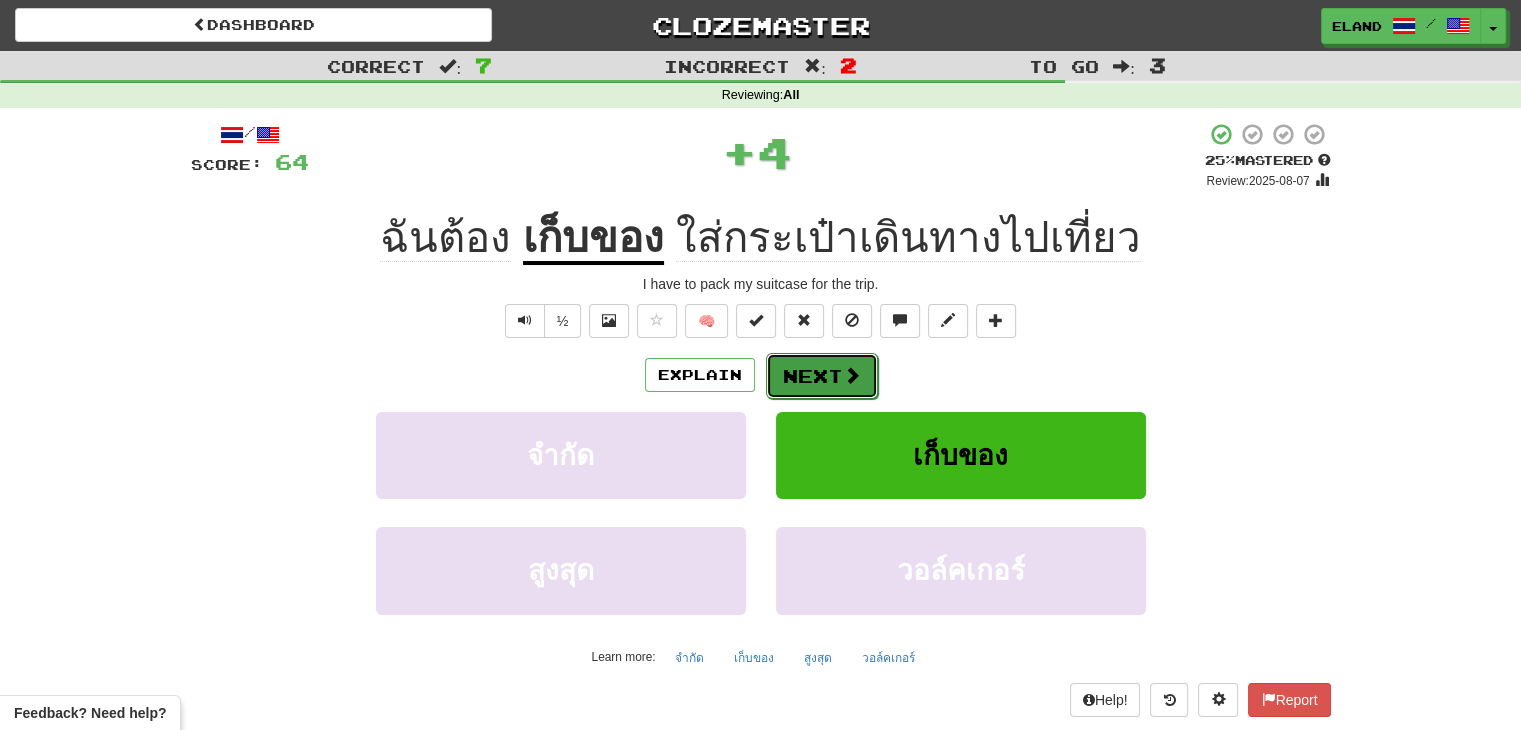 click on "Next" at bounding box center [822, 376] 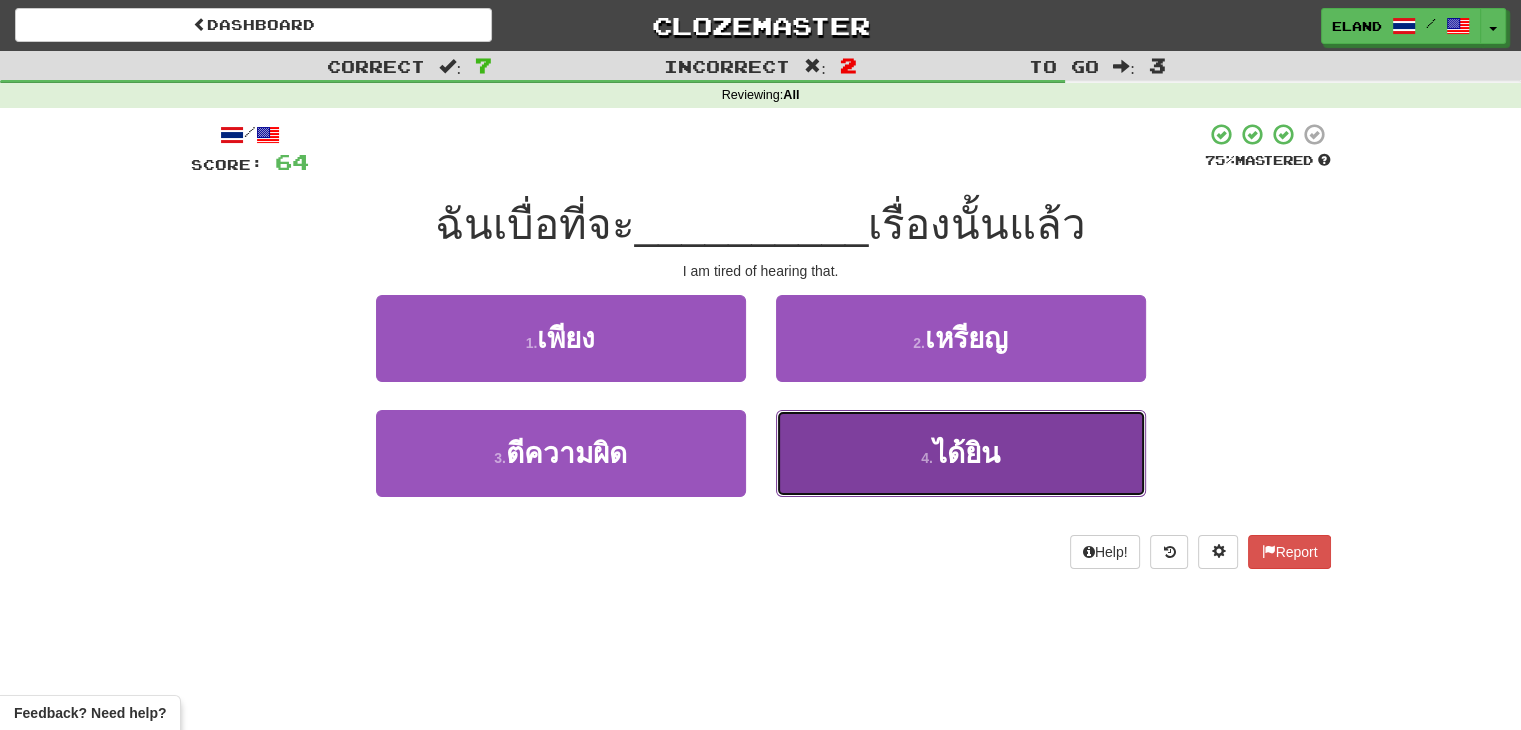 click on "4 .  ได้ยิน" at bounding box center [961, 453] 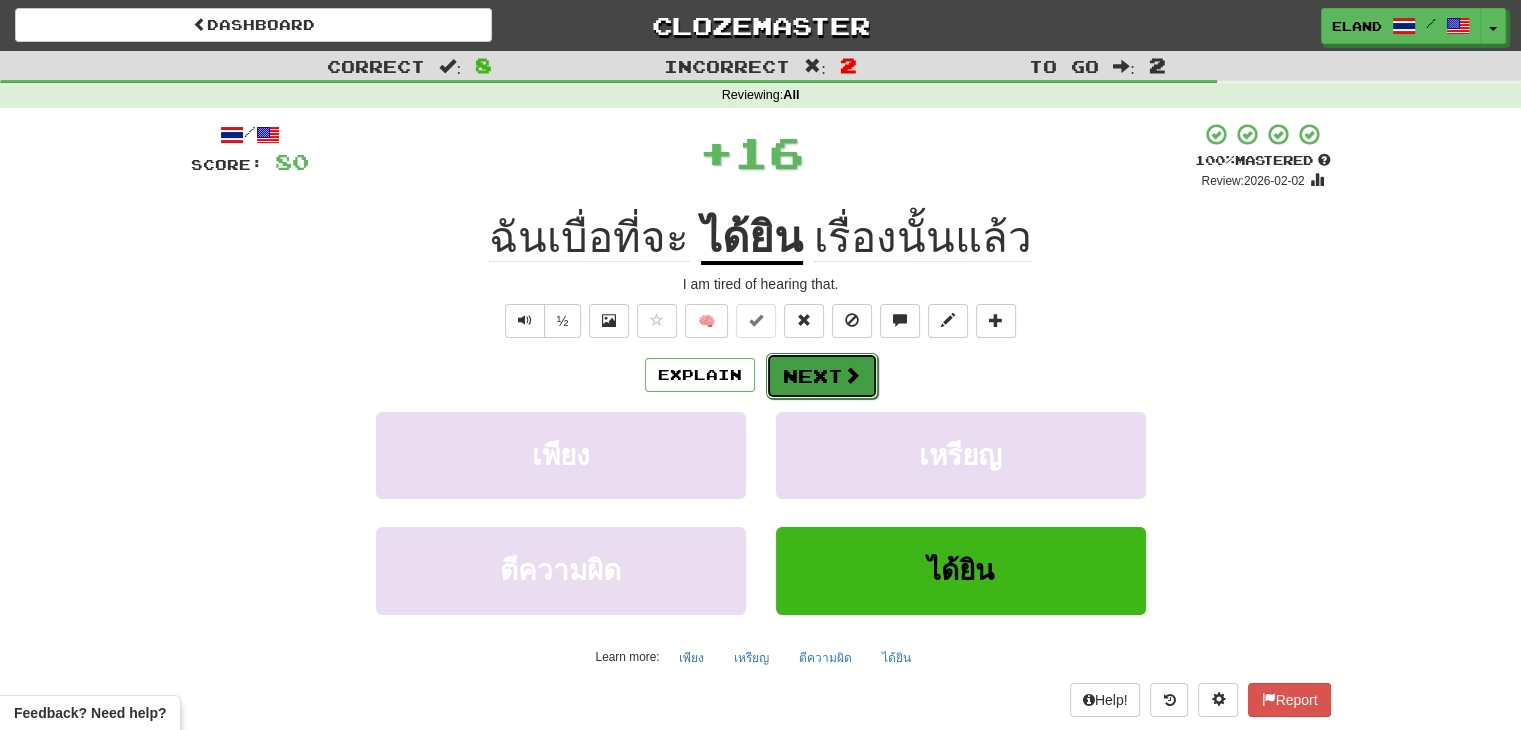 click on "Next" at bounding box center [822, 376] 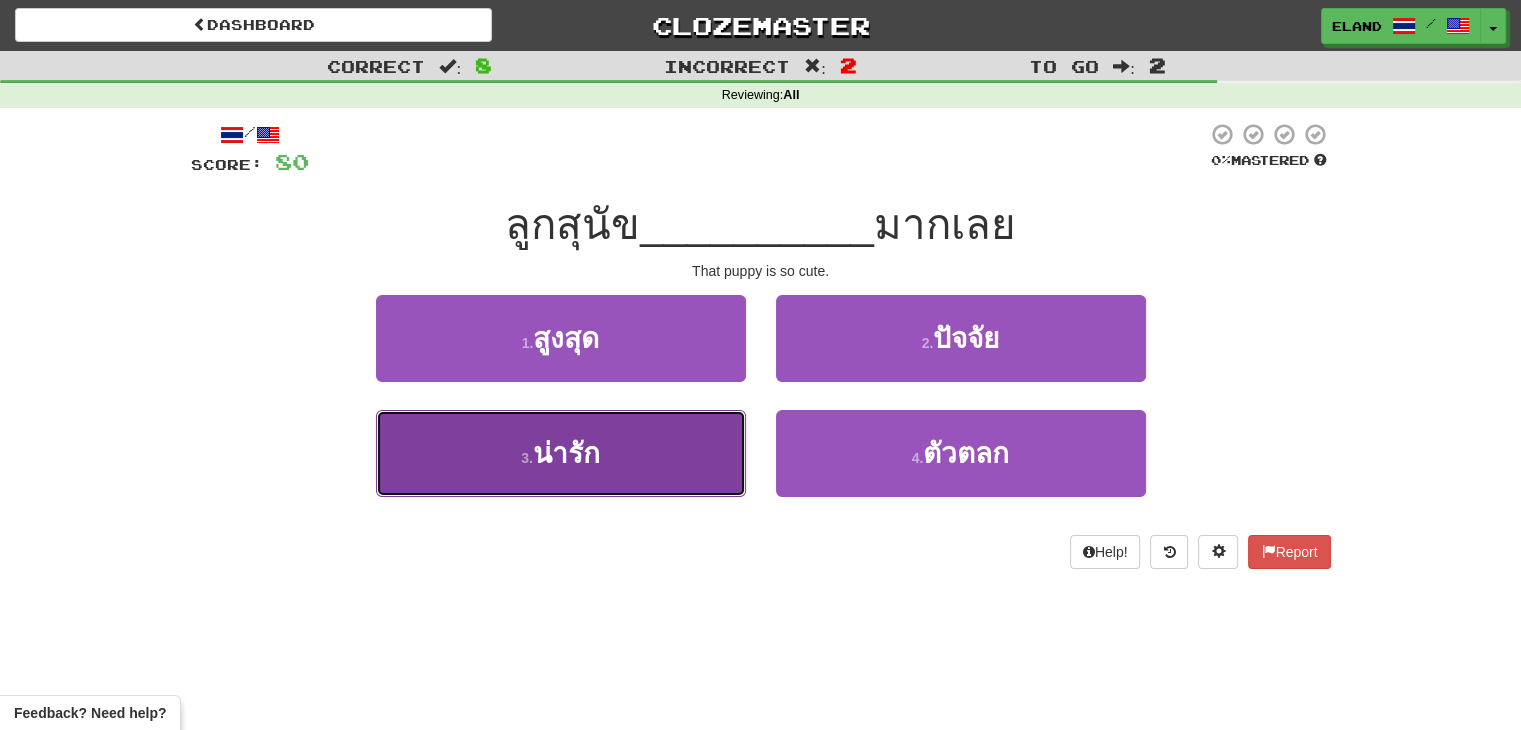 click on "3 .  น่ารัก" at bounding box center (561, 453) 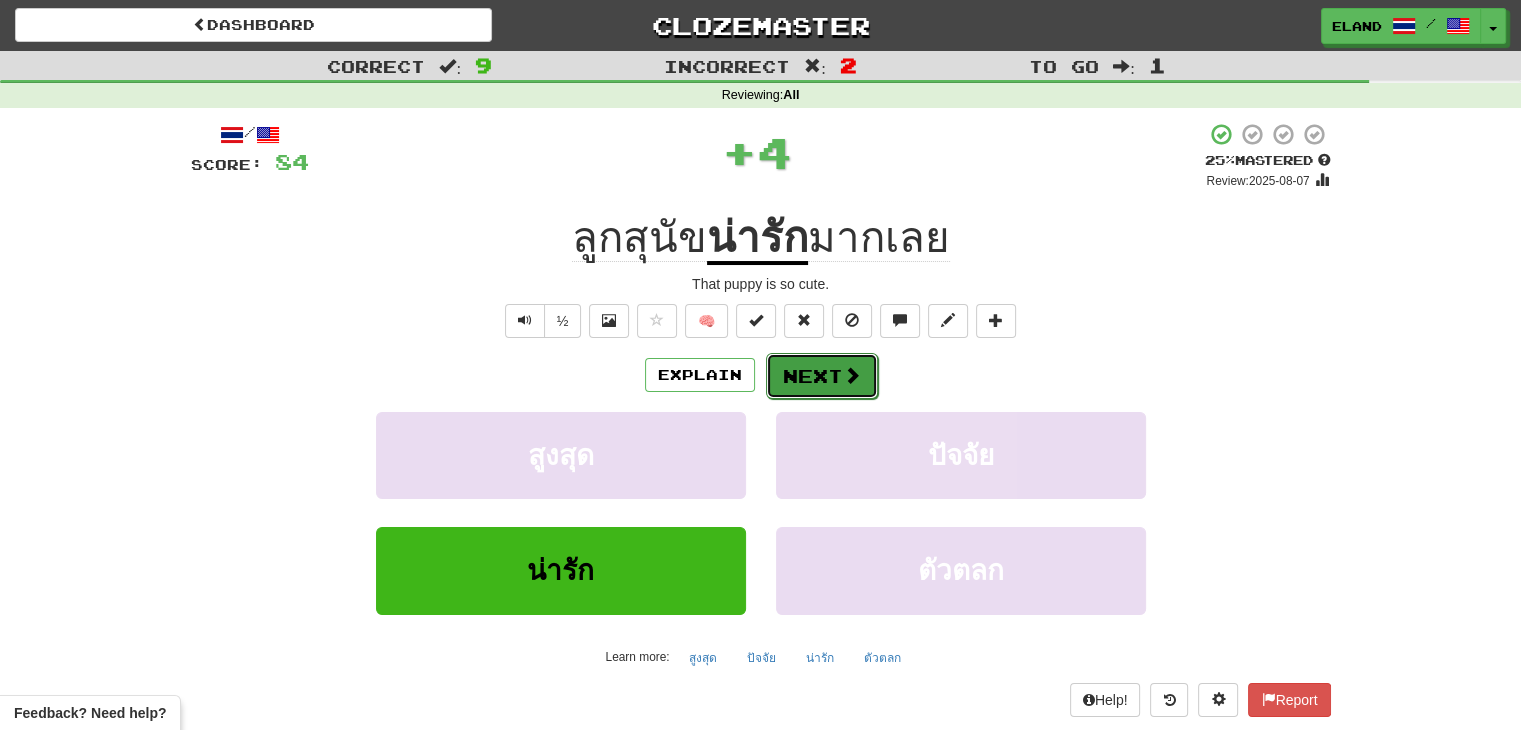 click on "Next" at bounding box center (822, 376) 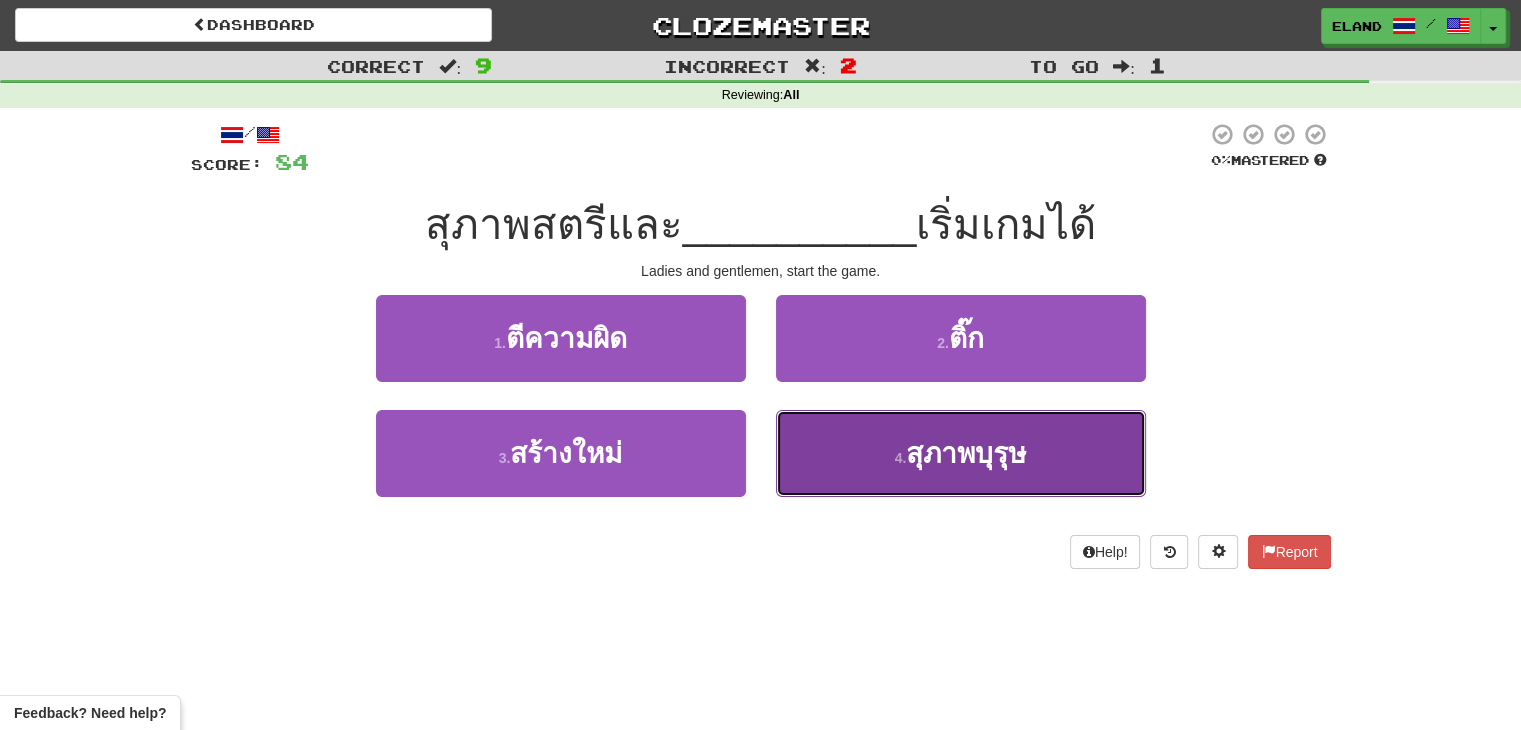 click on "4 .  สุภาพบุรุษ" at bounding box center [961, 453] 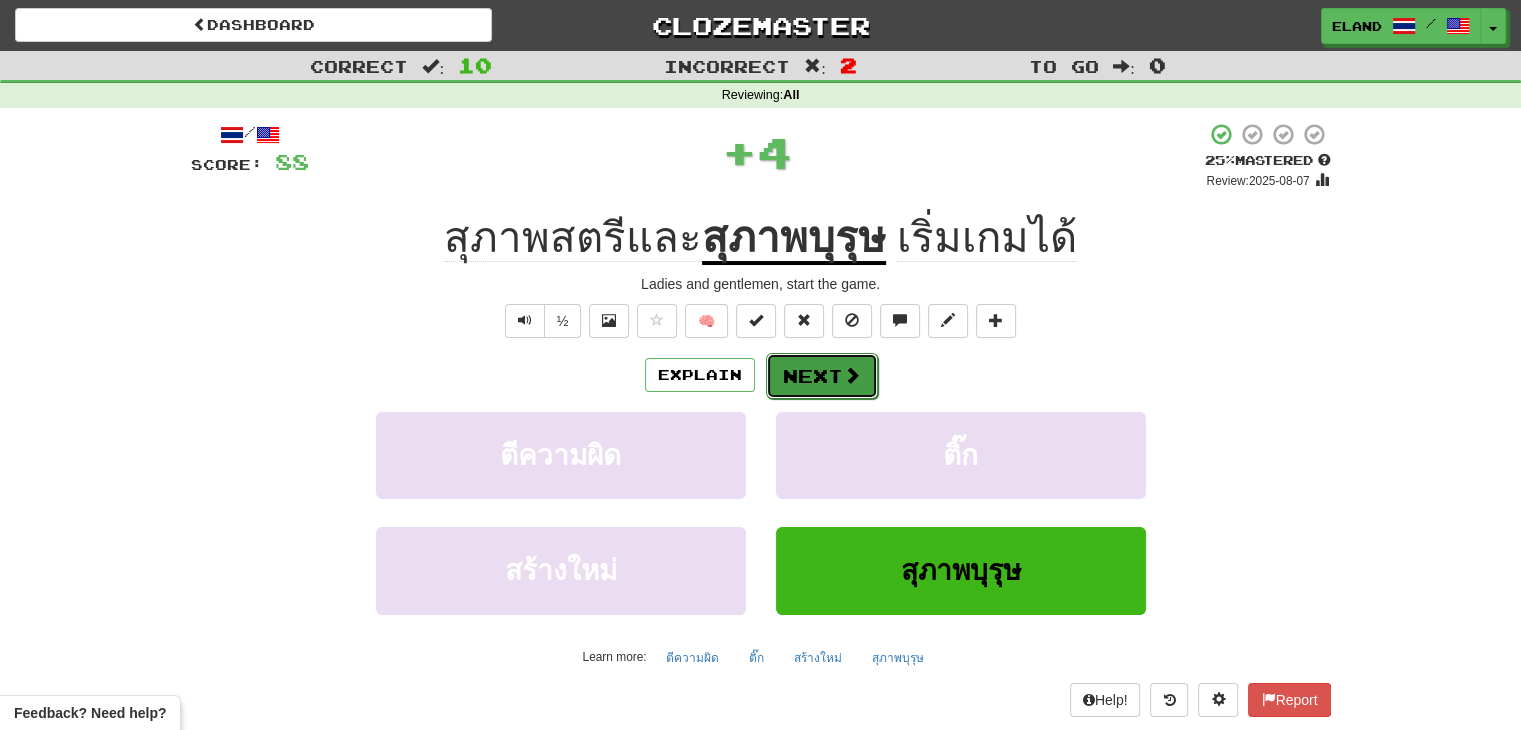 click on "Next" at bounding box center (822, 376) 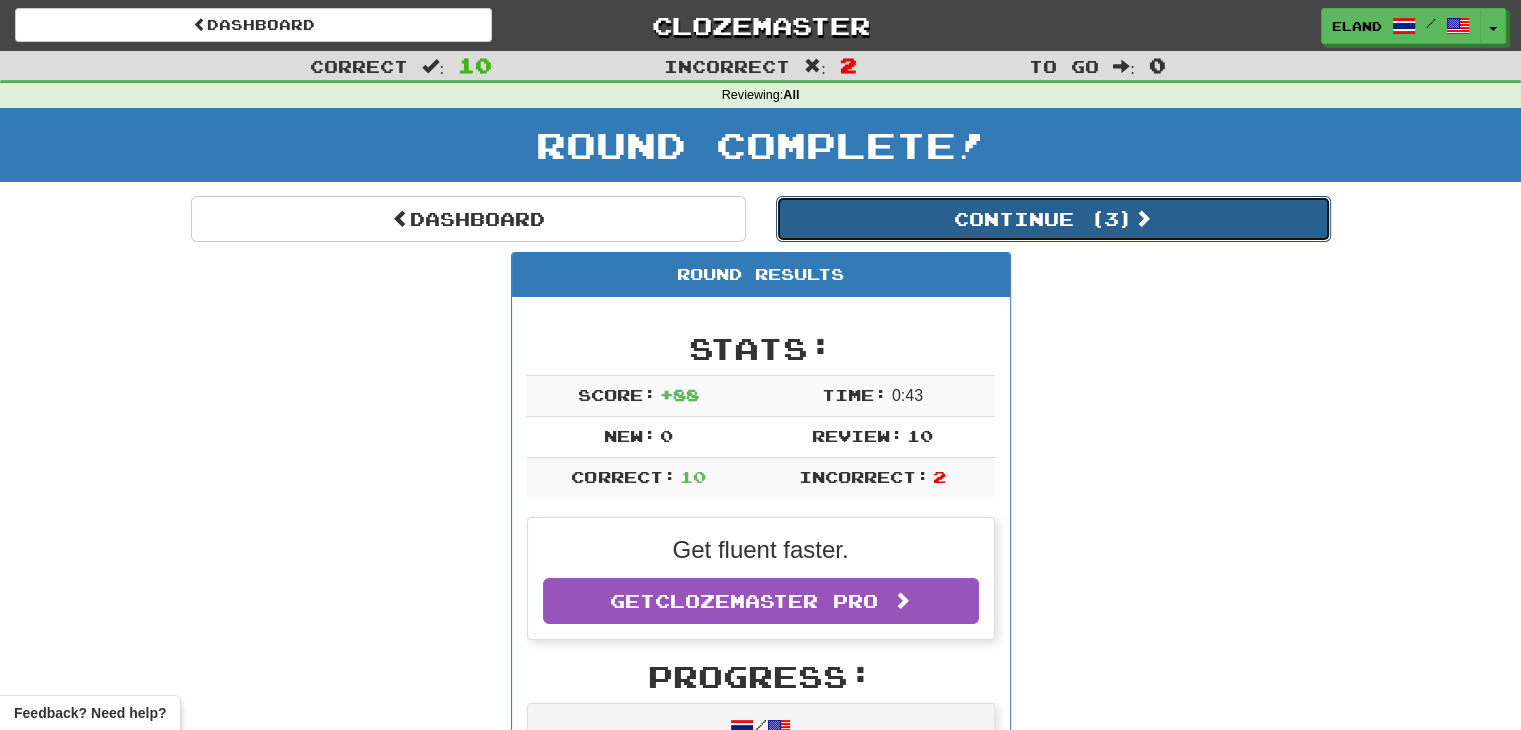 click on "Continue ( 3 )" at bounding box center [1053, 219] 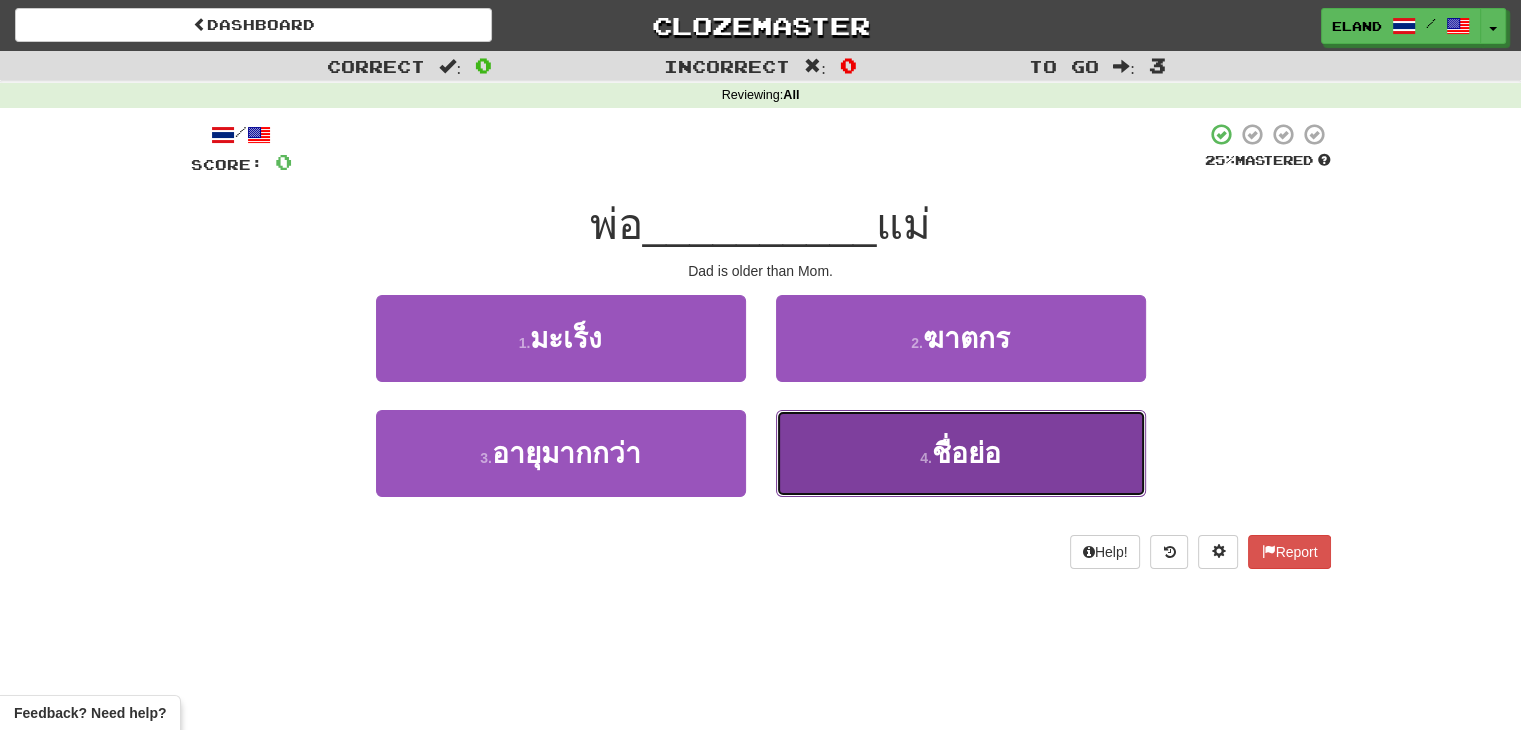 click on "4 .  ชื่อย่อ" at bounding box center [961, 453] 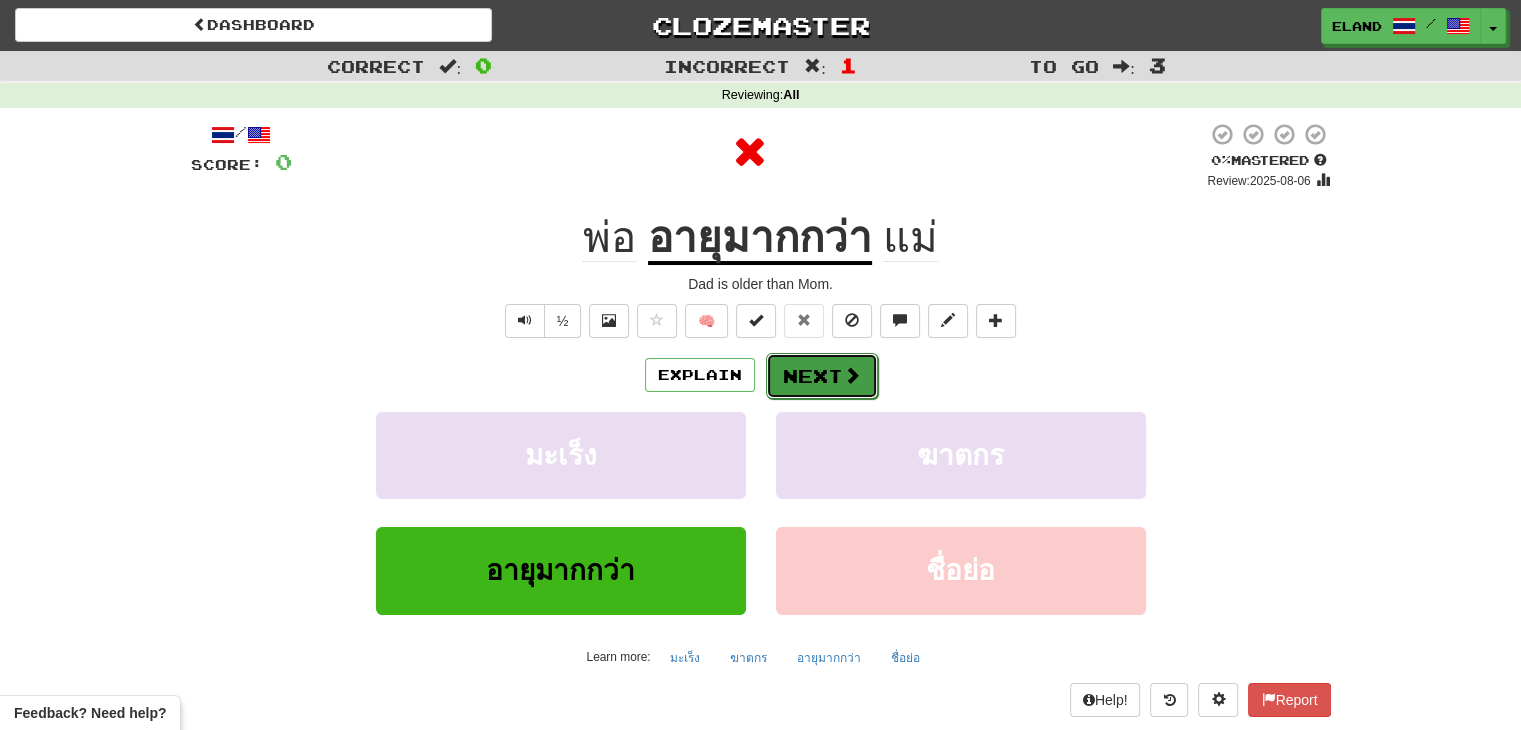 click on "Next" at bounding box center (822, 376) 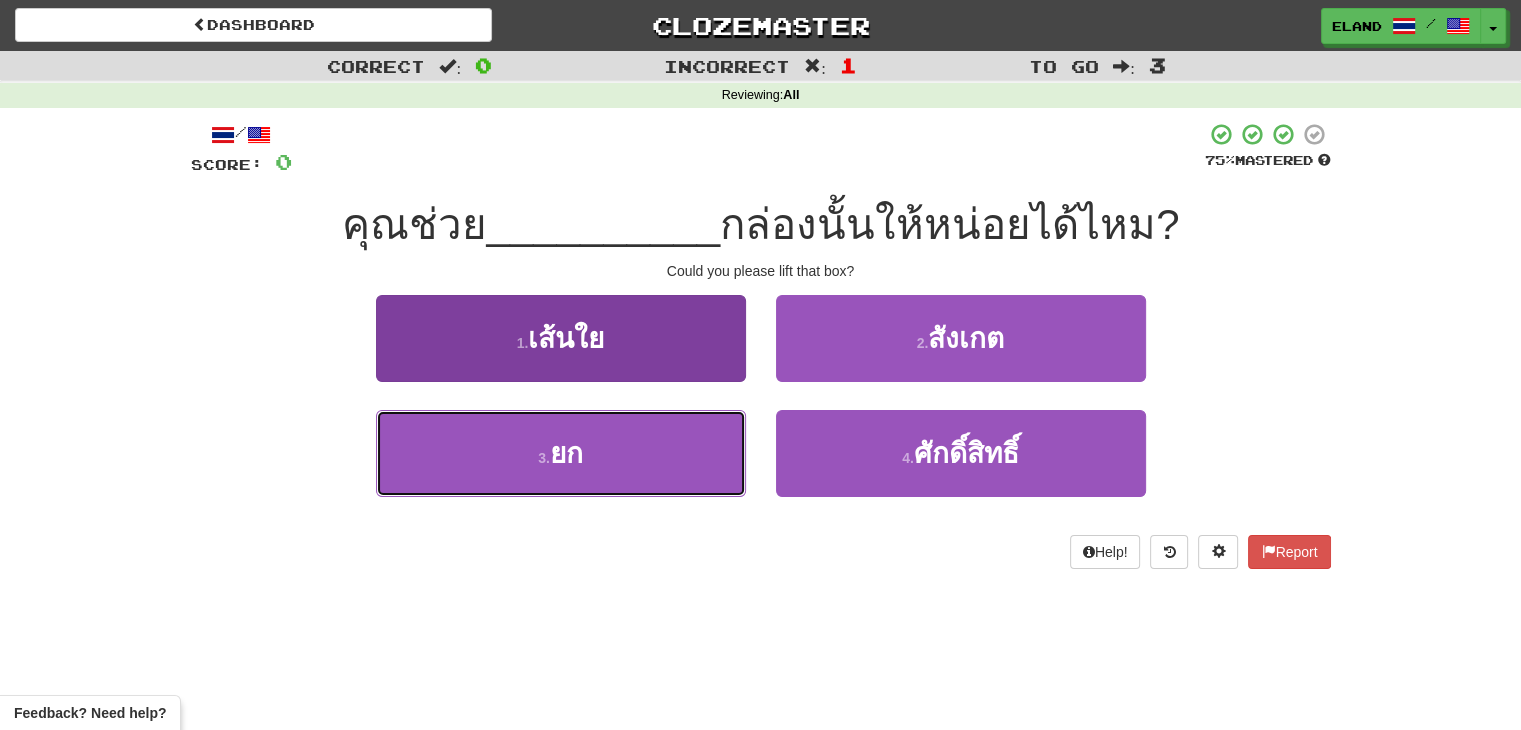 click on "3 .  ยก" at bounding box center [561, 453] 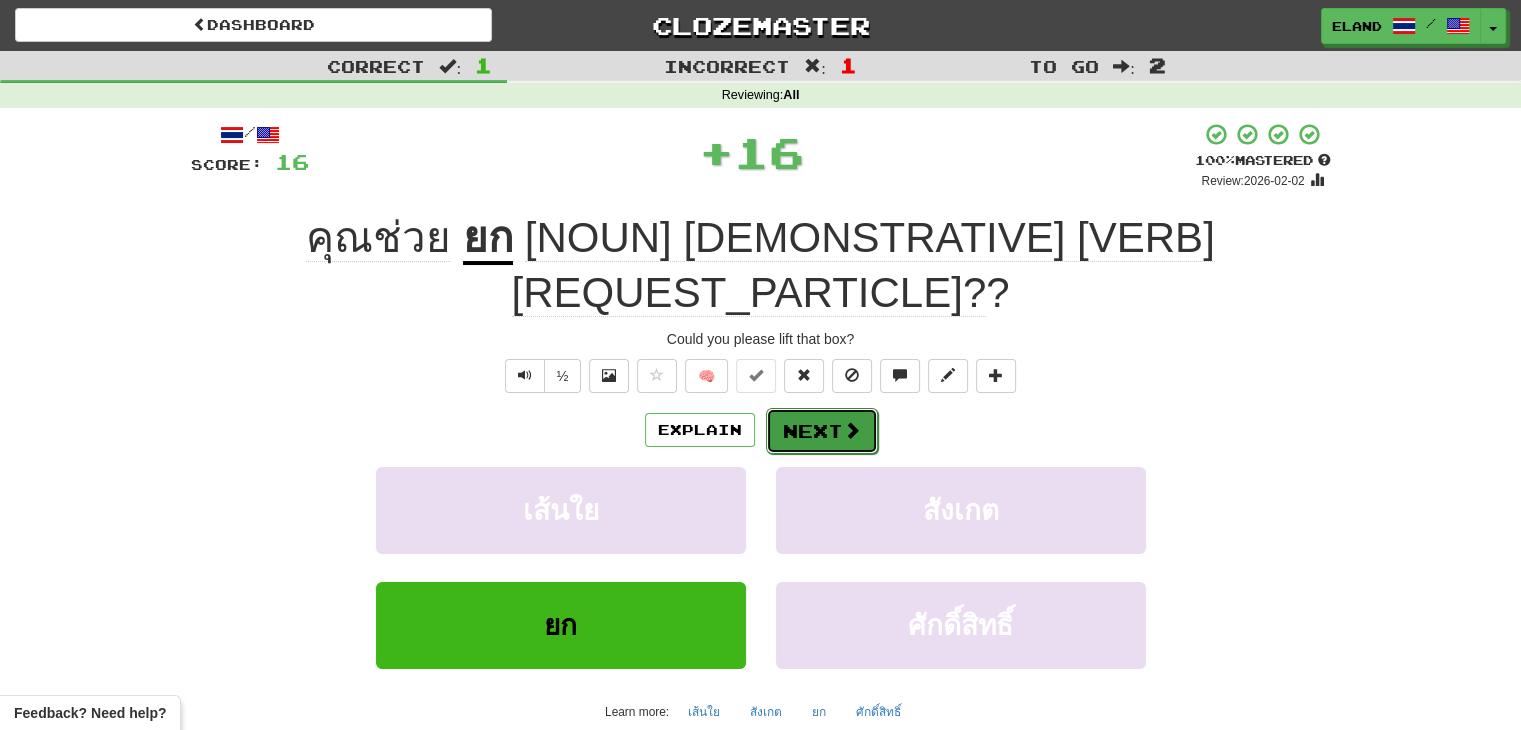 click on "Next" at bounding box center (822, 431) 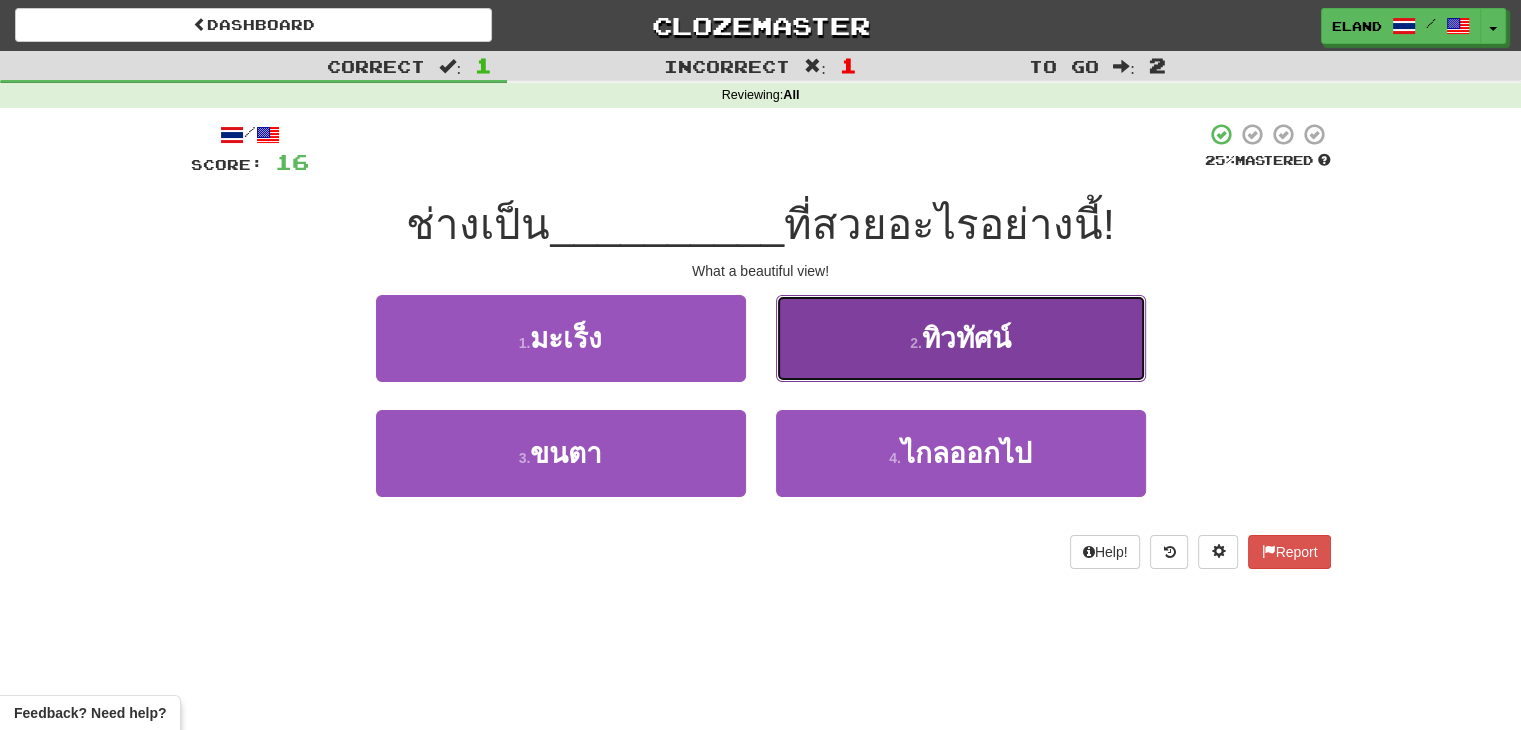 click on "2 .  ทิวทัศน์" at bounding box center [961, 338] 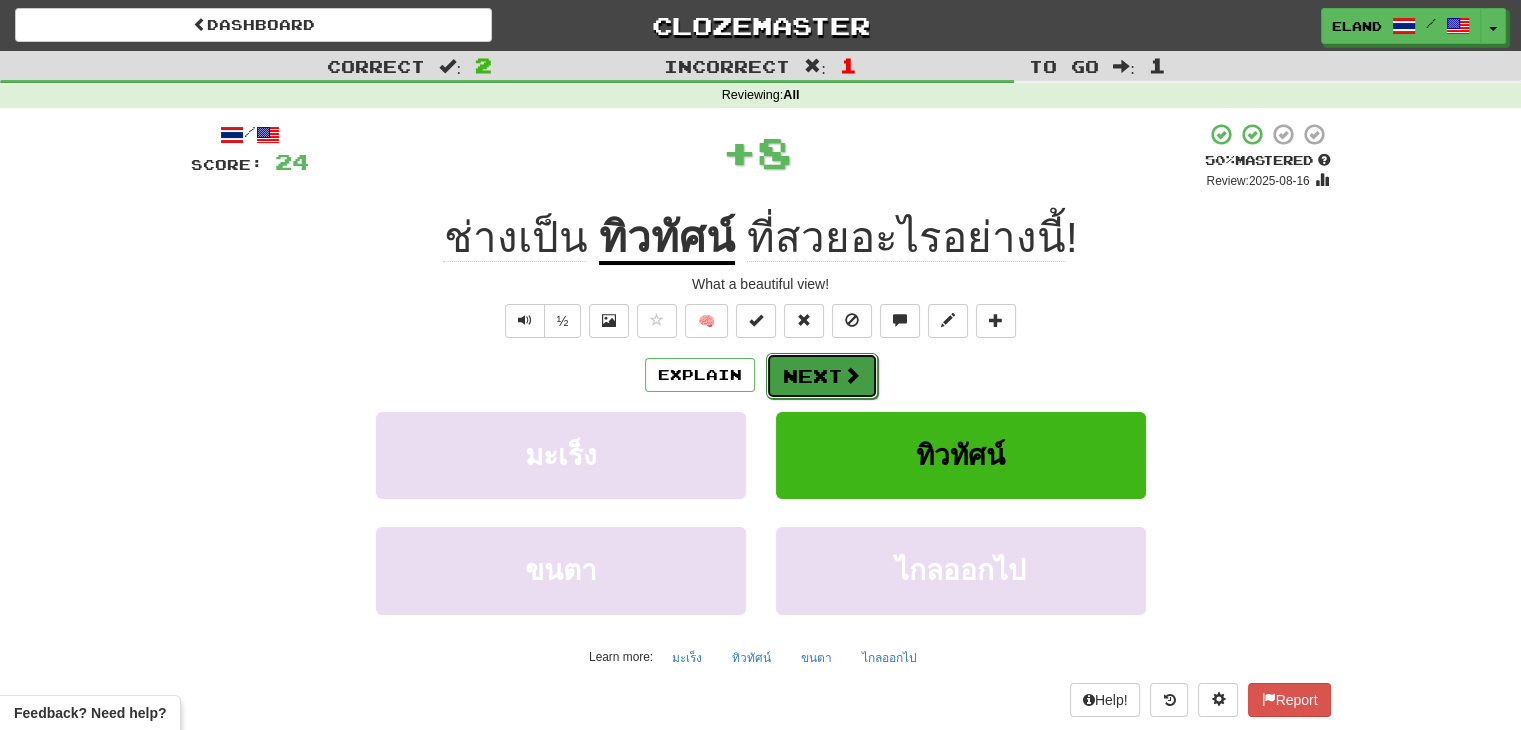 click on "Next" at bounding box center (822, 376) 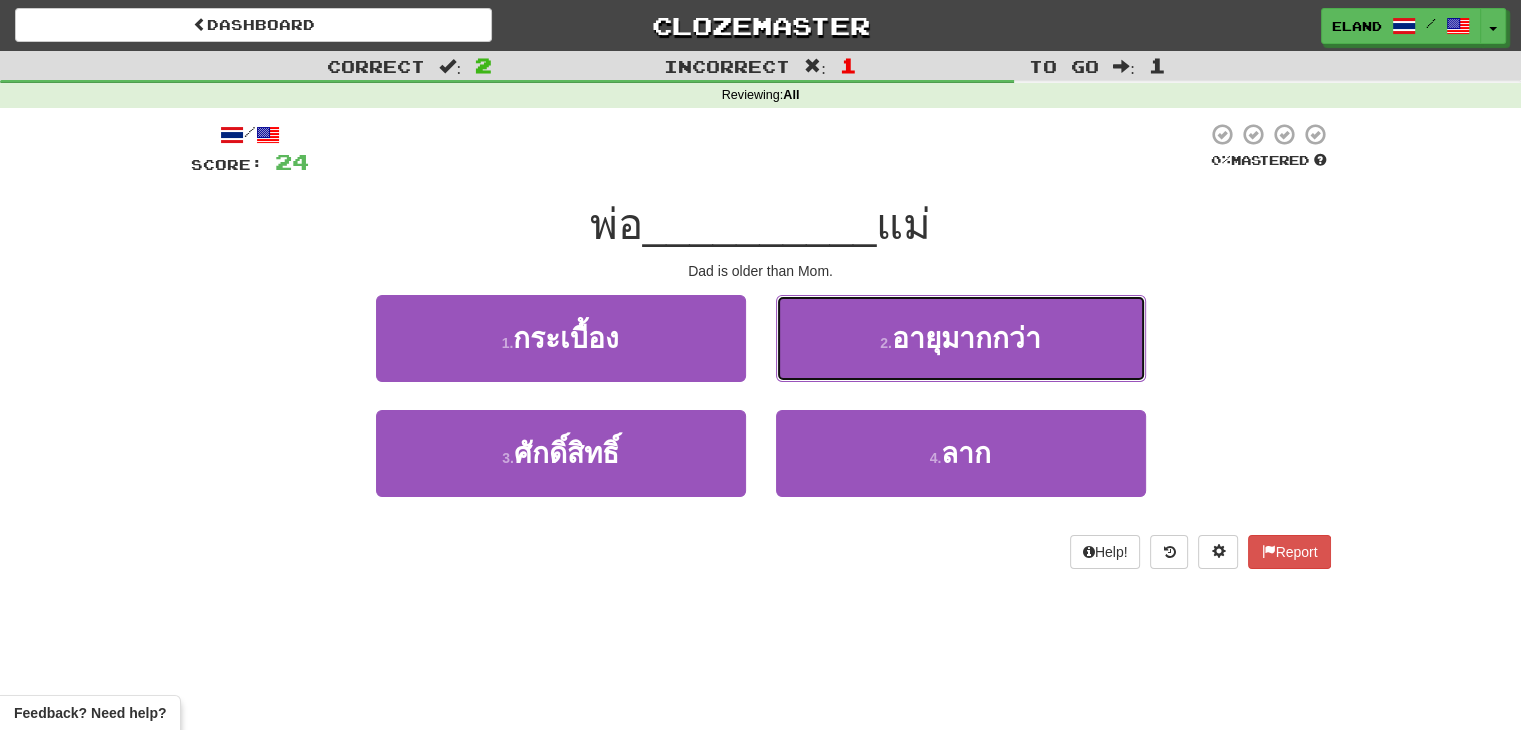 click on "อายุมากกว่า" at bounding box center [966, 338] 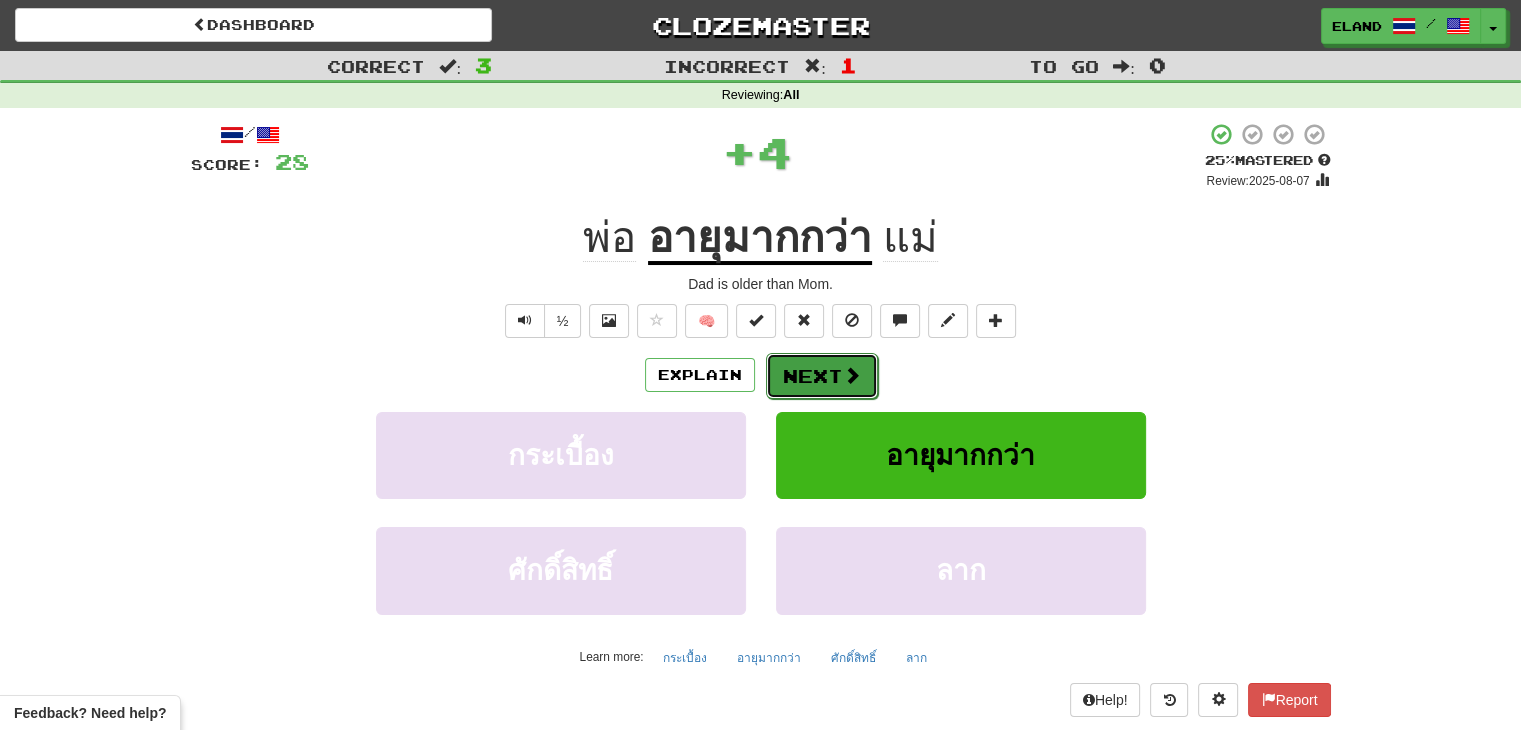 click at bounding box center [852, 375] 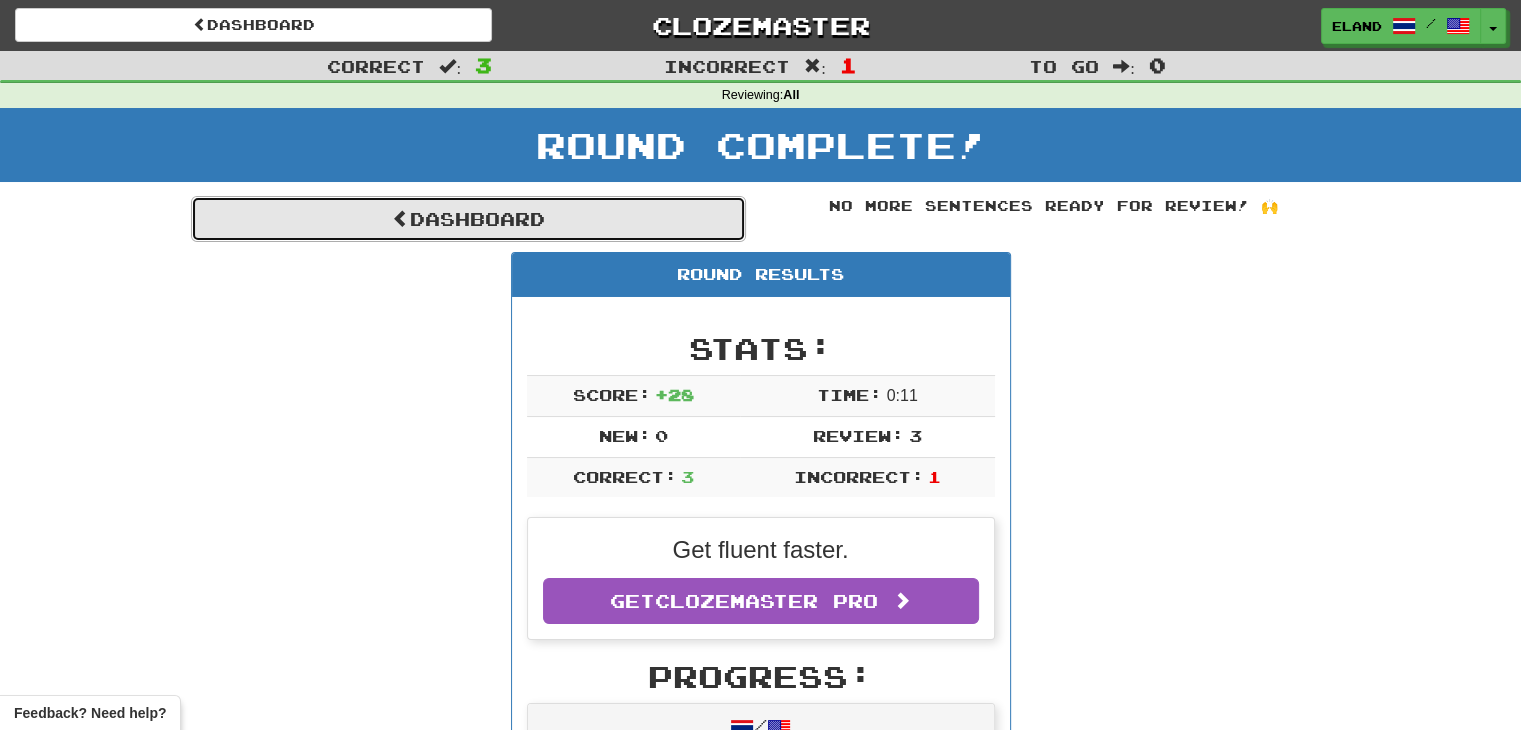 click on "Dashboard" at bounding box center (468, 219) 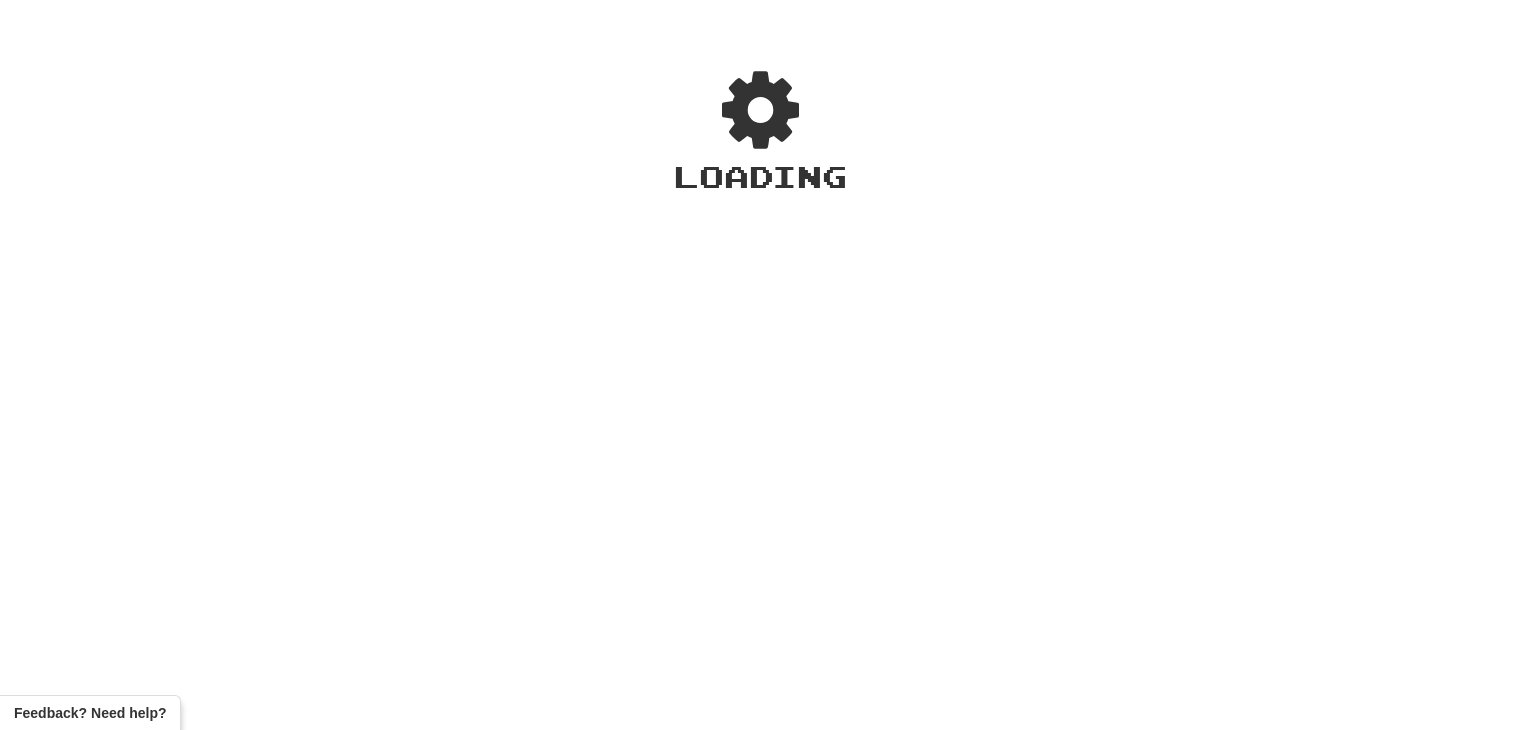 scroll, scrollTop: 0, scrollLeft: 0, axis: both 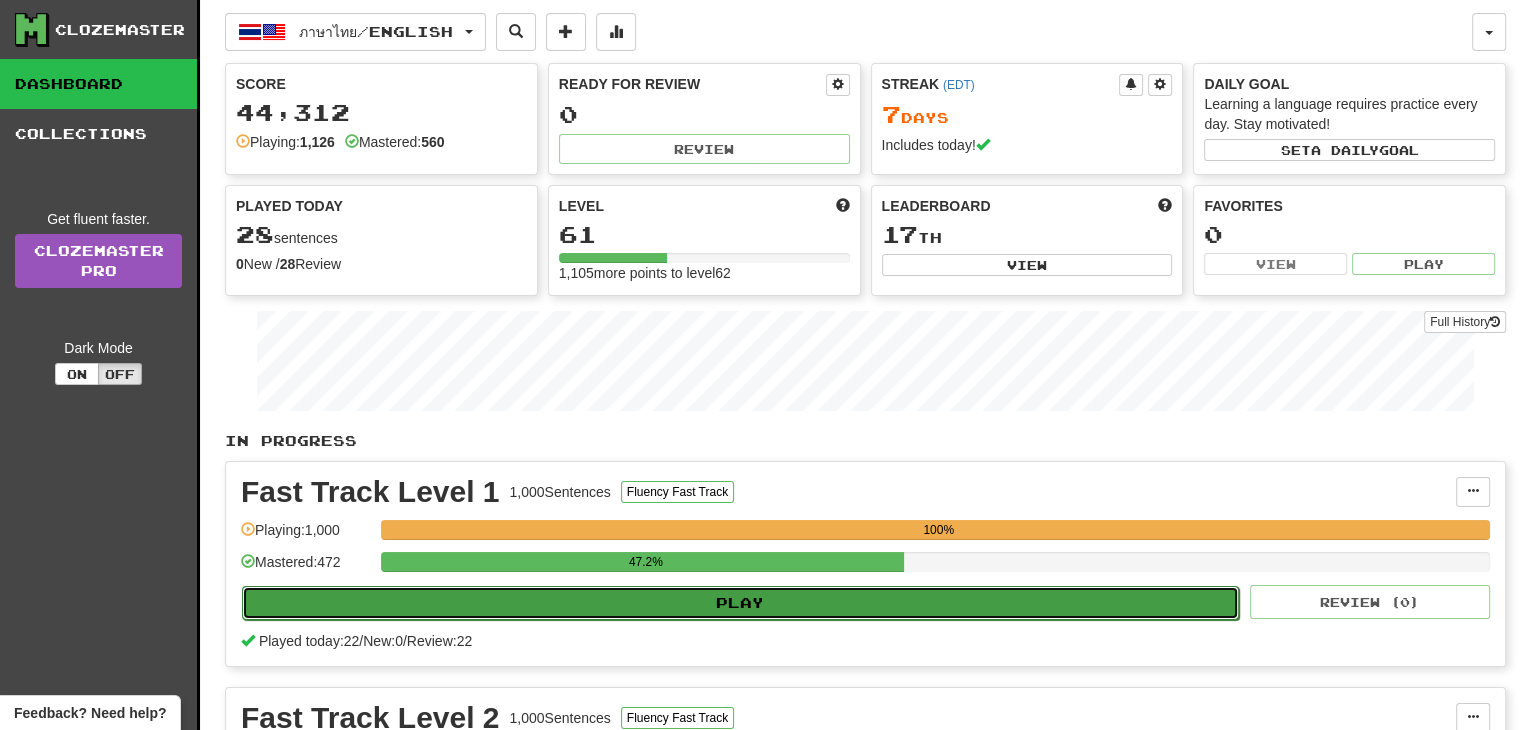 click on "Play" at bounding box center [740, 603] 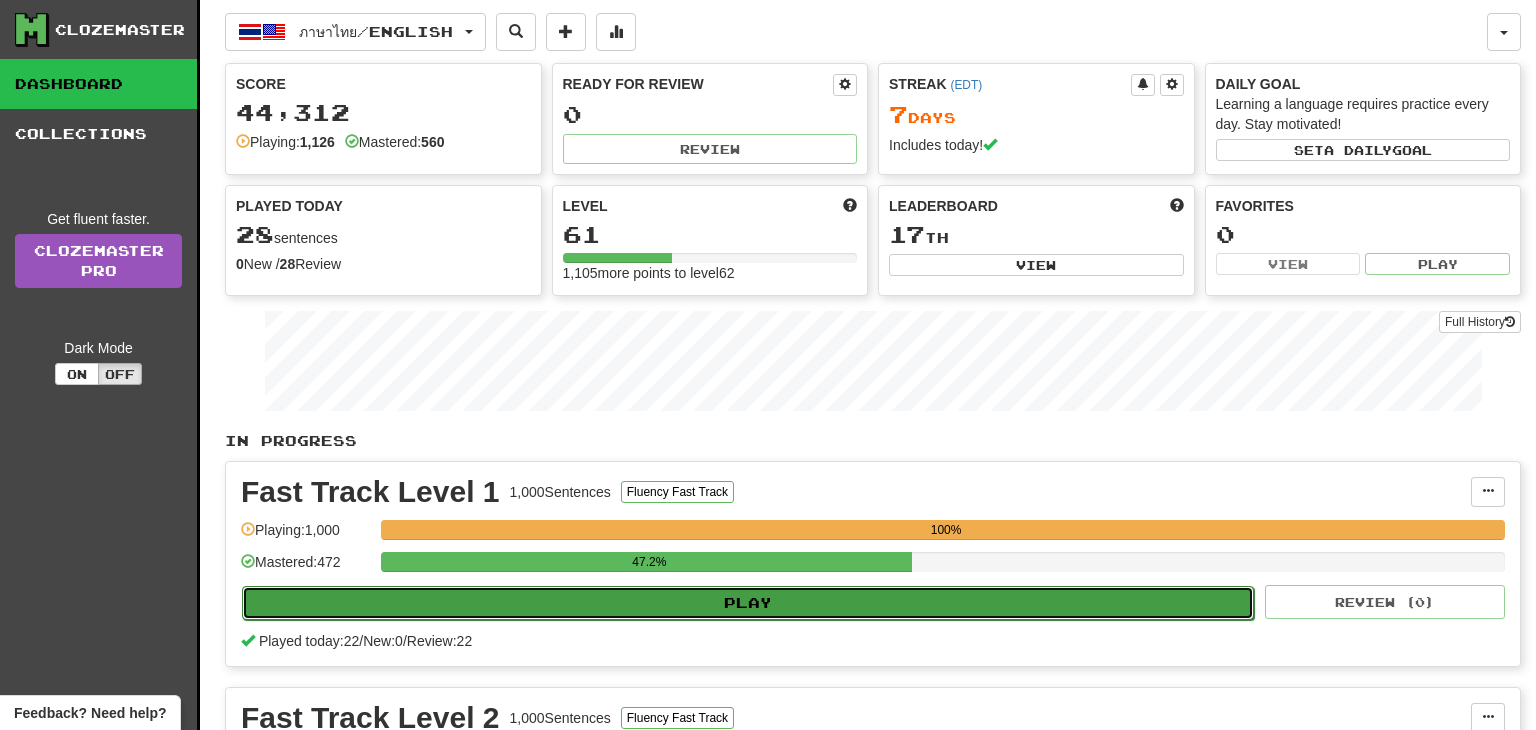 select on "**" 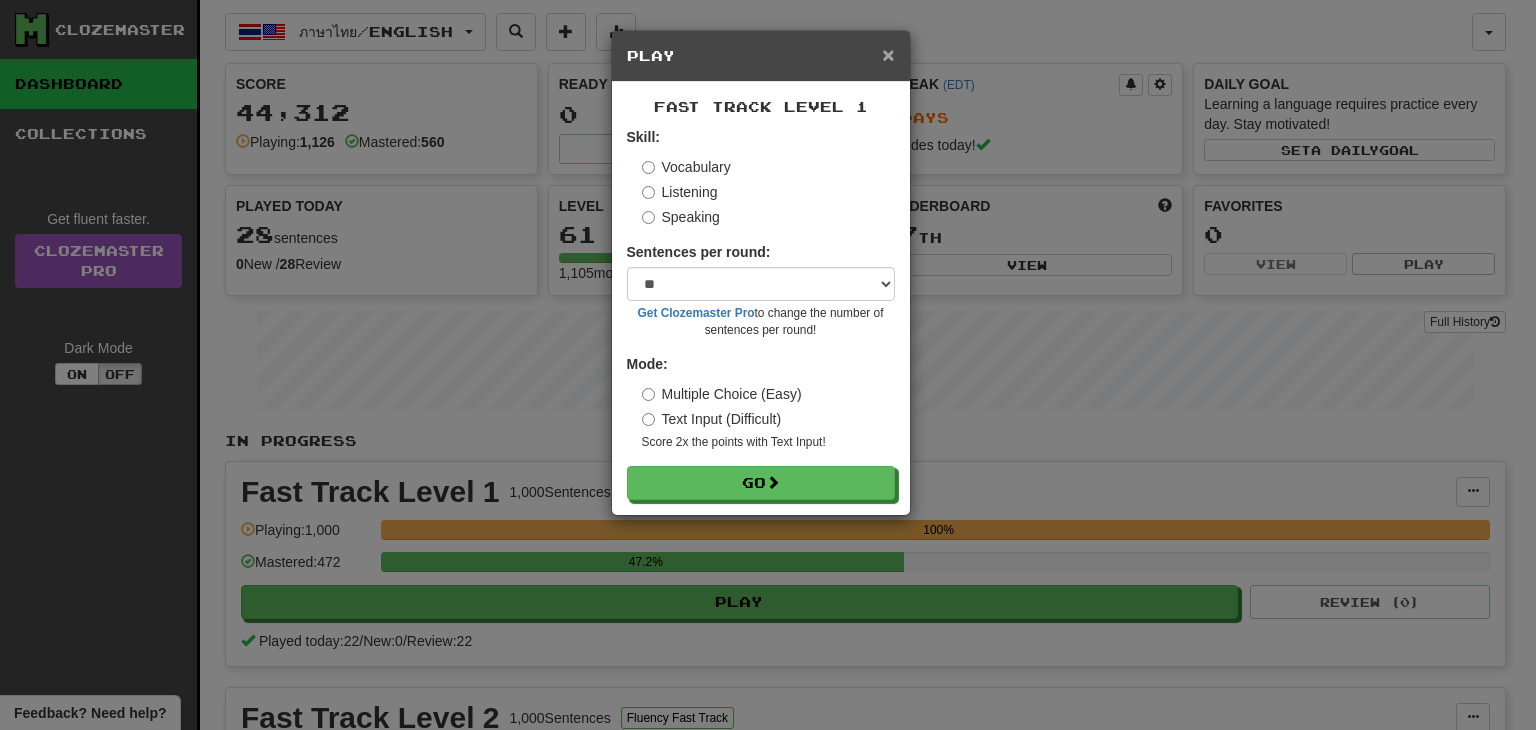 click on "×" at bounding box center (888, 54) 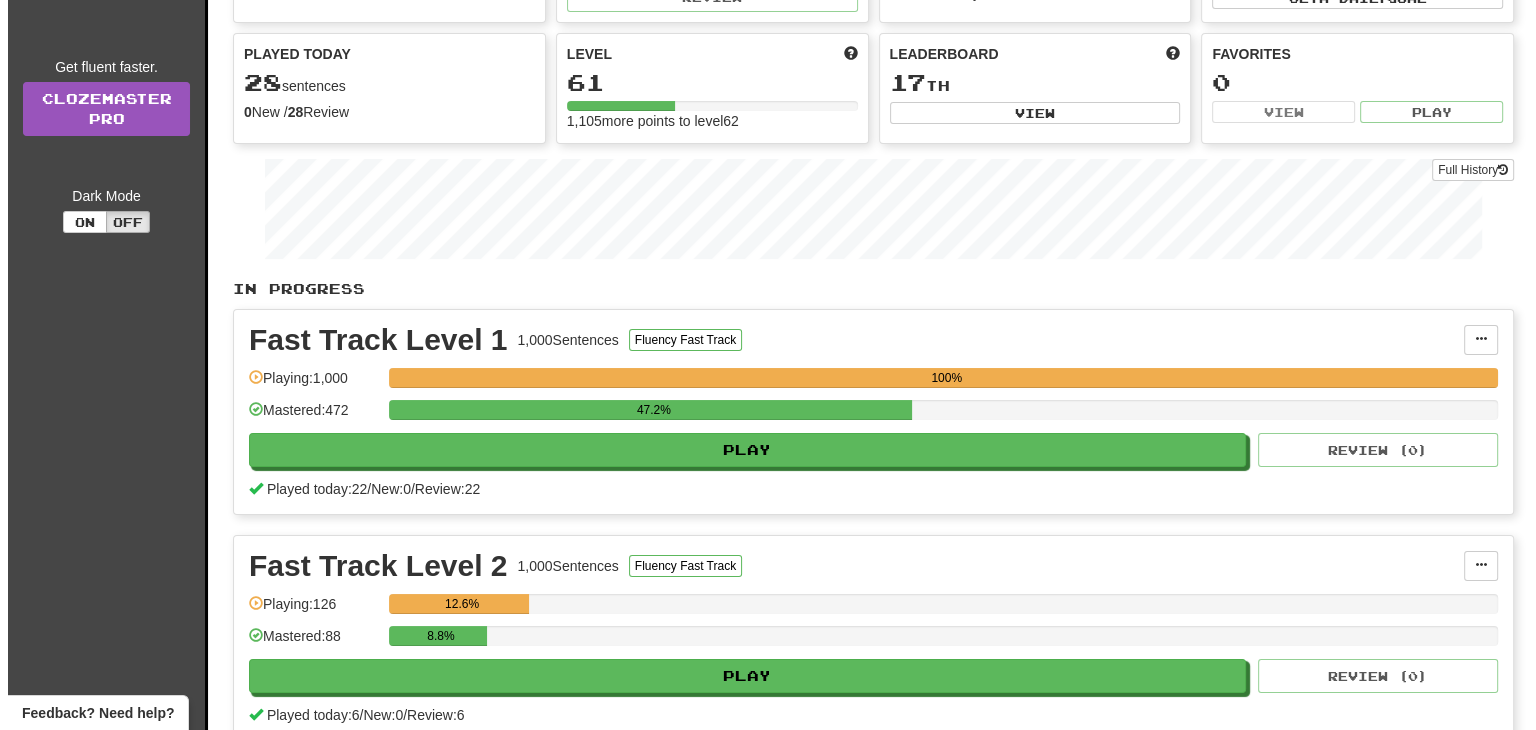 scroll, scrollTop: 200, scrollLeft: 0, axis: vertical 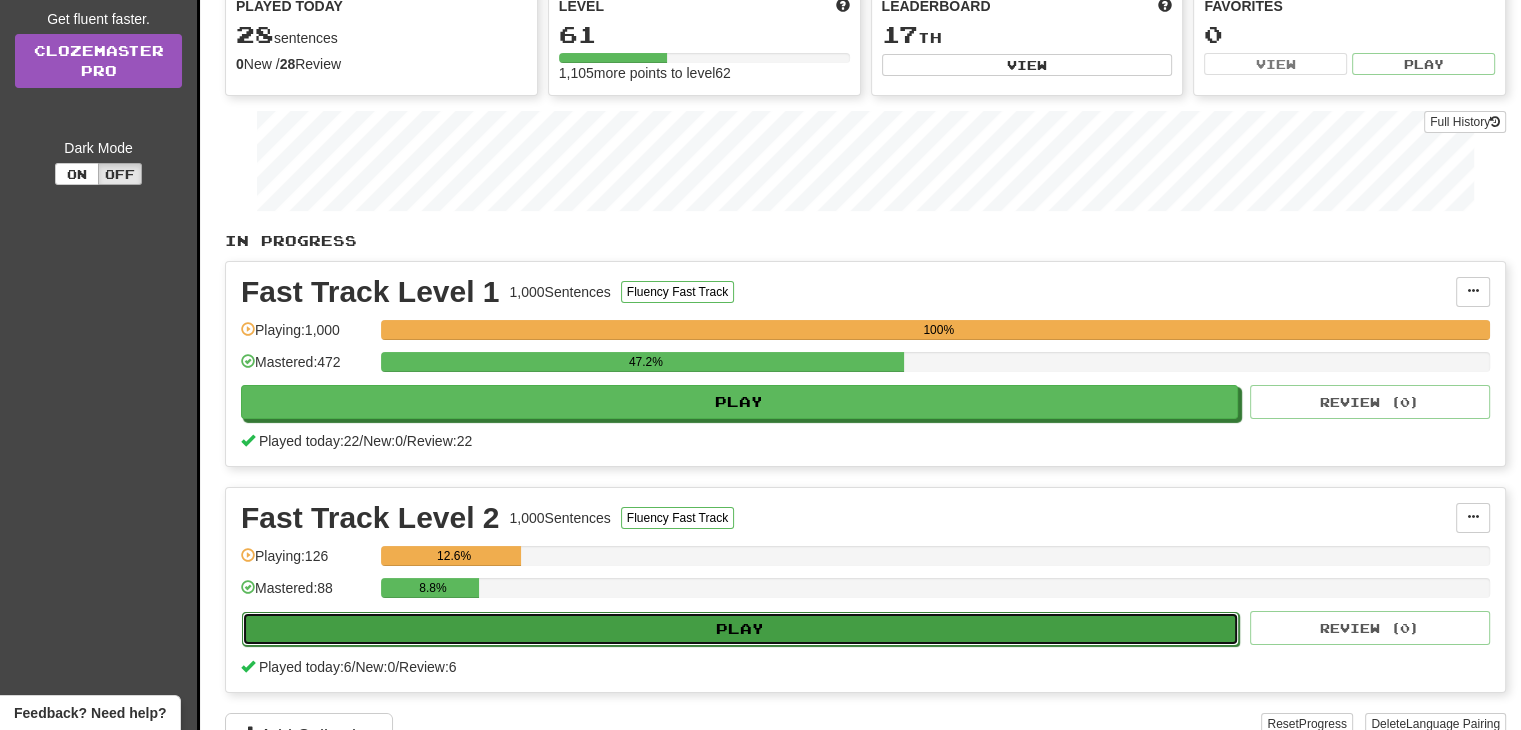 click on "Play" at bounding box center (740, 629) 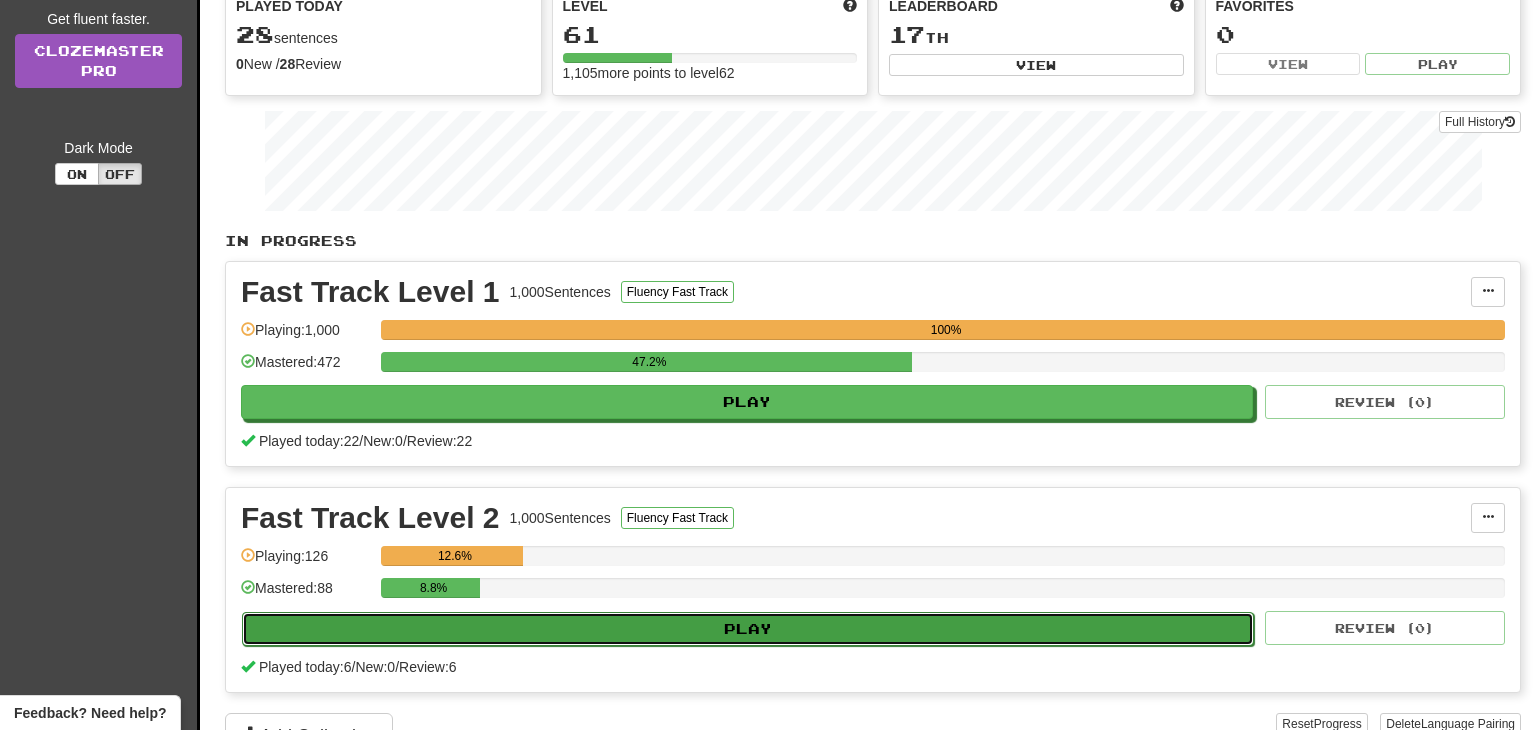 select on "**" 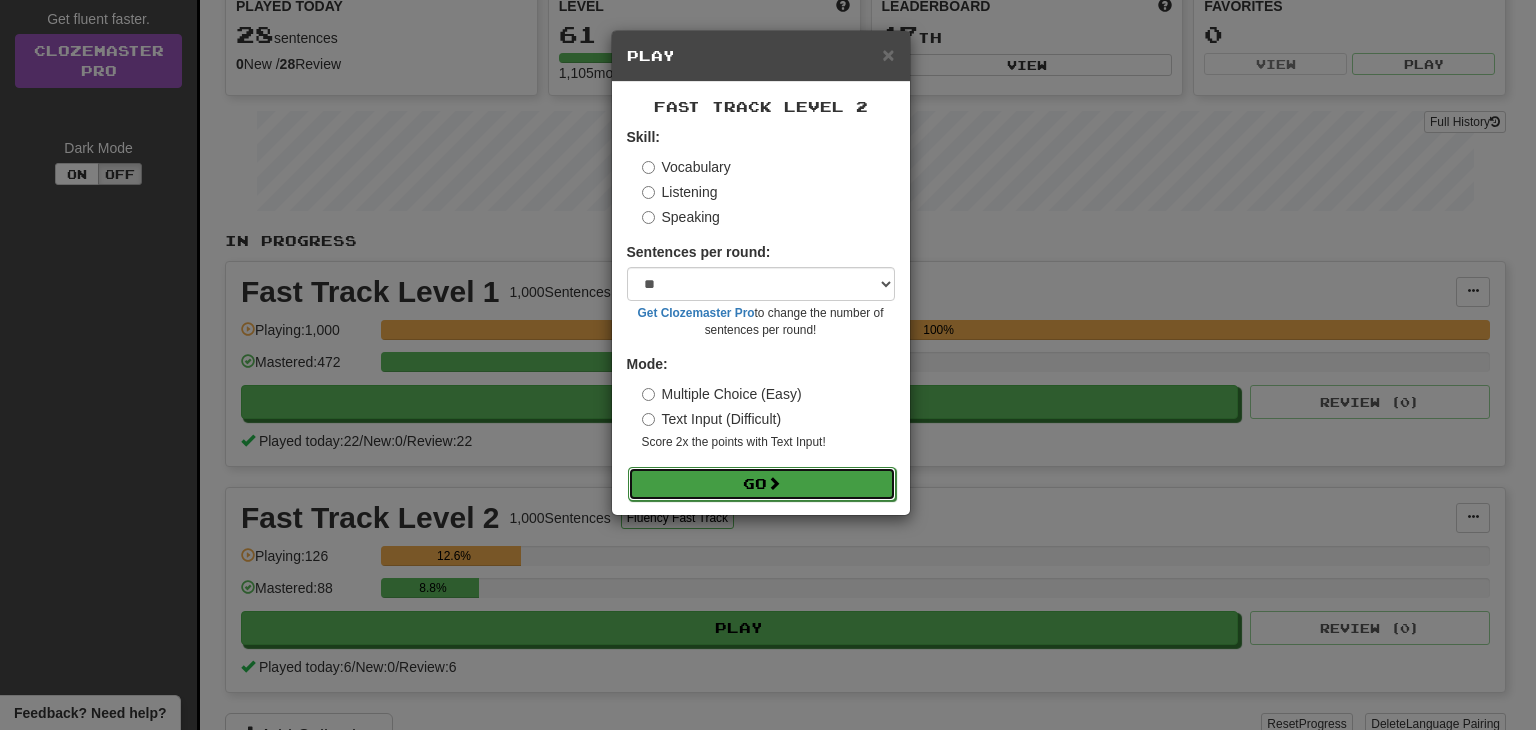 click on "Go" at bounding box center (762, 484) 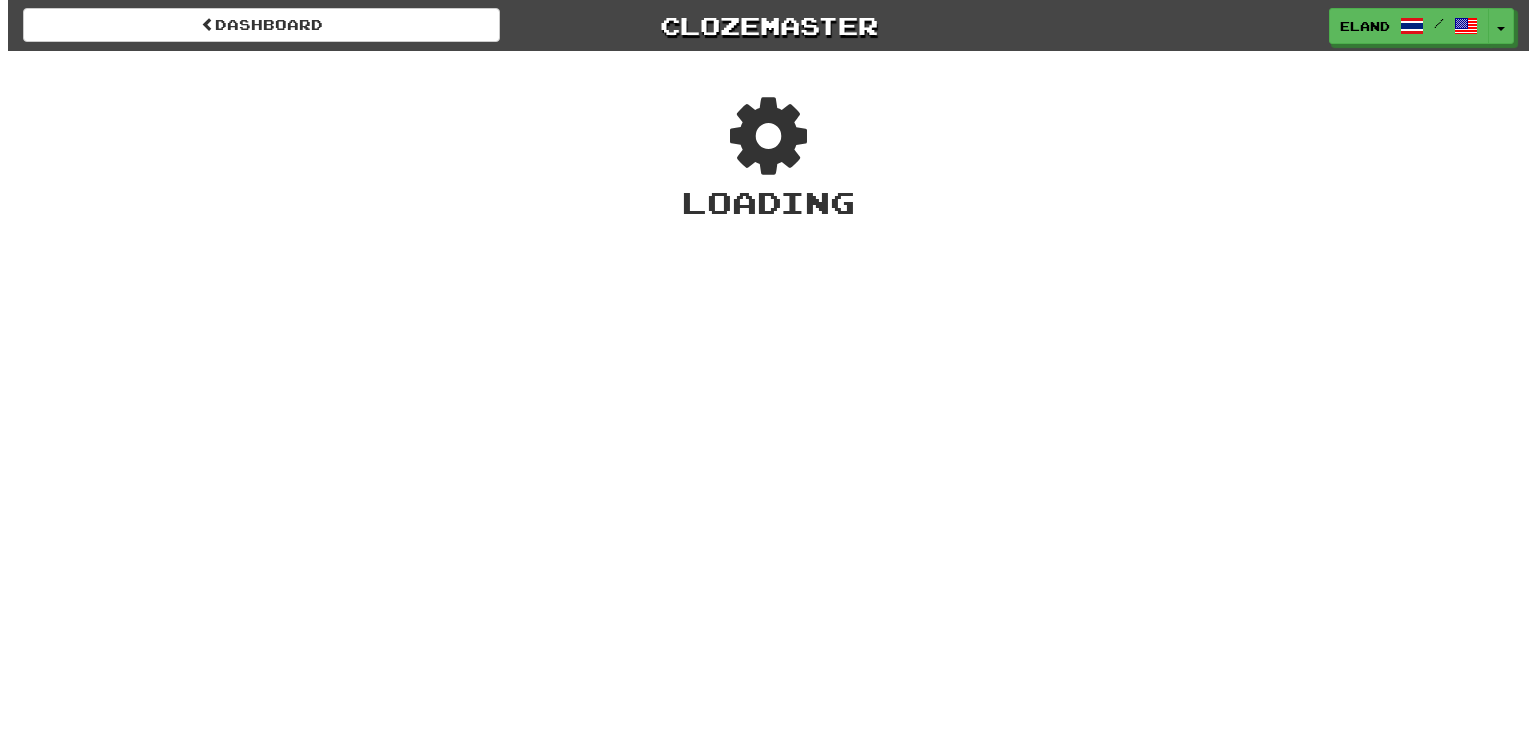 scroll, scrollTop: 0, scrollLeft: 0, axis: both 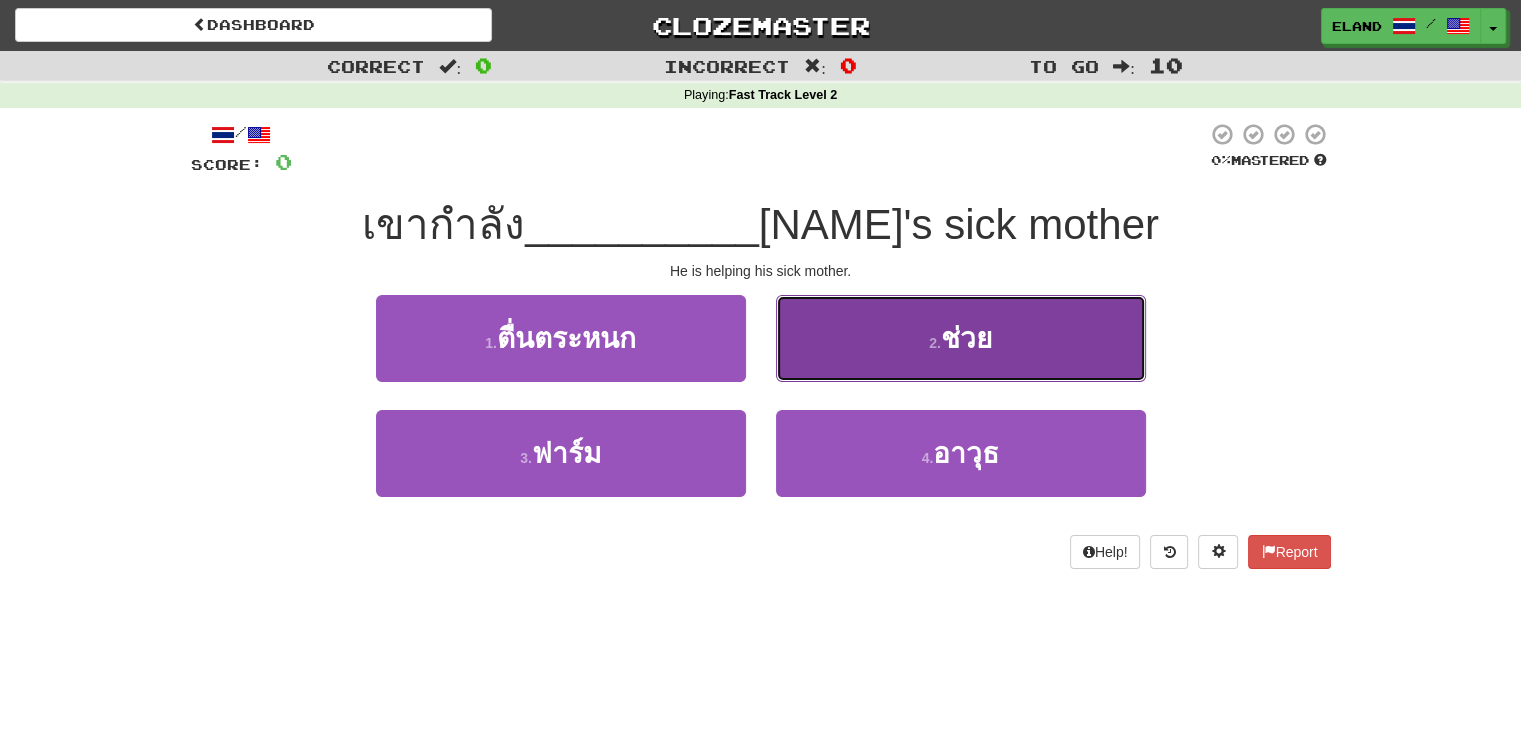 click on "ช่วย" at bounding box center (966, 338) 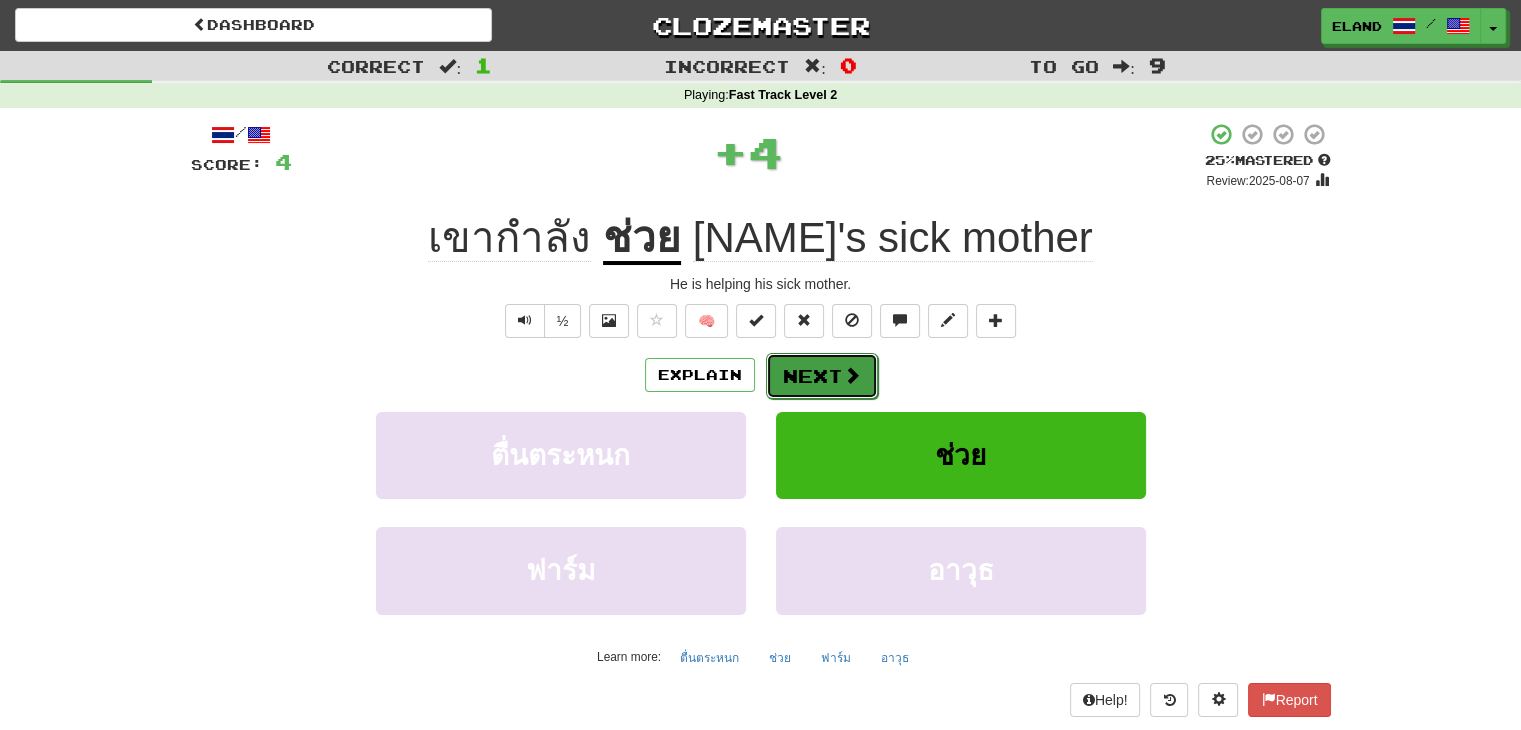 click on "Next" at bounding box center [822, 376] 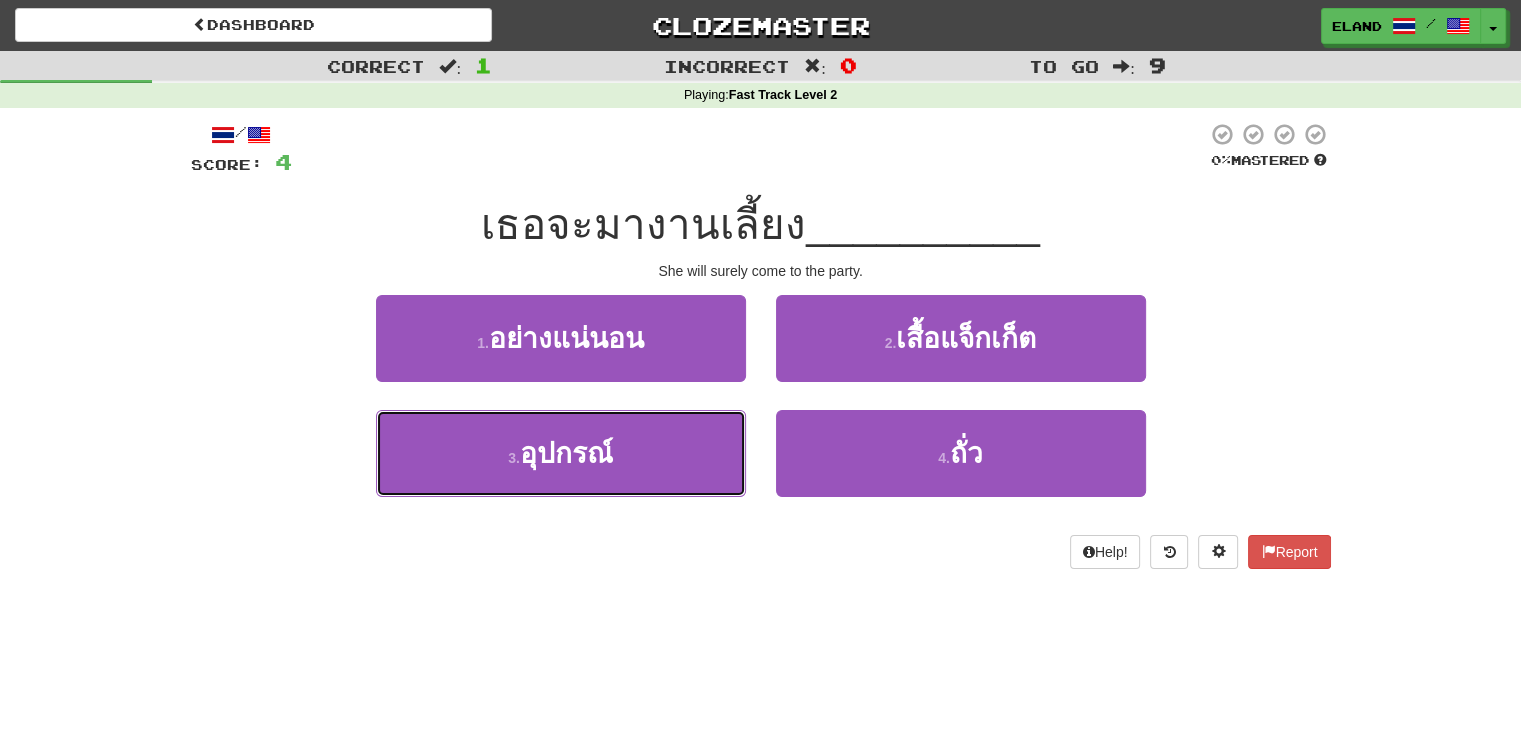 drag, startPoint x: 655, startPoint y: 439, endPoint x: 772, endPoint y: 607, distance: 204.72665 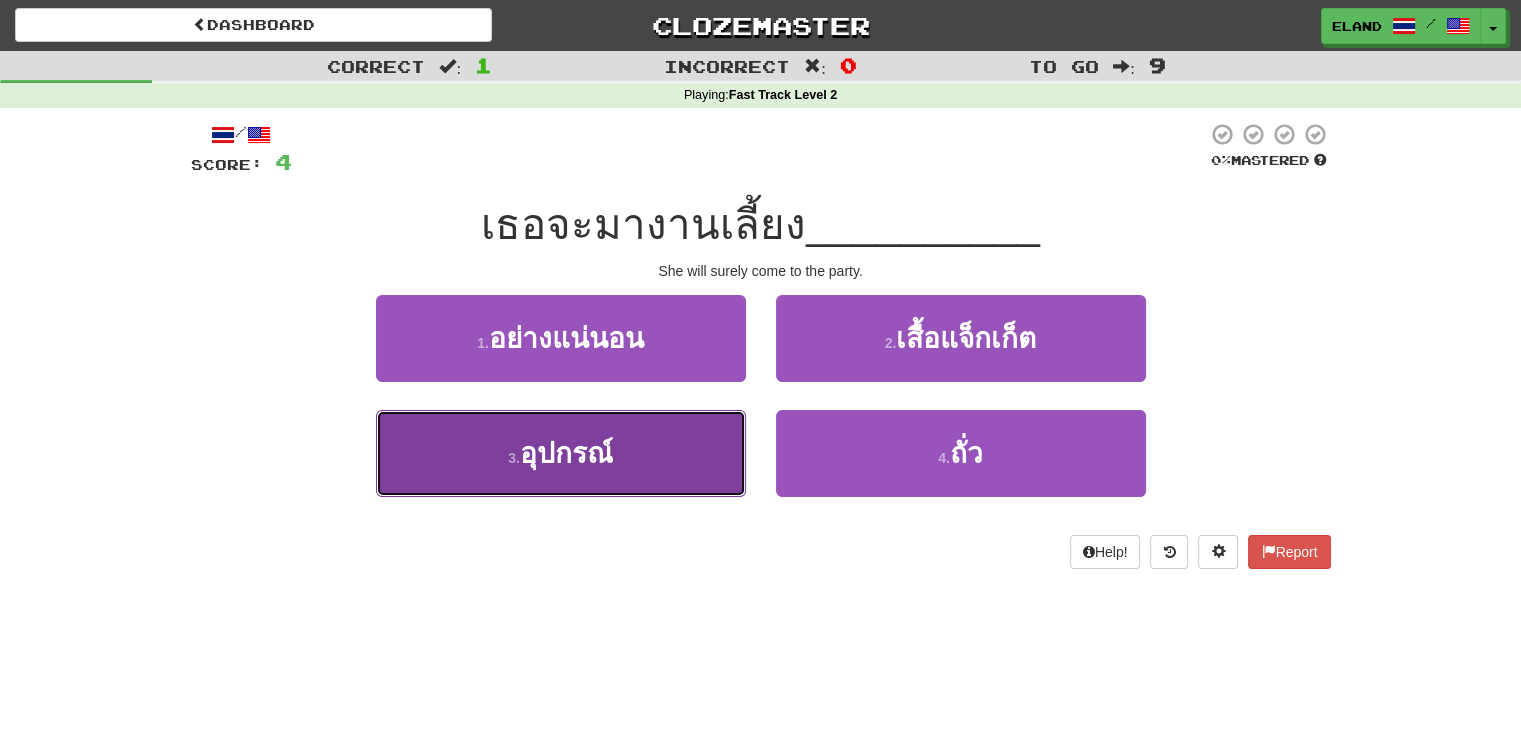 click on "3 .  อุปกรณ์" at bounding box center [561, 453] 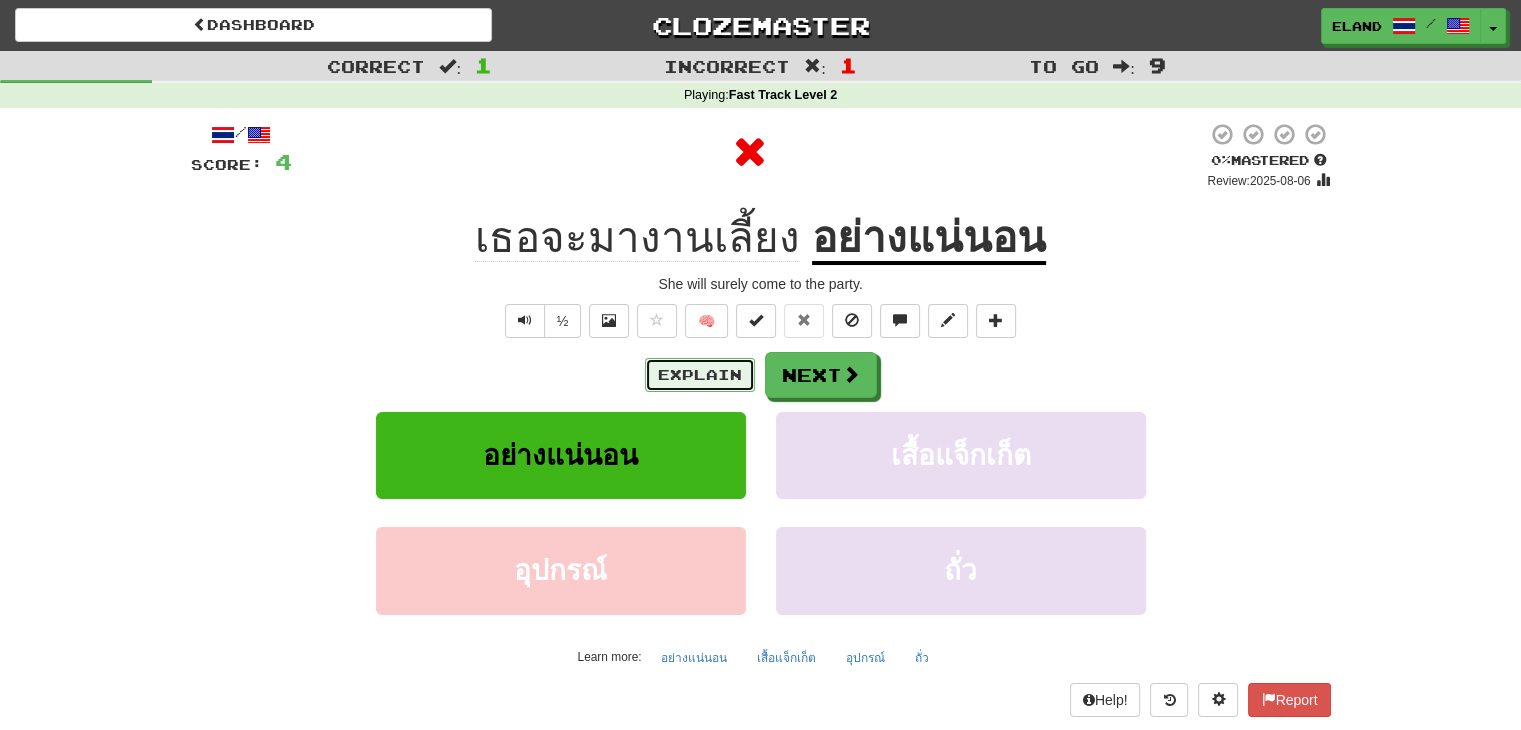 click on "Explain" at bounding box center (700, 375) 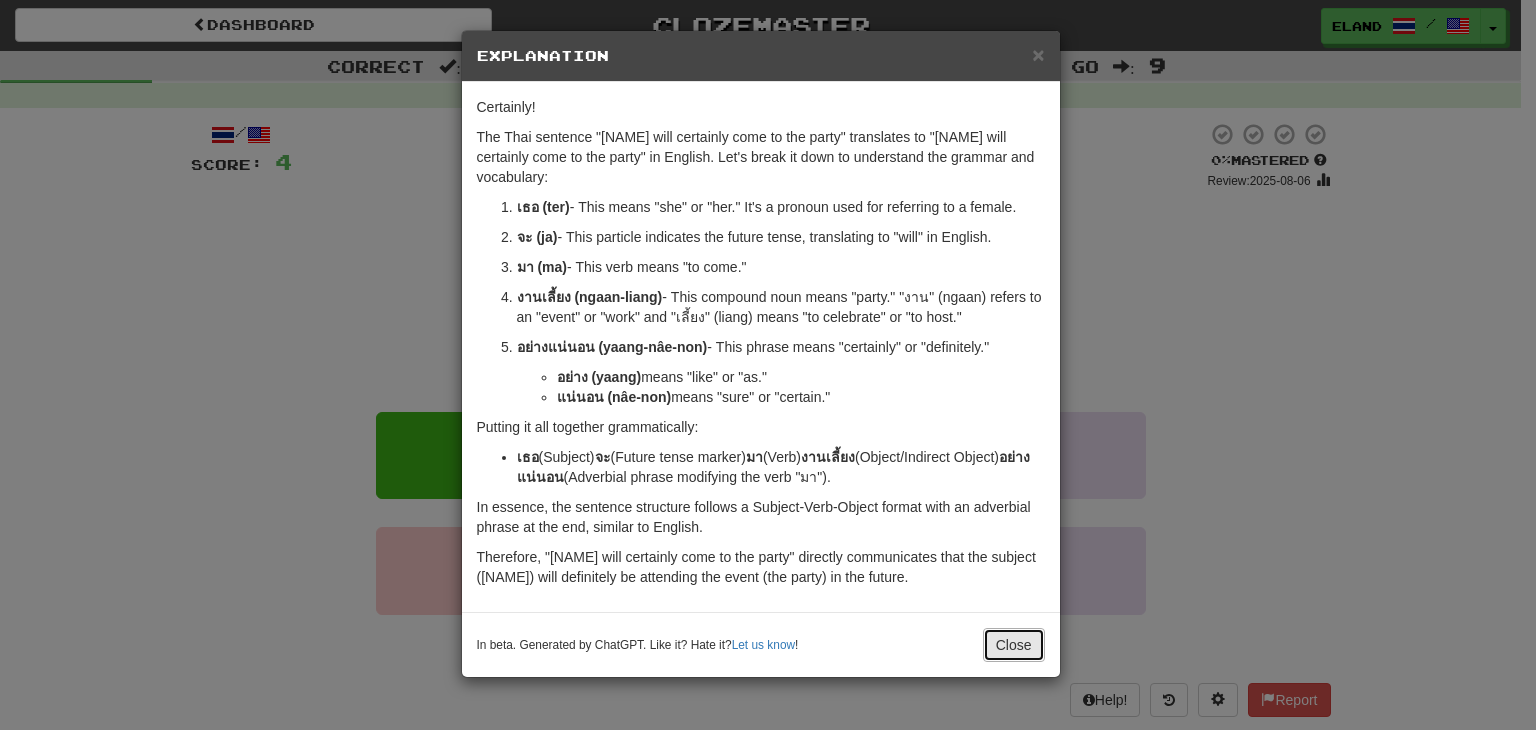 click on "Close" at bounding box center [1014, 645] 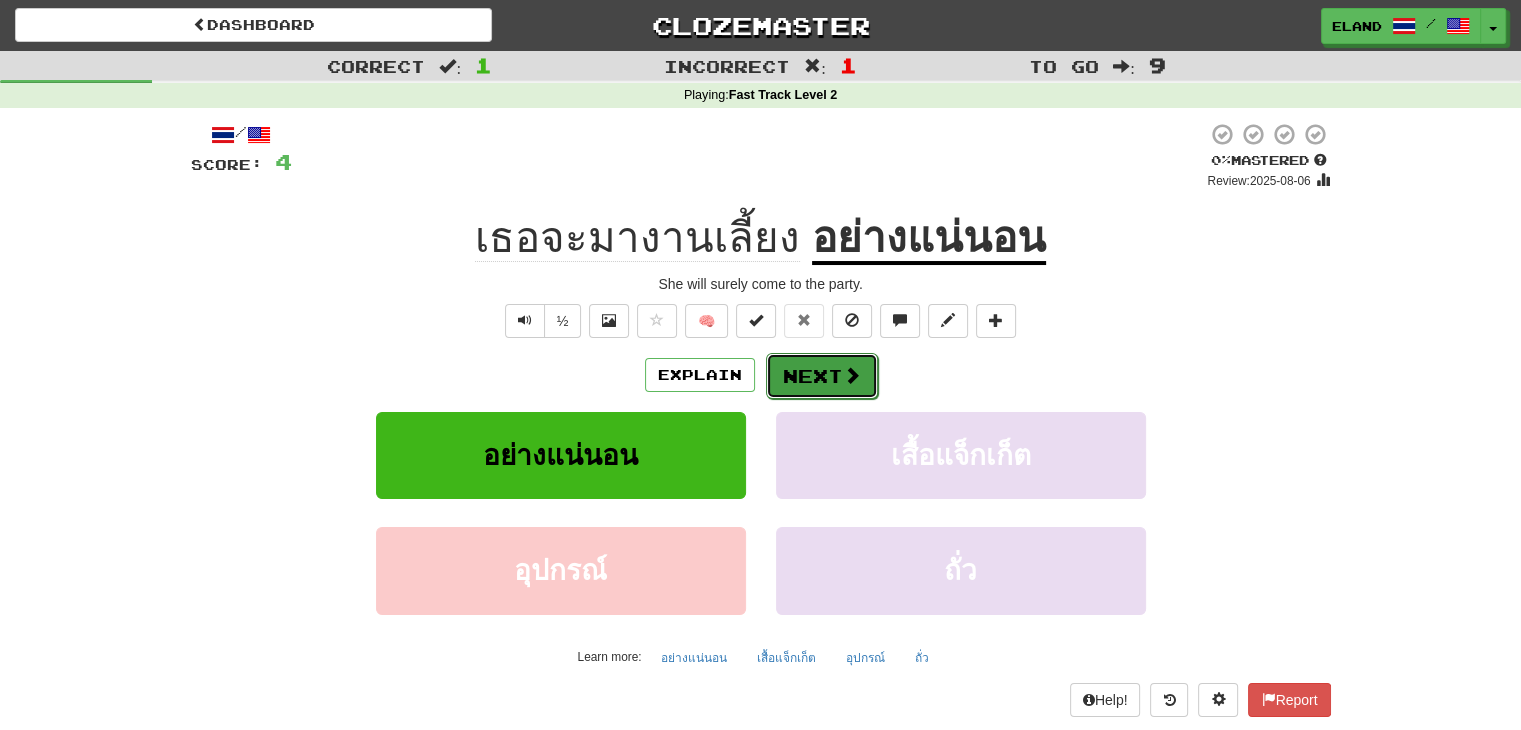 click on "Next" at bounding box center [822, 376] 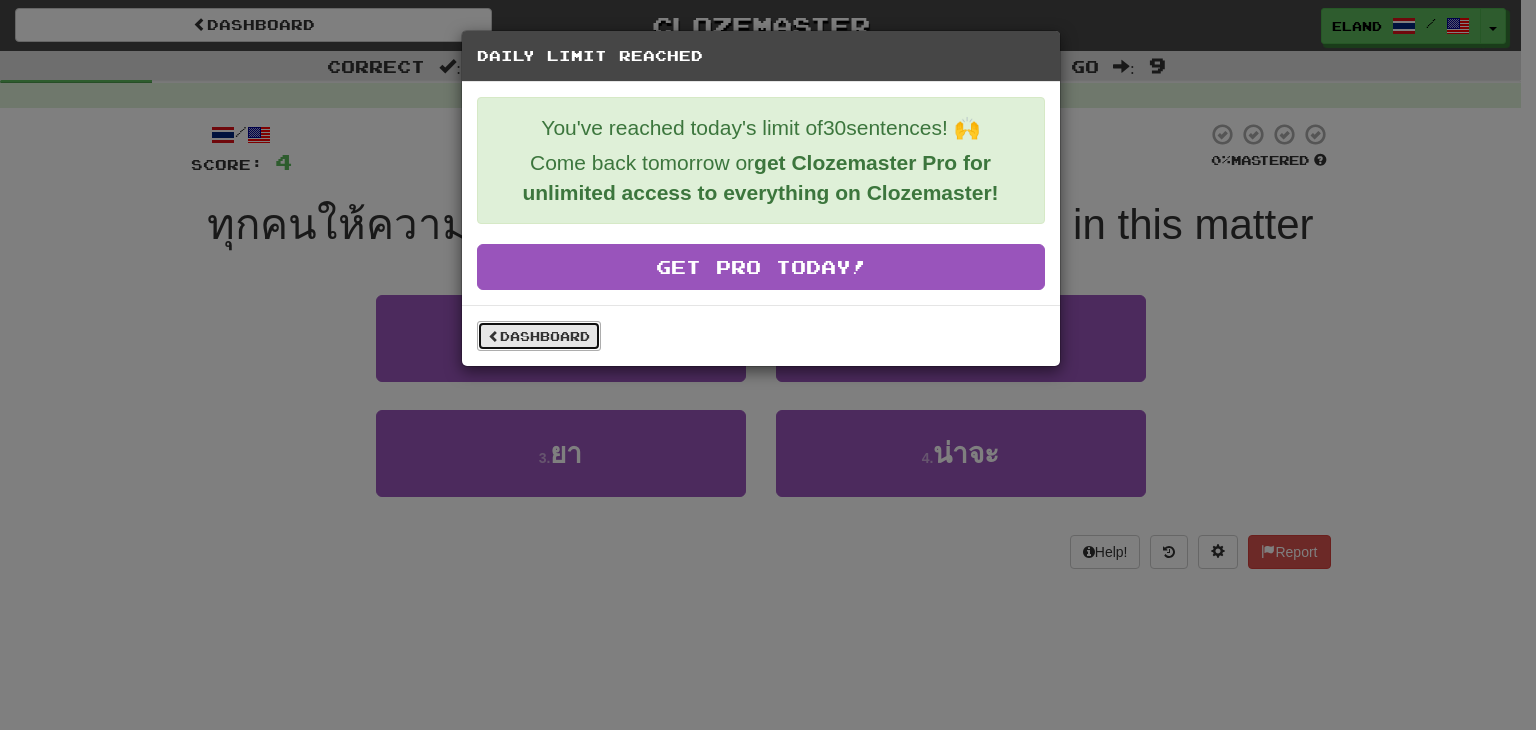 click on "Dashboard" at bounding box center (539, 336) 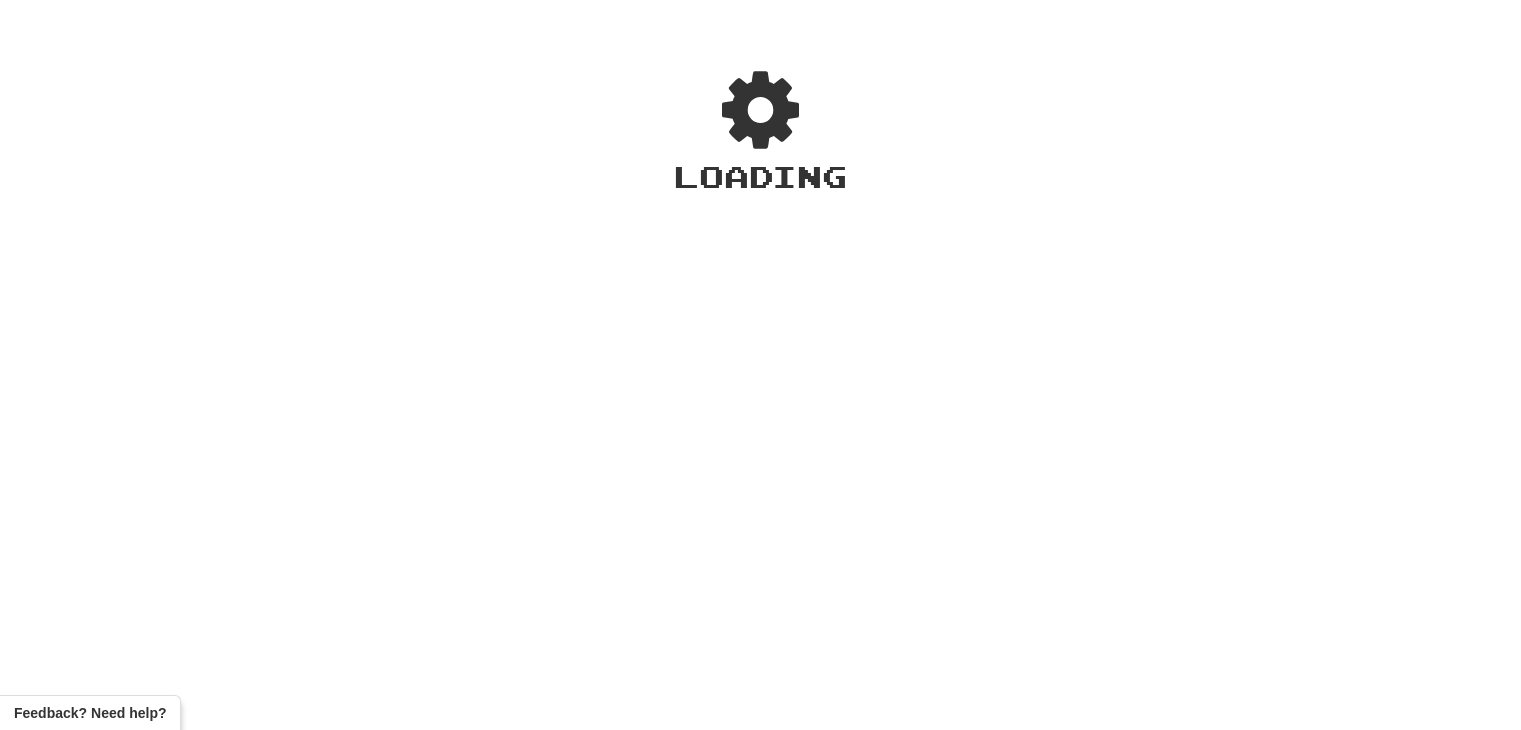 scroll, scrollTop: 0, scrollLeft: 0, axis: both 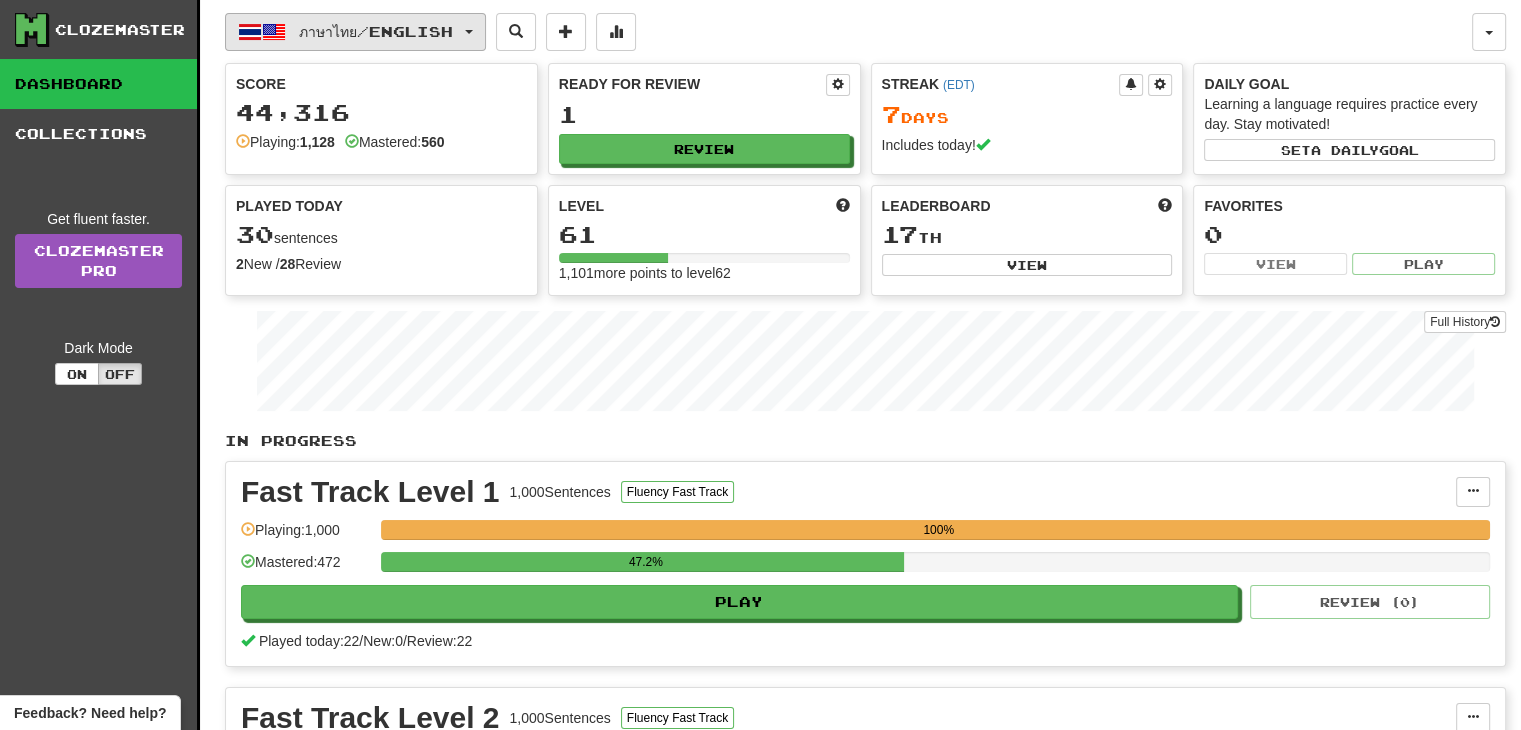 click on "ภาษาไทย  /  English" at bounding box center [355, 32] 